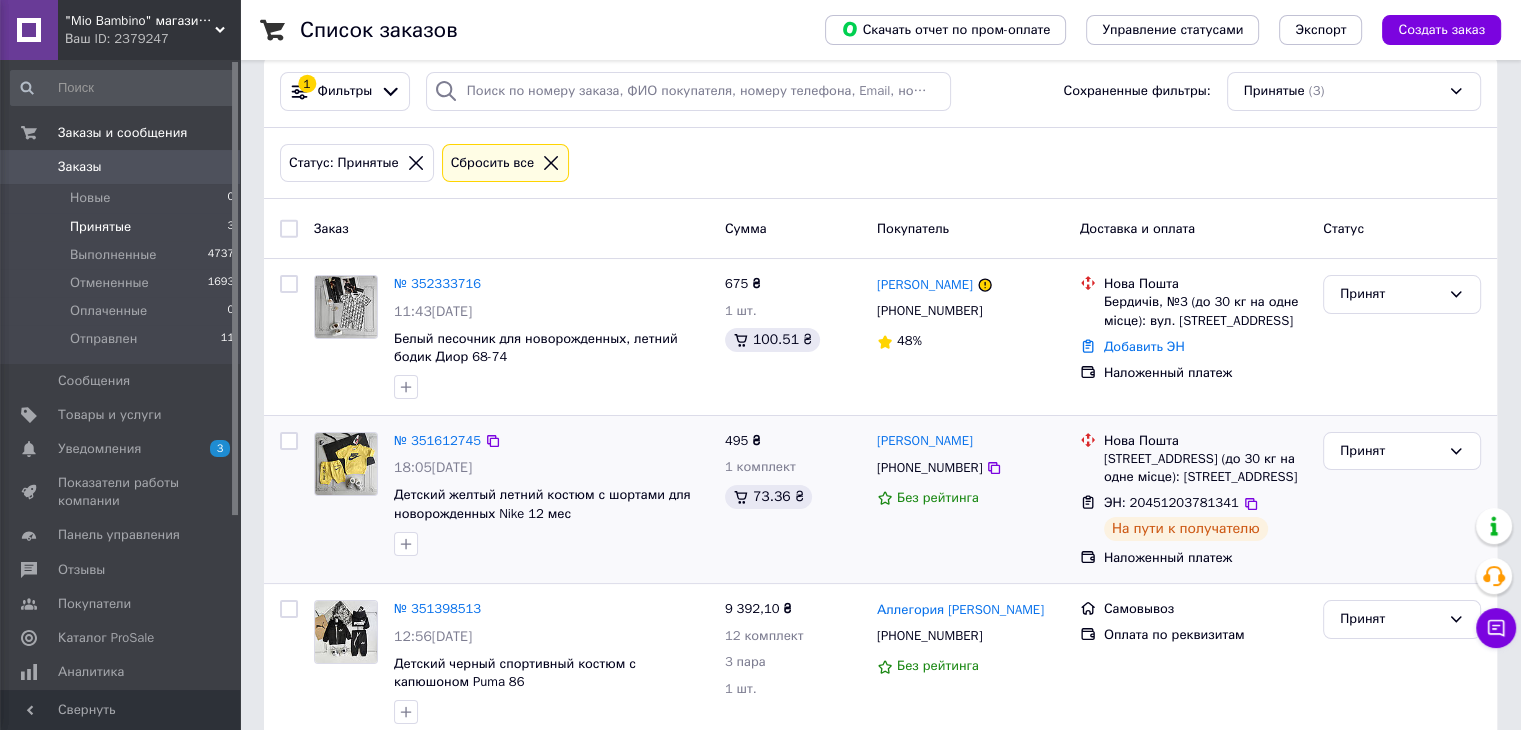 scroll, scrollTop: 0, scrollLeft: 0, axis: both 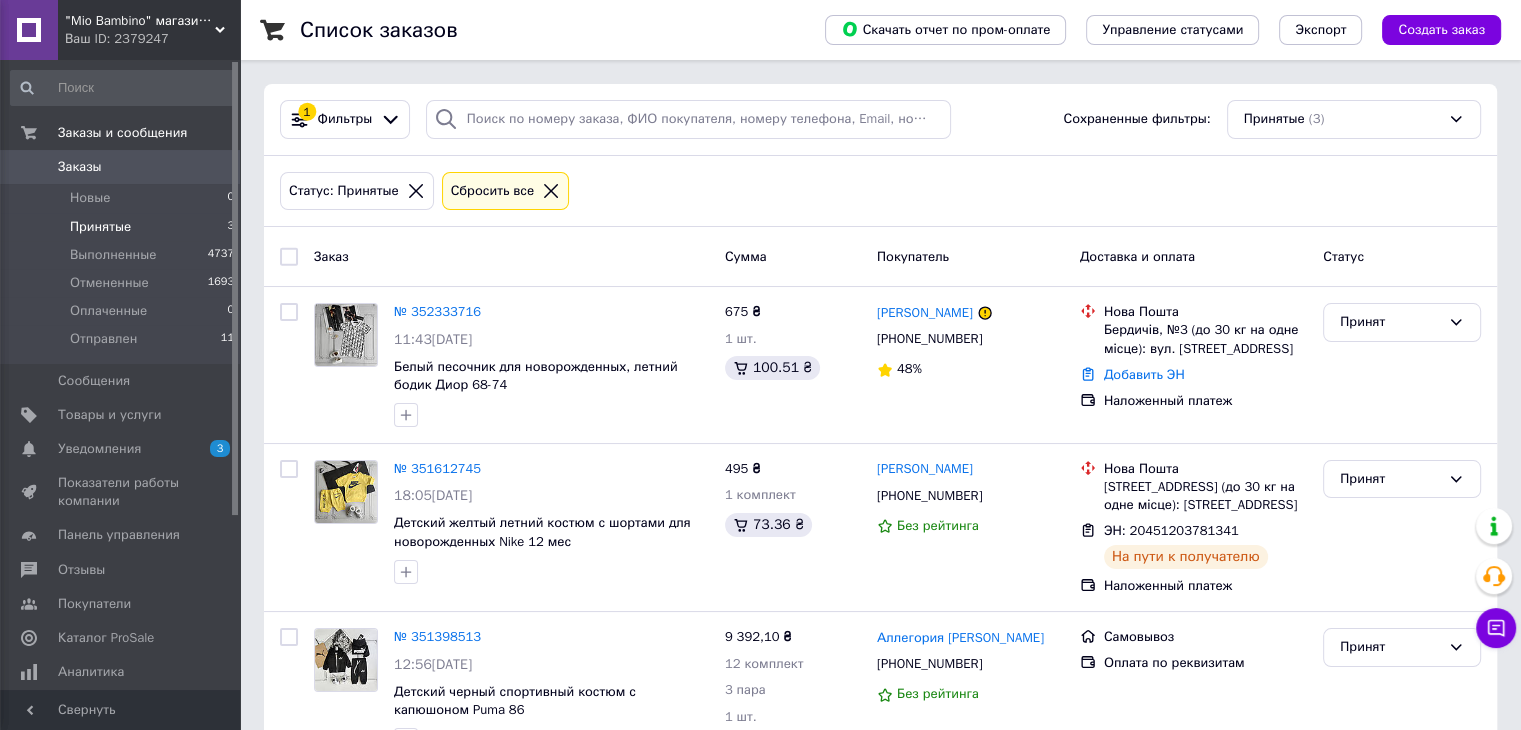 click 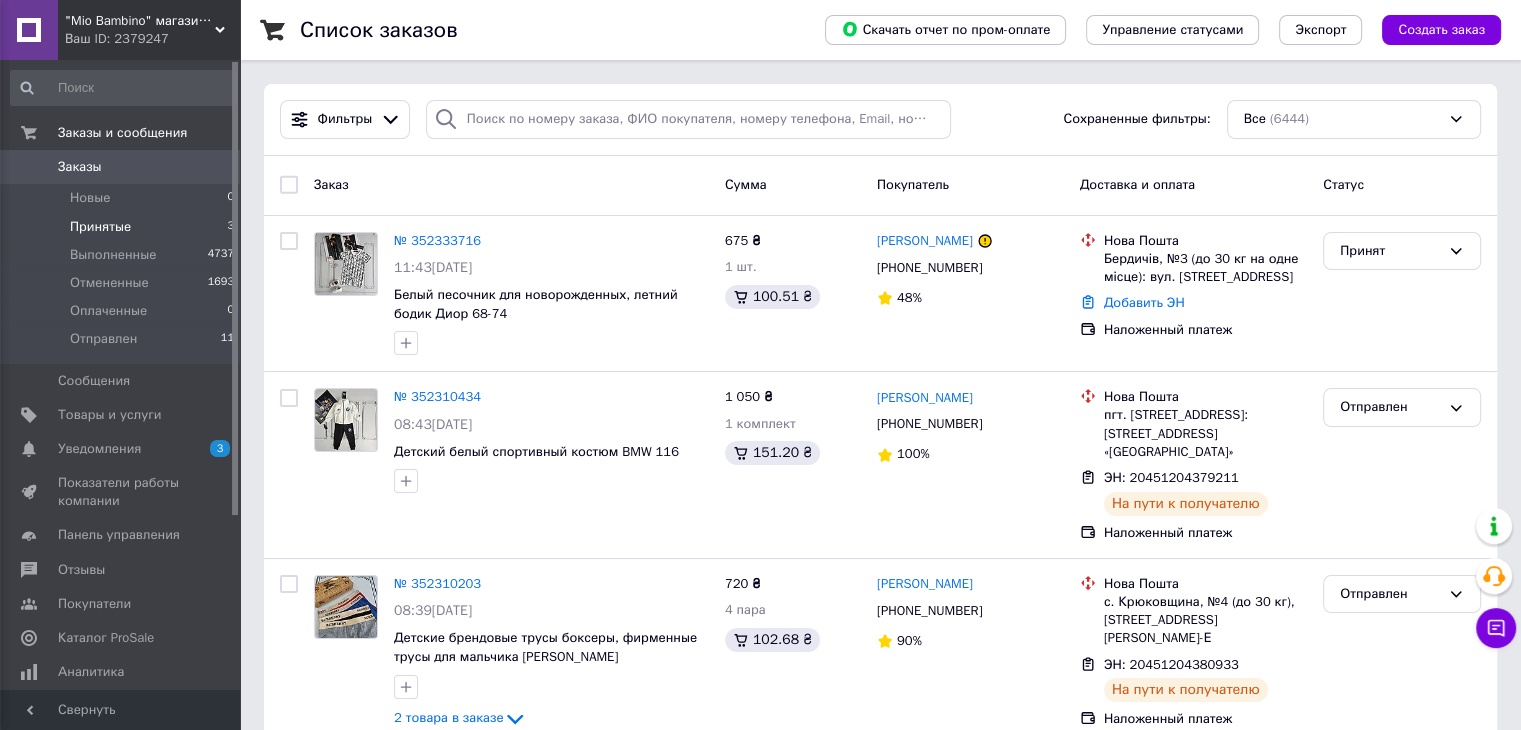 click on "Принятые" at bounding box center [100, 227] 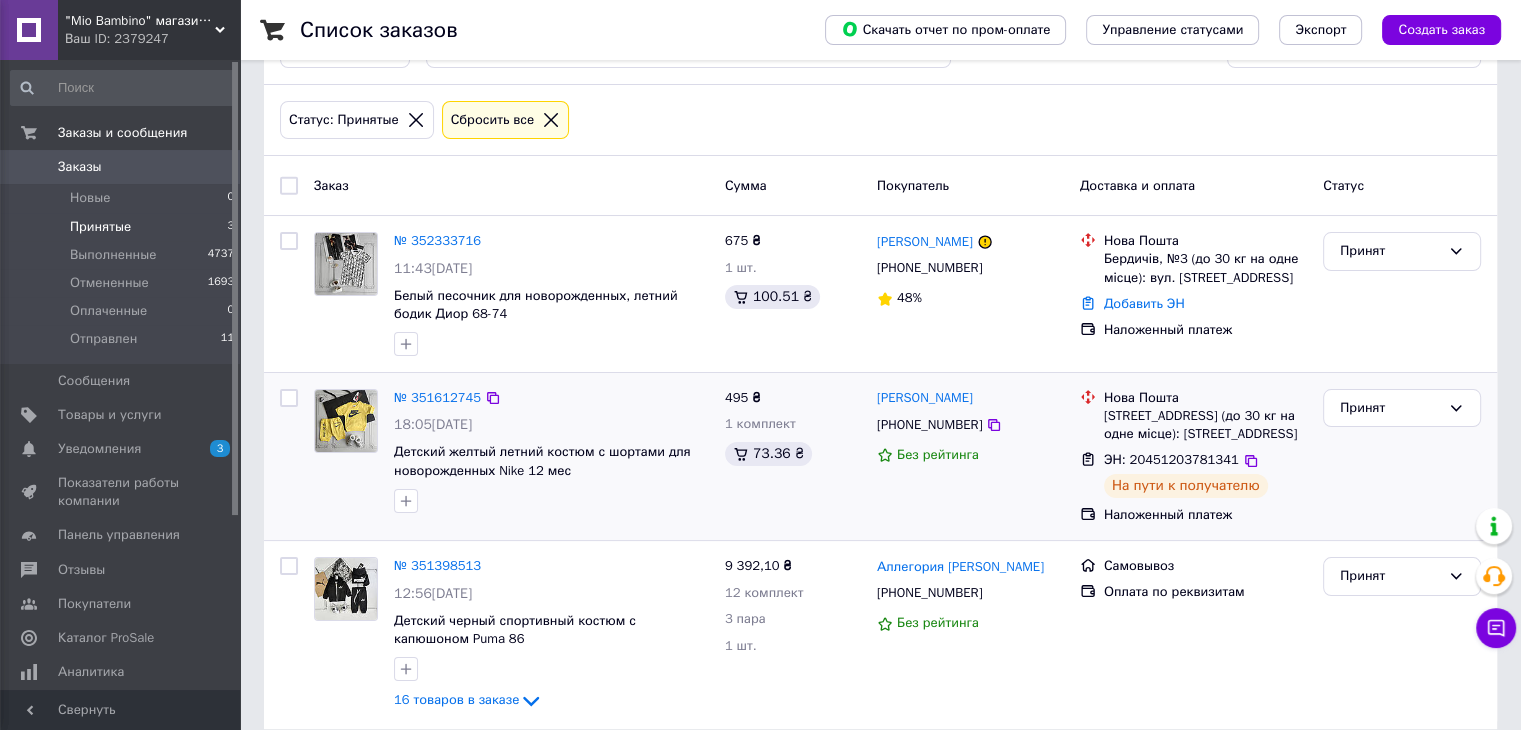scroll, scrollTop: 111, scrollLeft: 0, axis: vertical 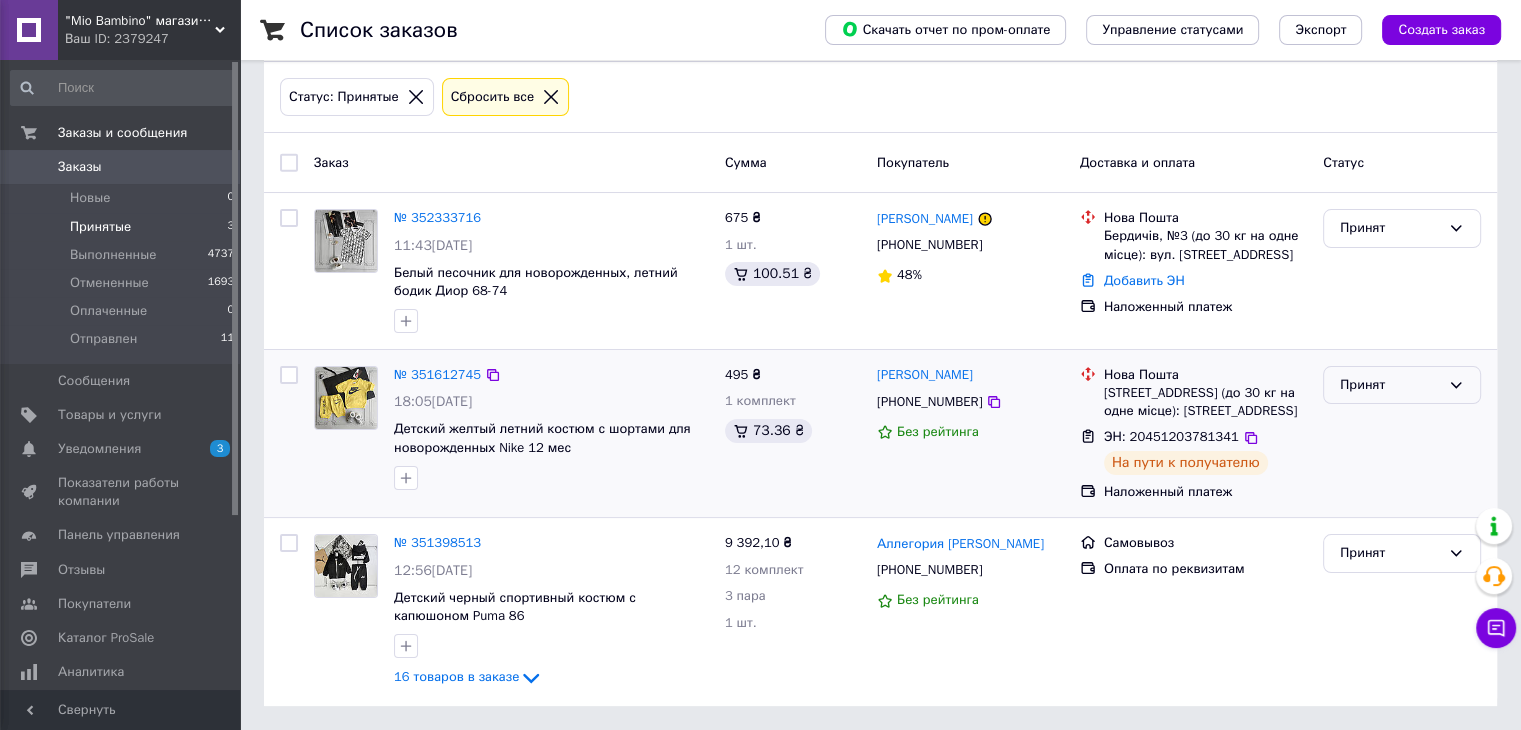 click on "Принят" at bounding box center [1402, 385] 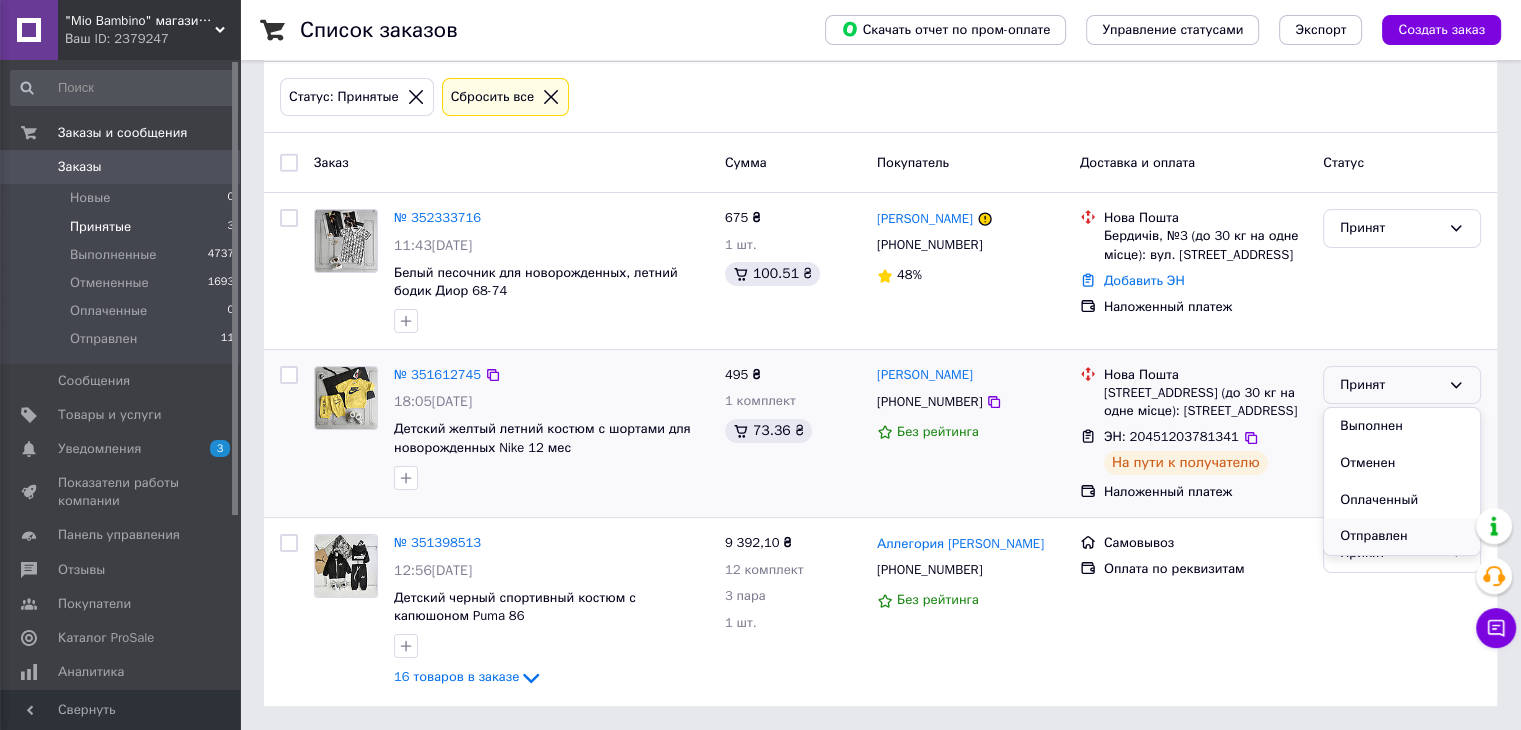 click on "Отправлен" at bounding box center [1402, 536] 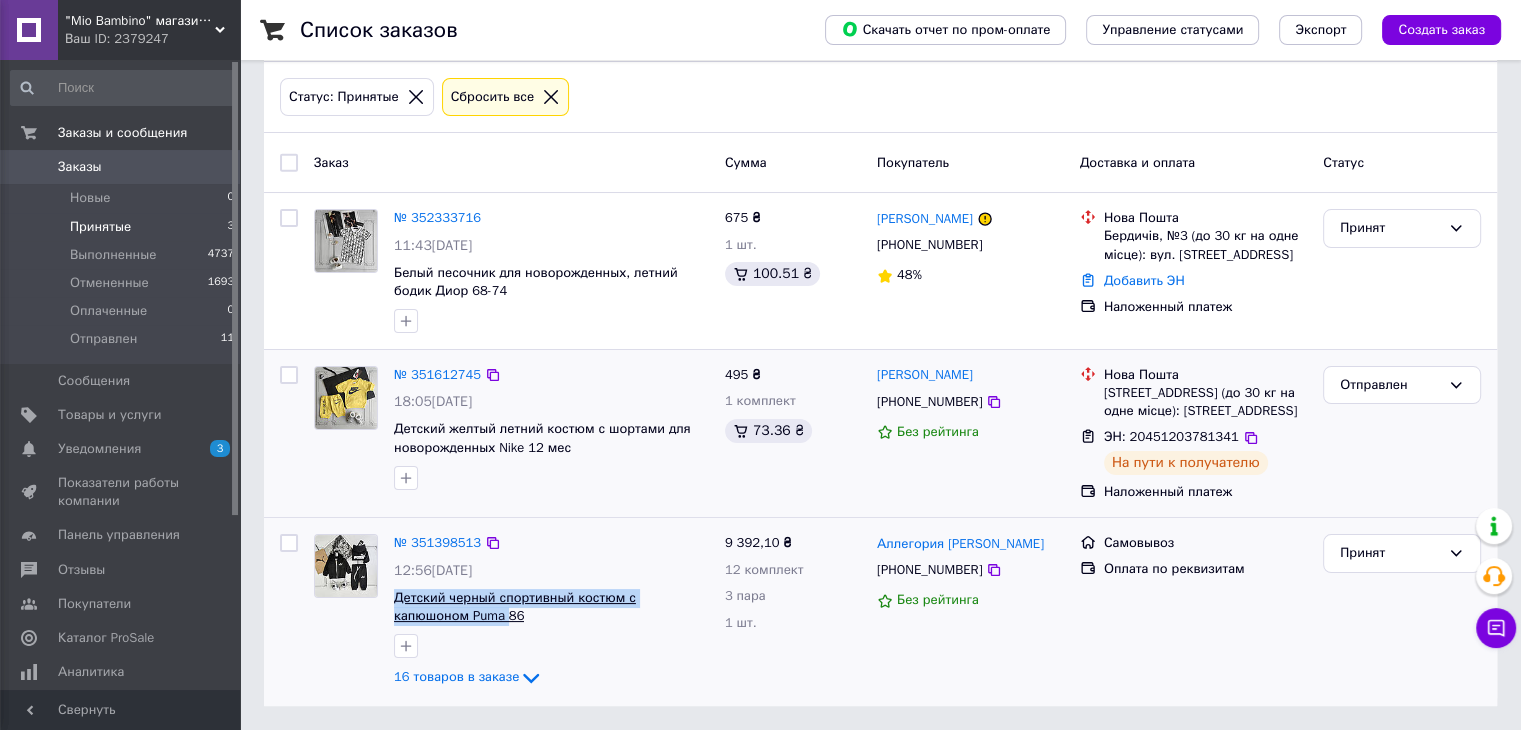 drag, startPoint x: 391, startPoint y: 596, endPoint x: 431, endPoint y: 619, distance: 46.141087 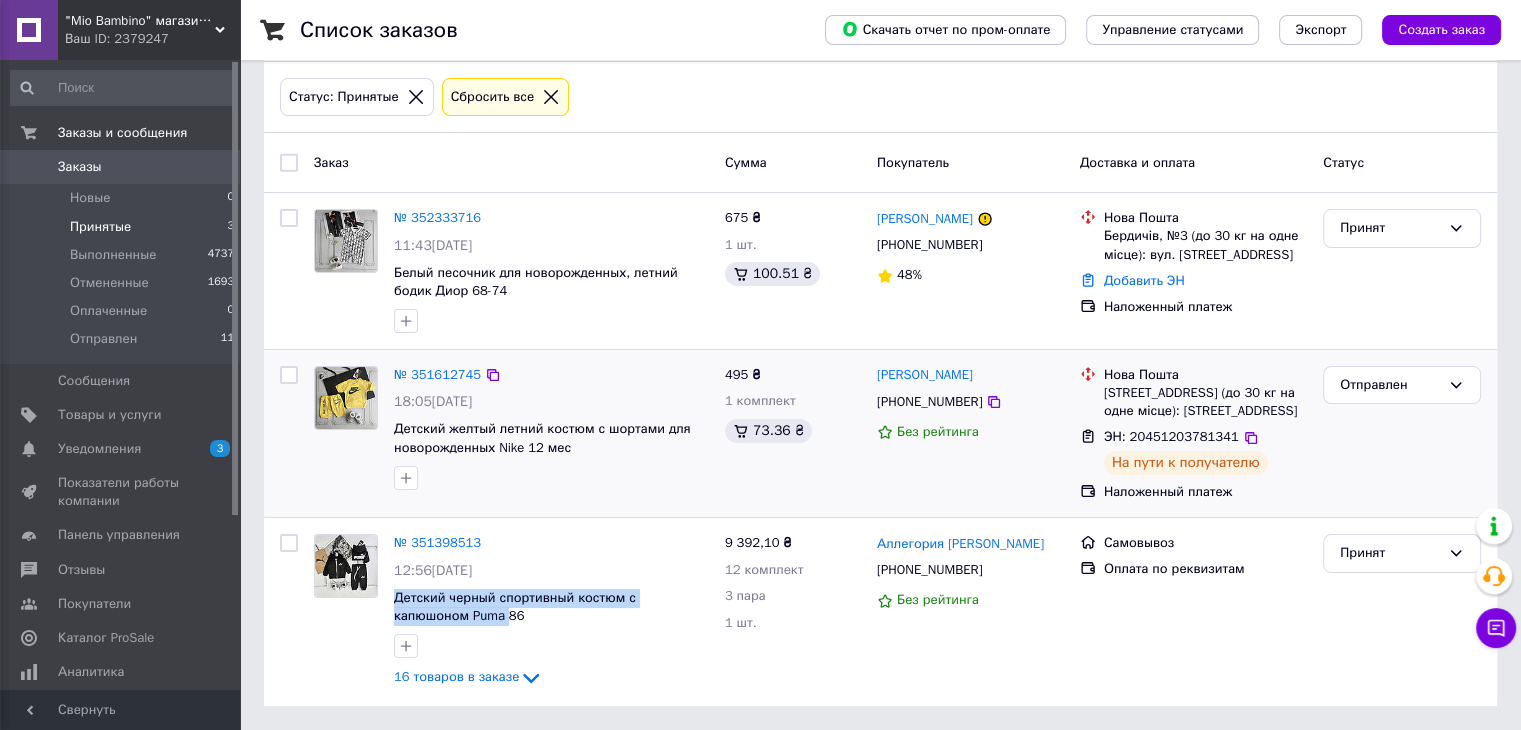 scroll, scrollTop: 0, scrollLeft: 0, axis: both 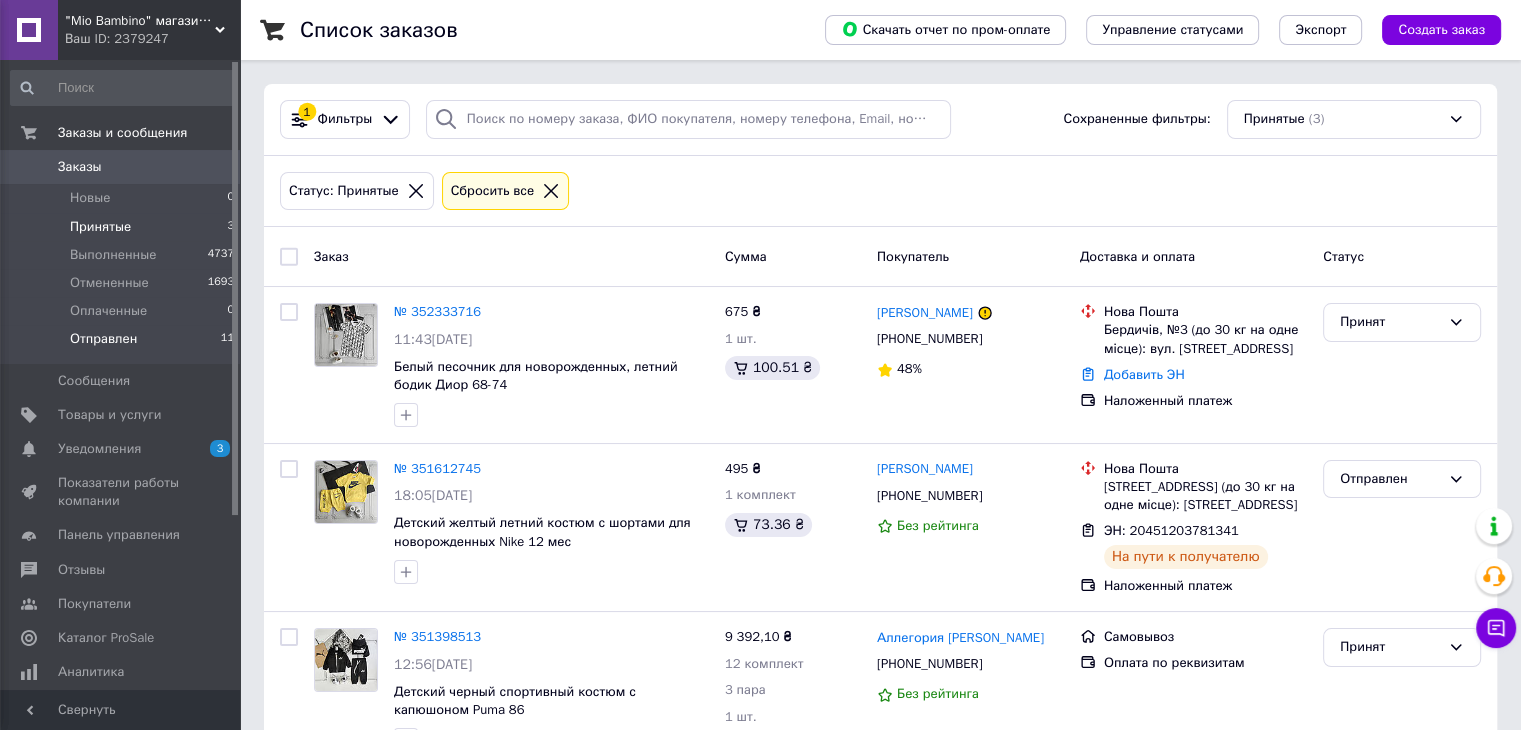 click on "Отправлен" at bounding box center (103, 339) 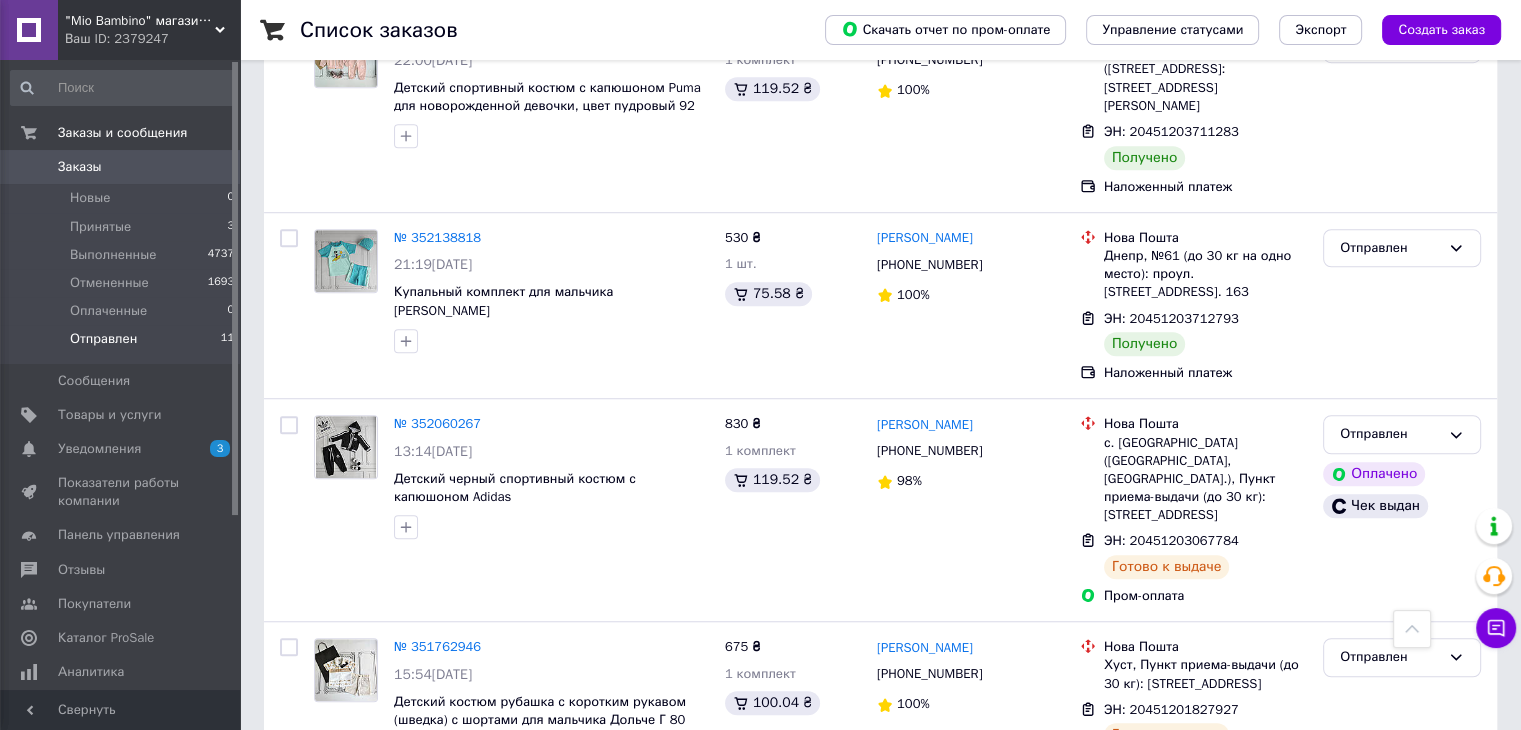 scroll, scrollTop: 1781, scrollLeft: 0, axis: vertical 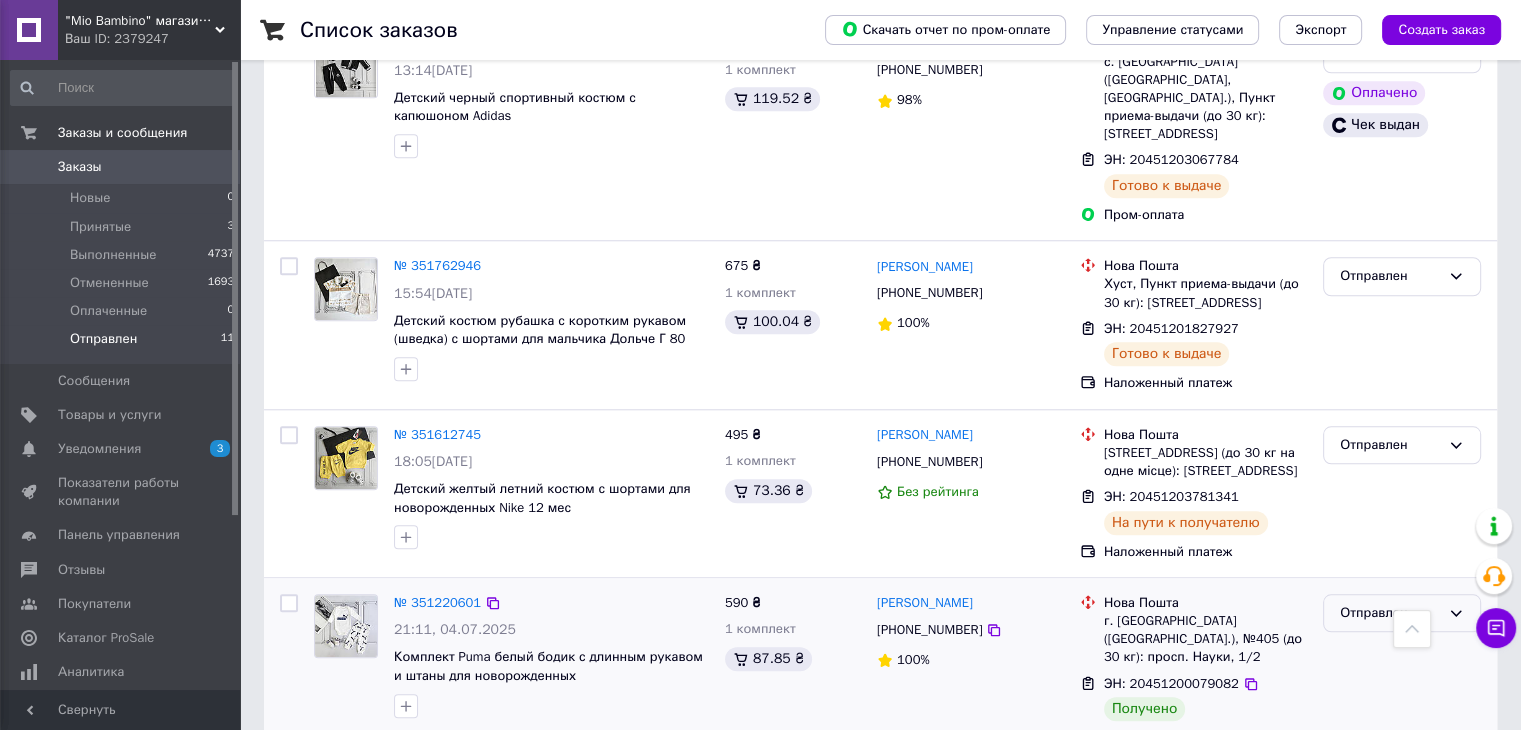 click on "Отправлен" at bounding box center (1390, 613) 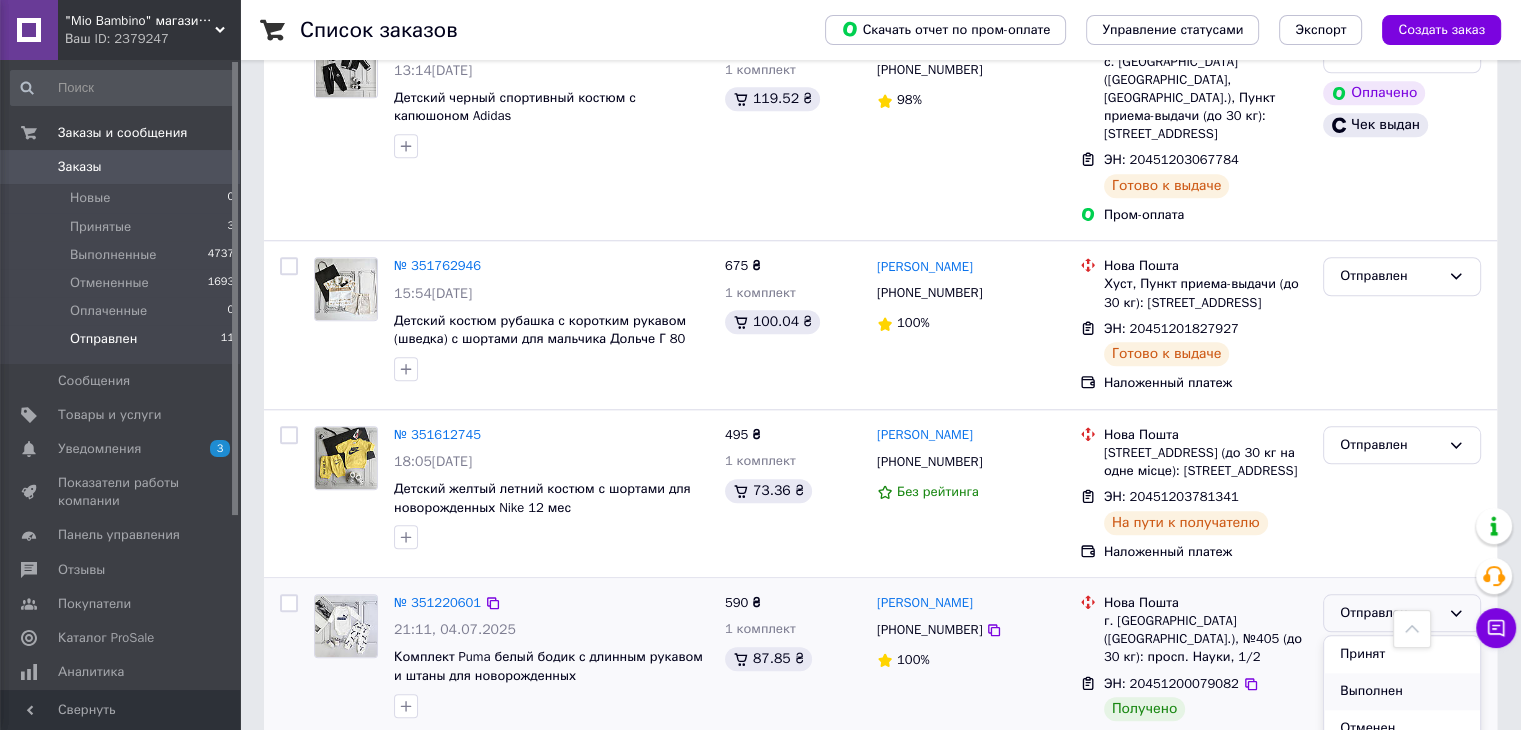 click on "Выполнен" at bounding box center [1402, 691] 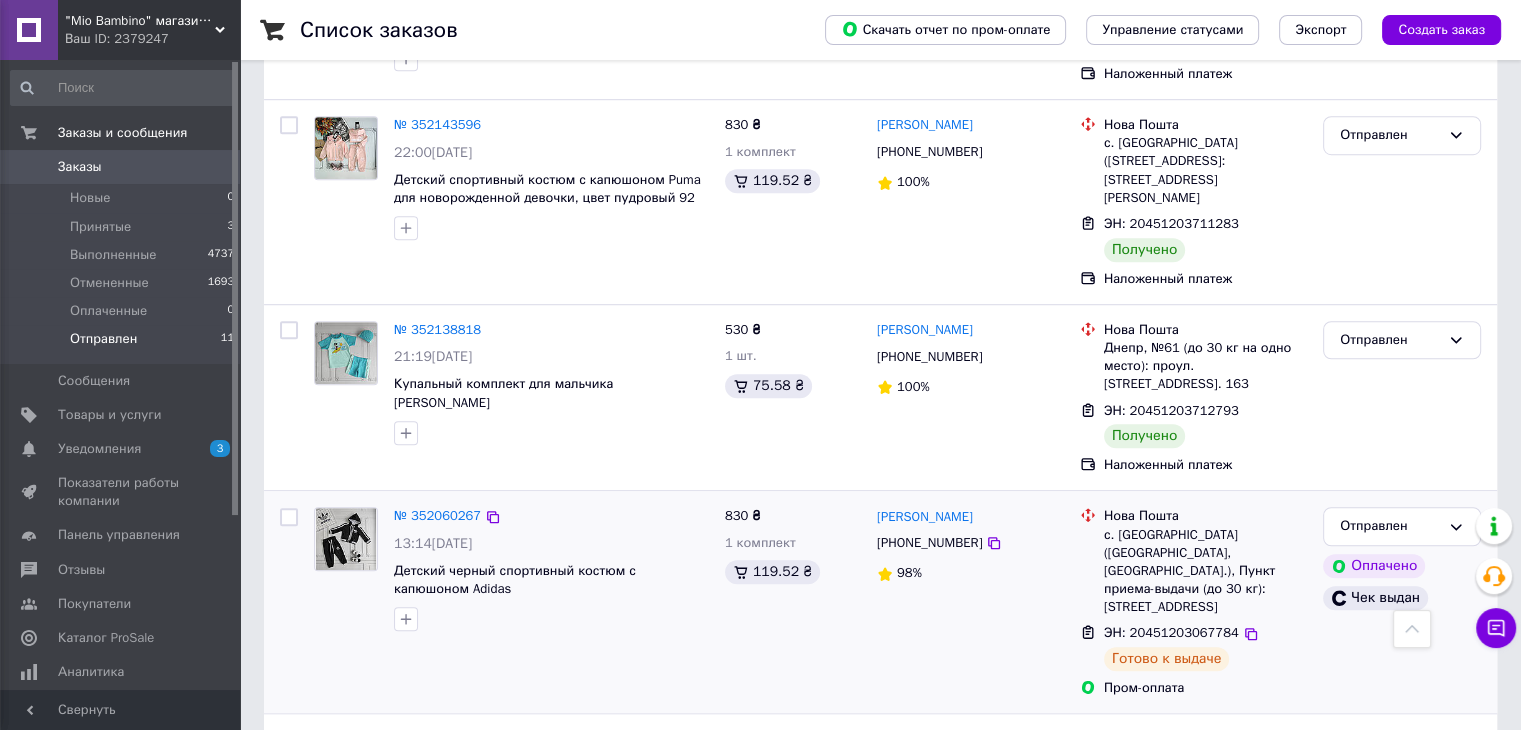 scroll, scrollTop: 1281, scrollLeft: 0, axis: vertical 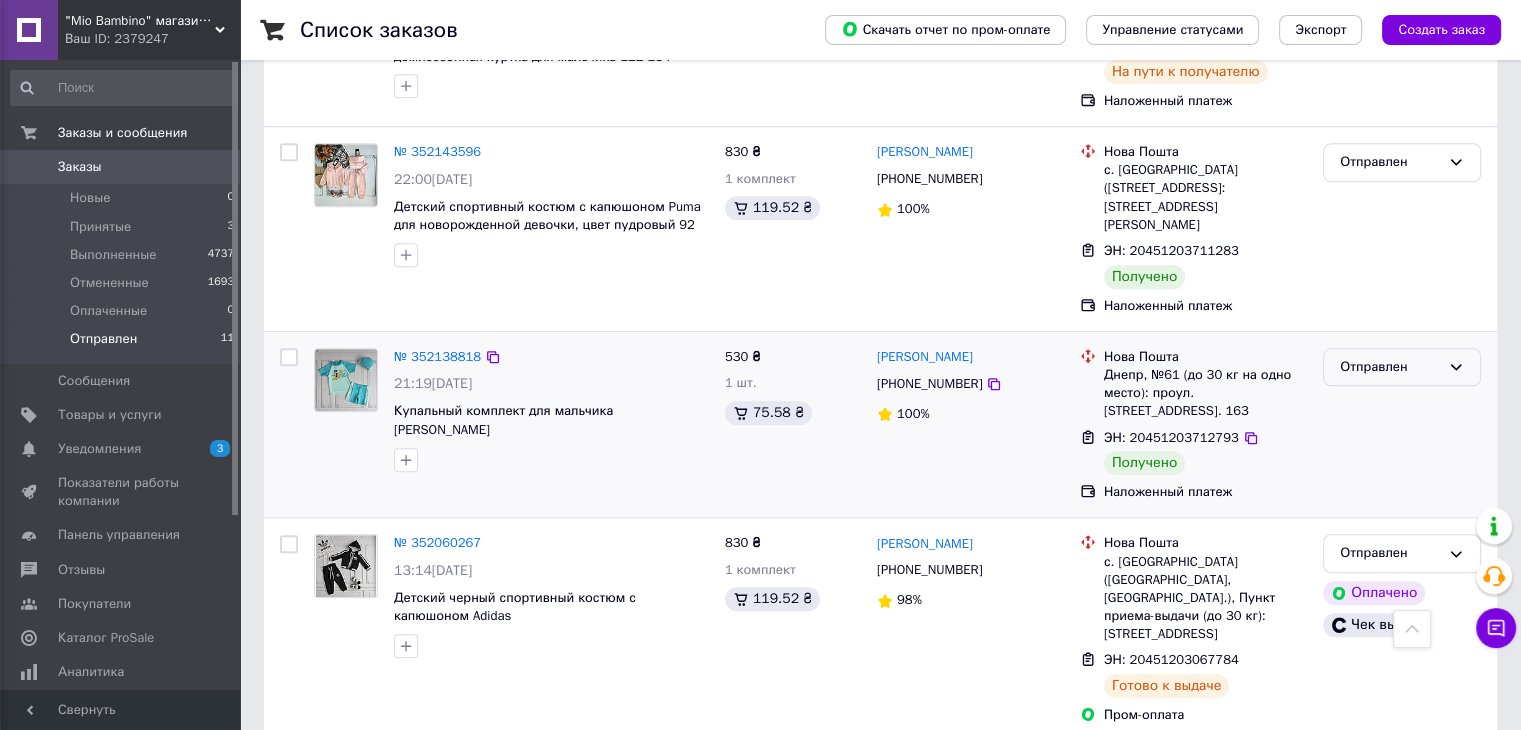 click on "Отправлен" at bounding box center (1390, 367) 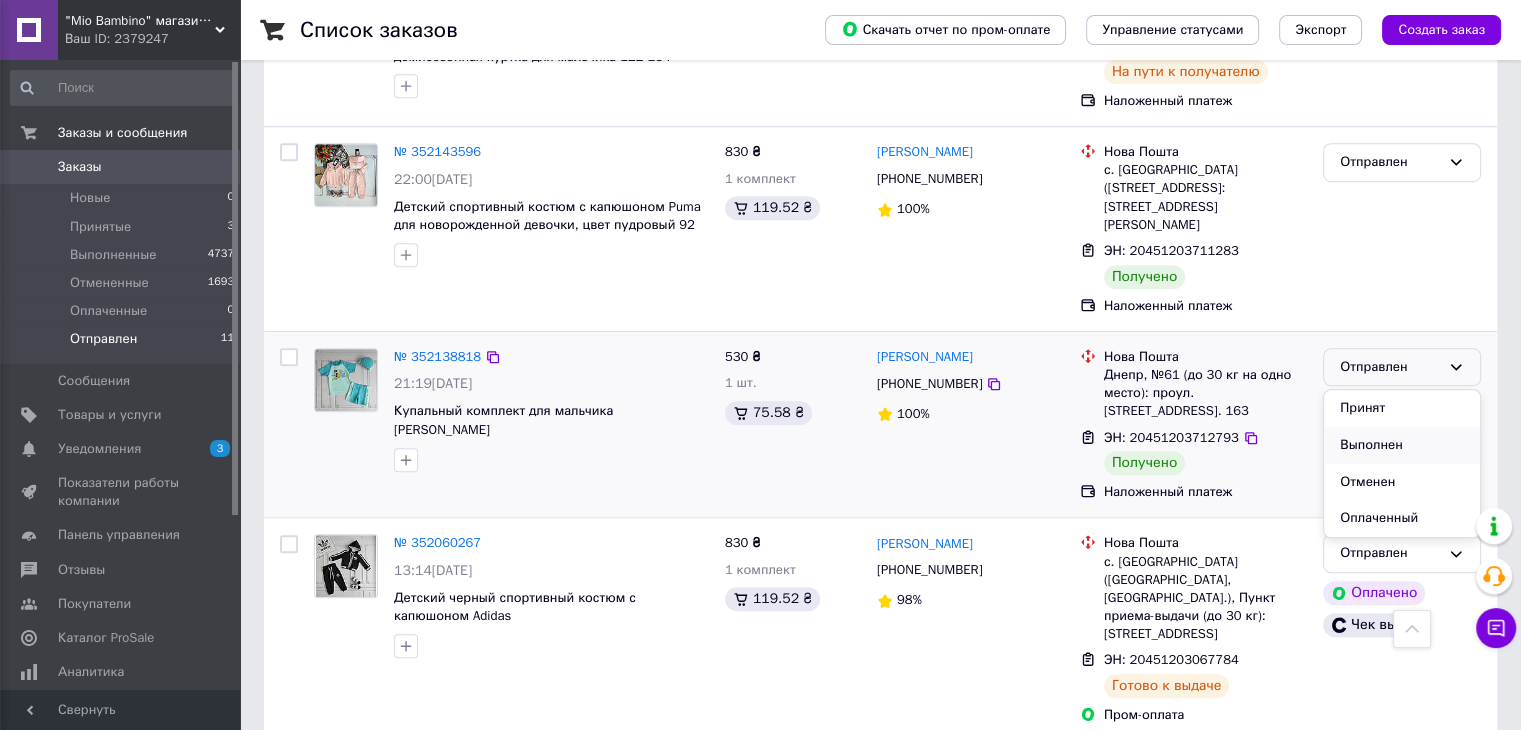 click on "Выполнен" at bounding box center [1402, 445] 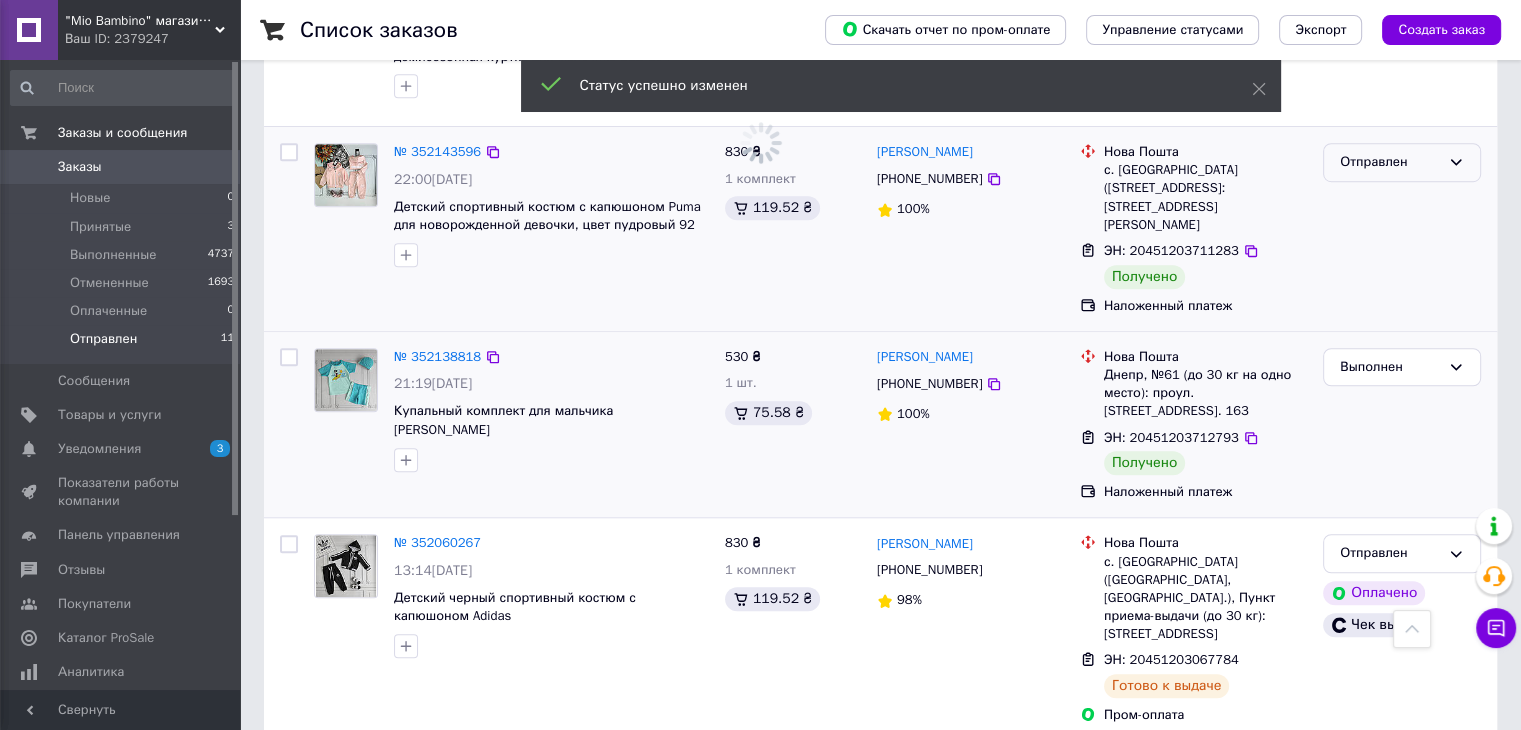 click on "Отправлен" at bounding box center (1402, 162) 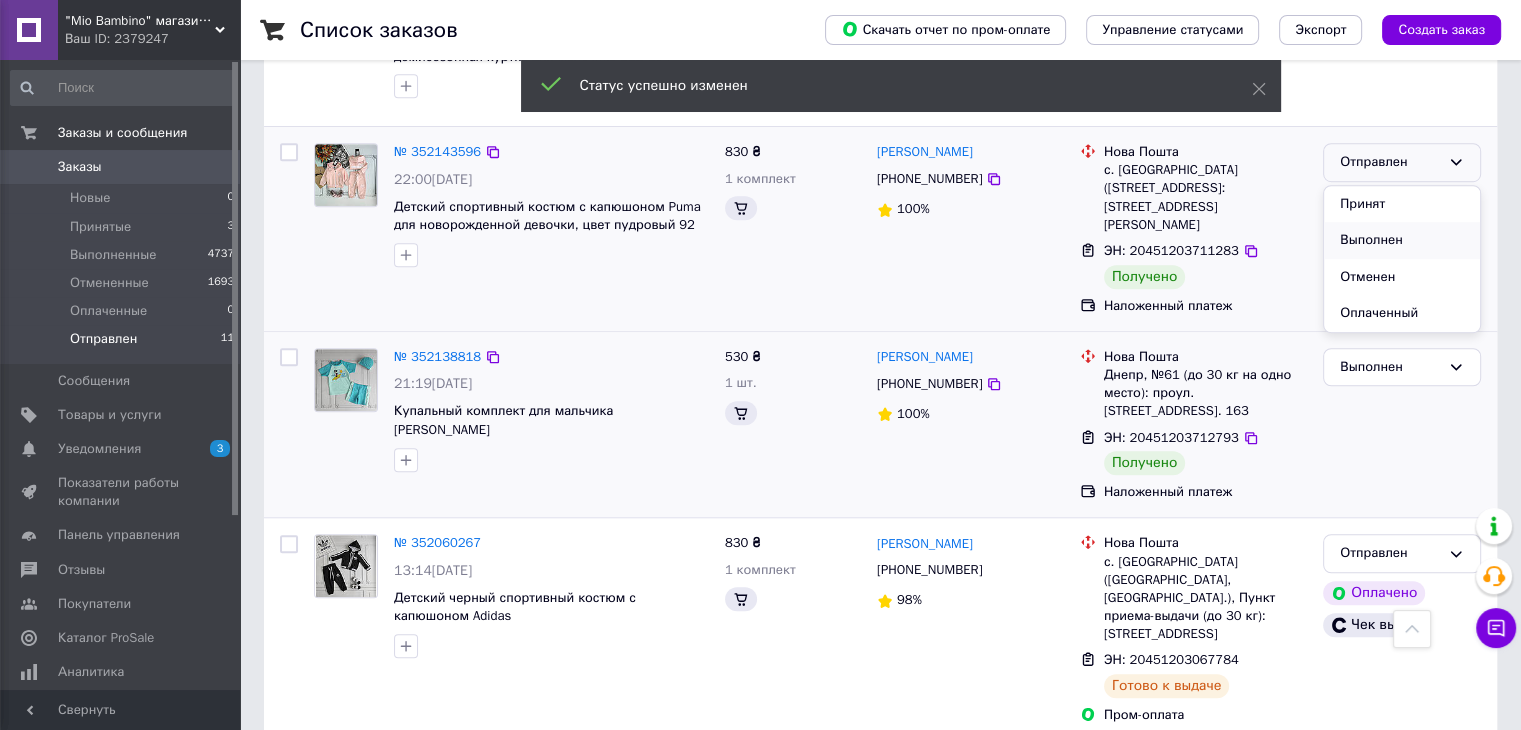 click on "Выполнен" at bounding box center (1402, 240) 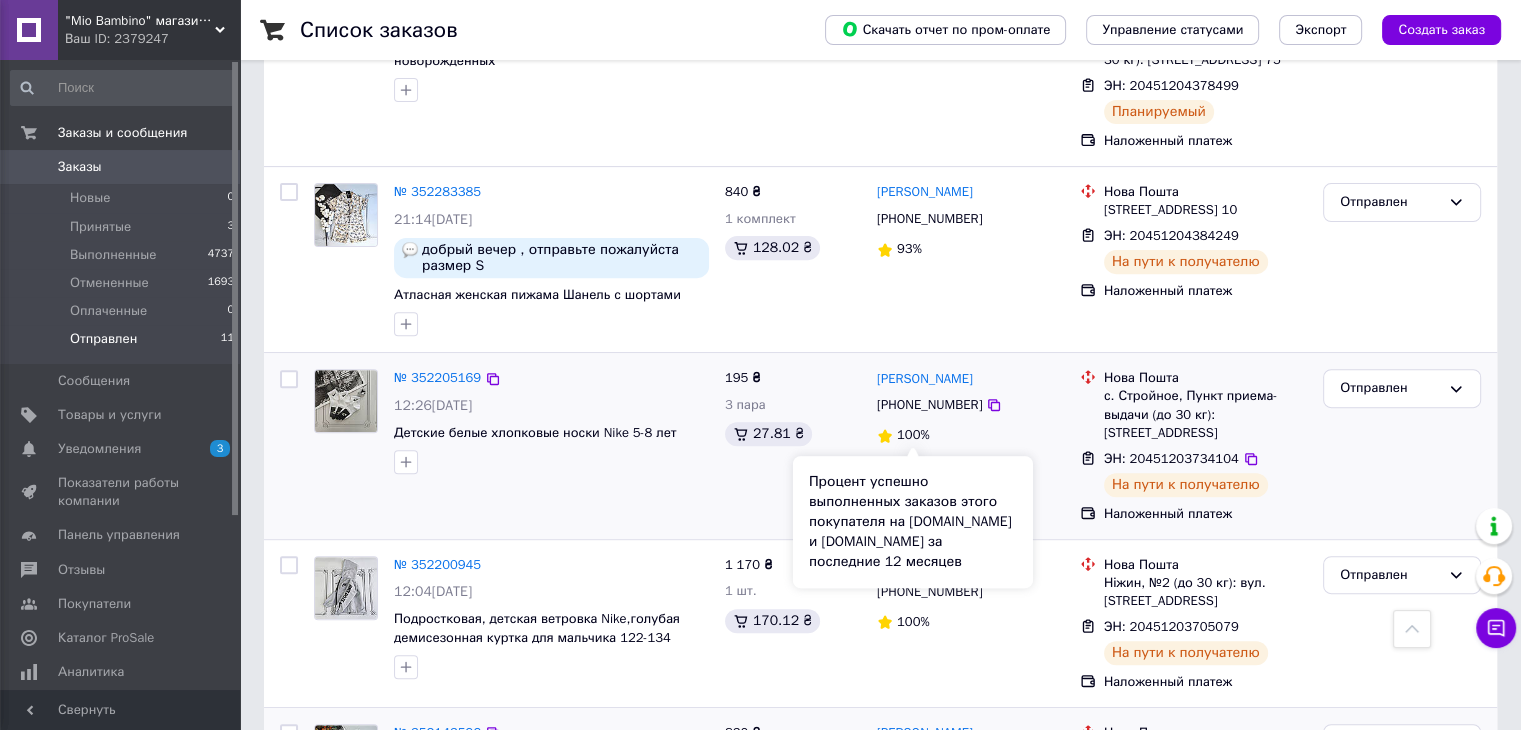 scroll, scrollTop: 600, scrollLeft: 0, axis: vertical 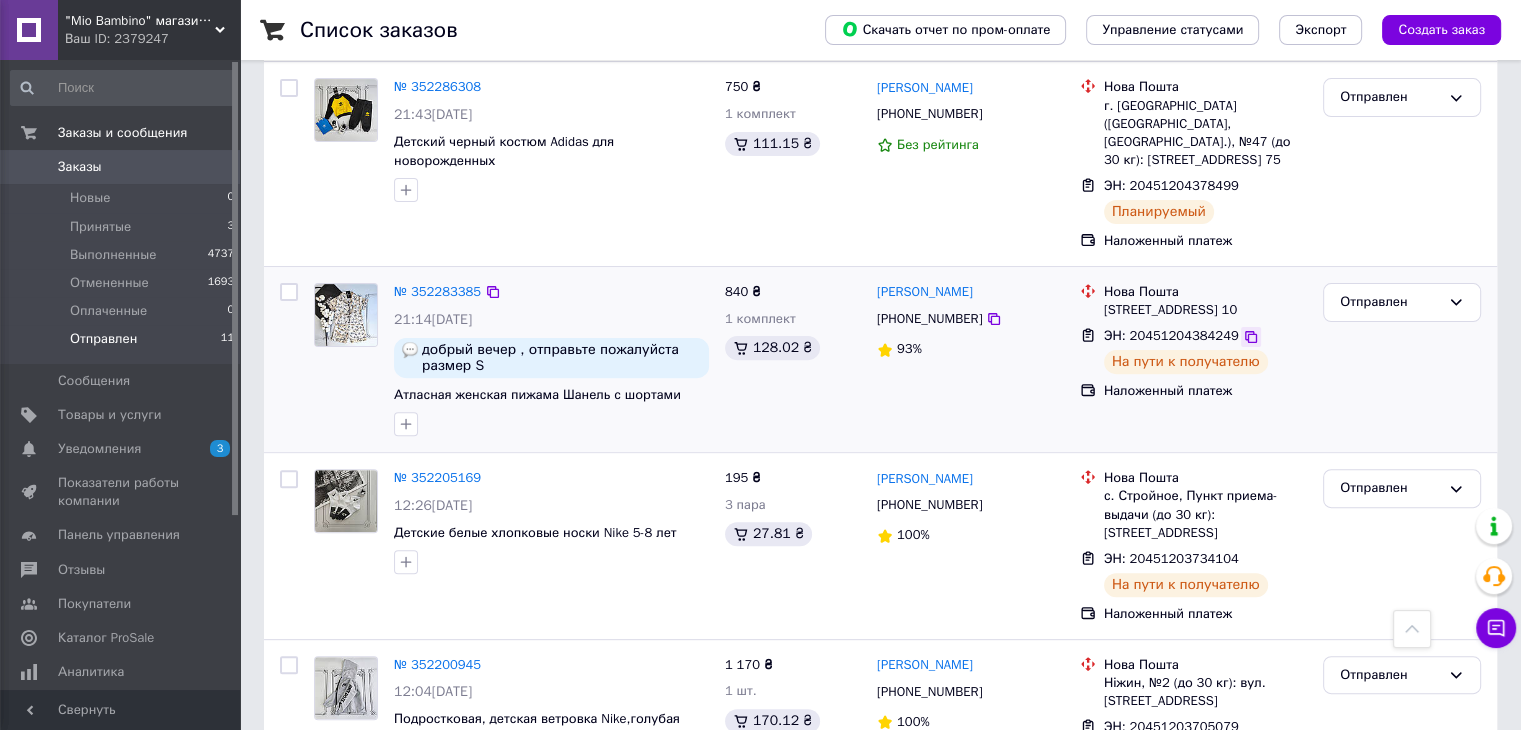 click 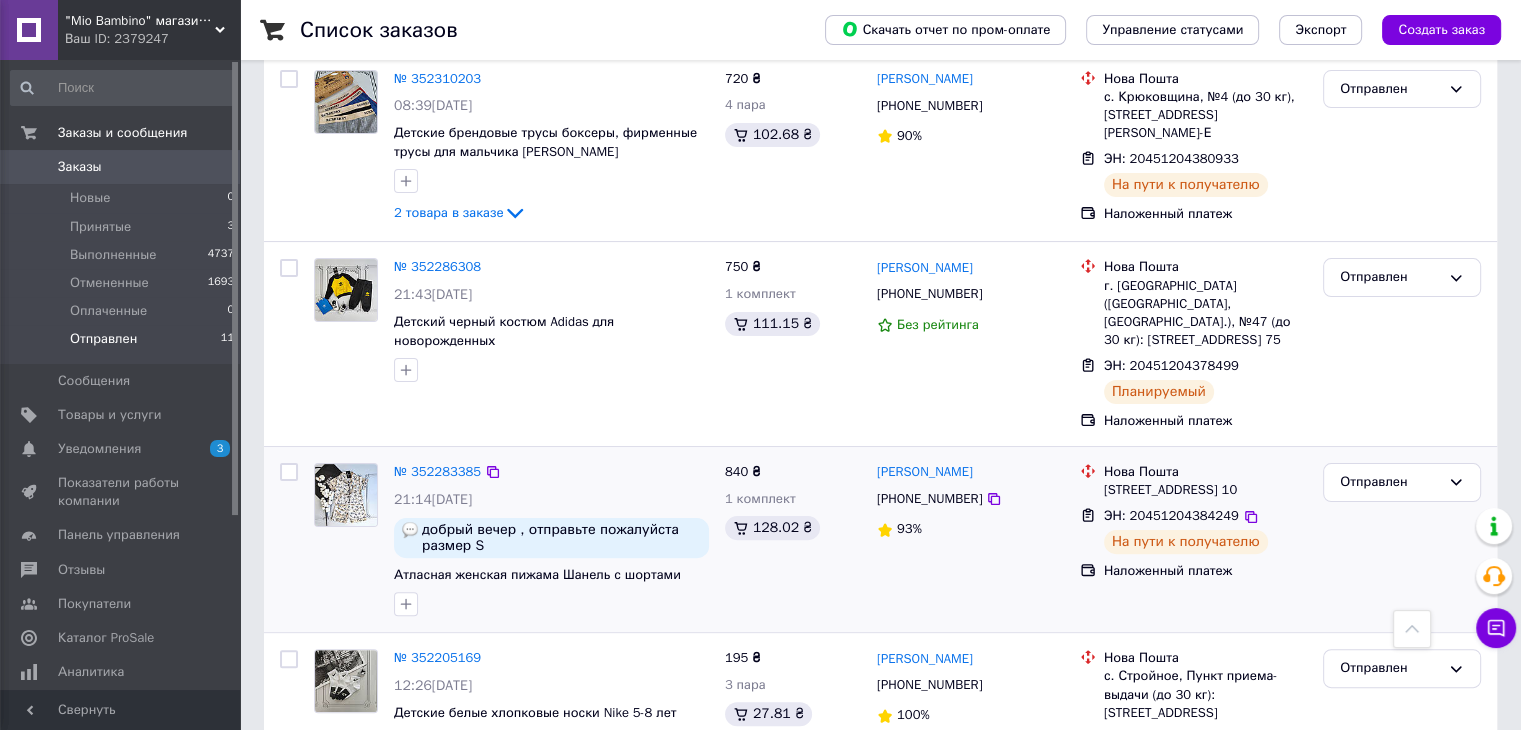 scroll, scrollTop: 400, scrollLeft: 0, axis: vertical 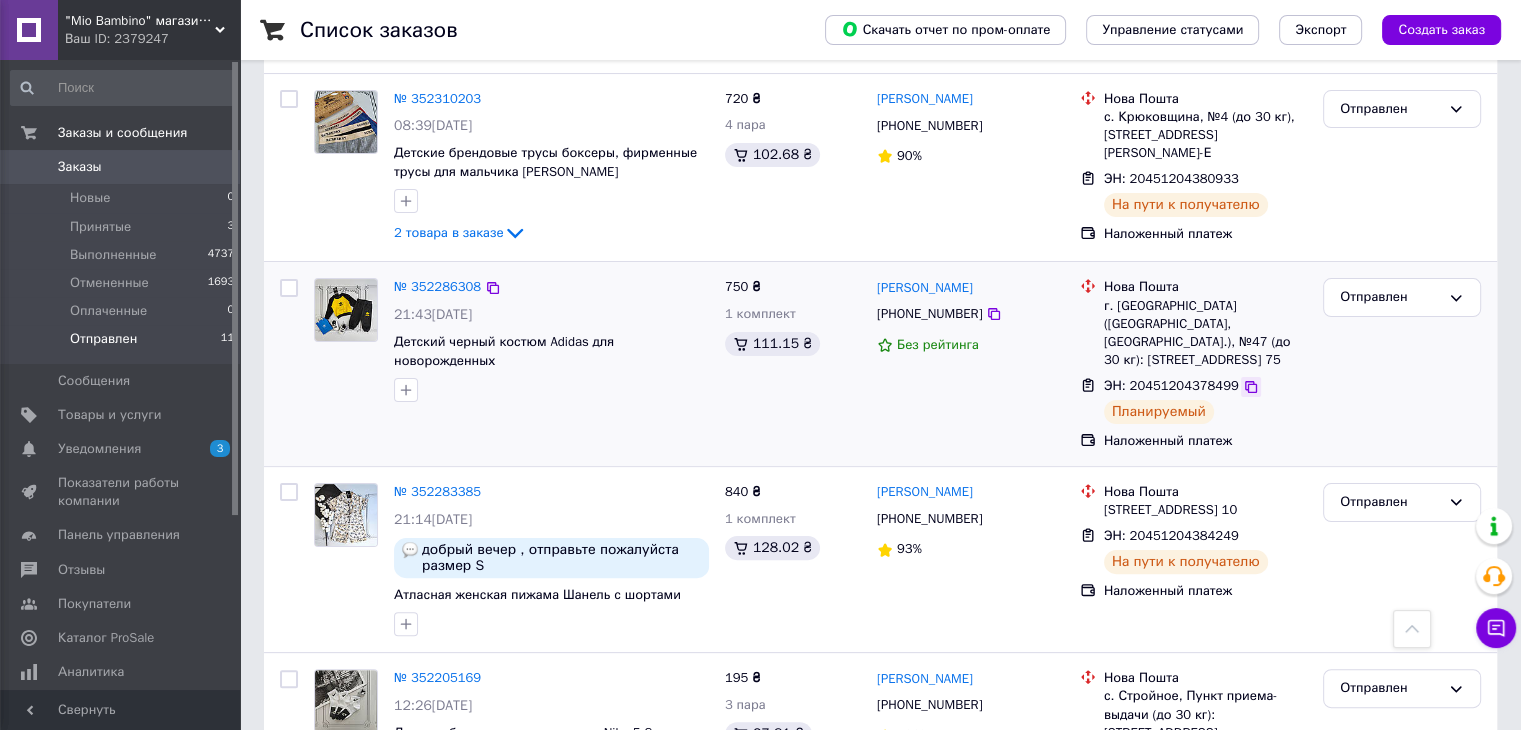 click 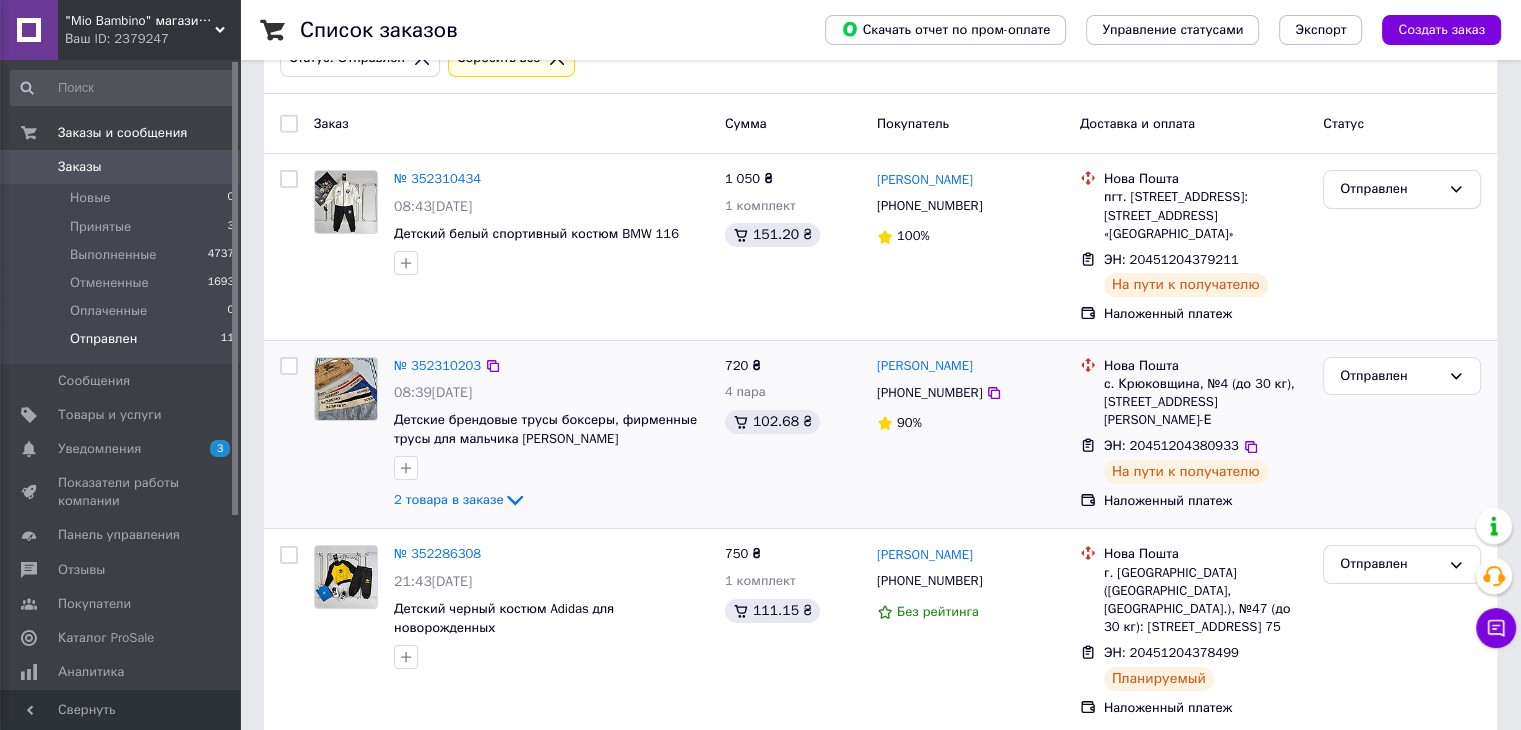 scroll, scrollTop: 100, scrollLeft: 0, axis: vertical 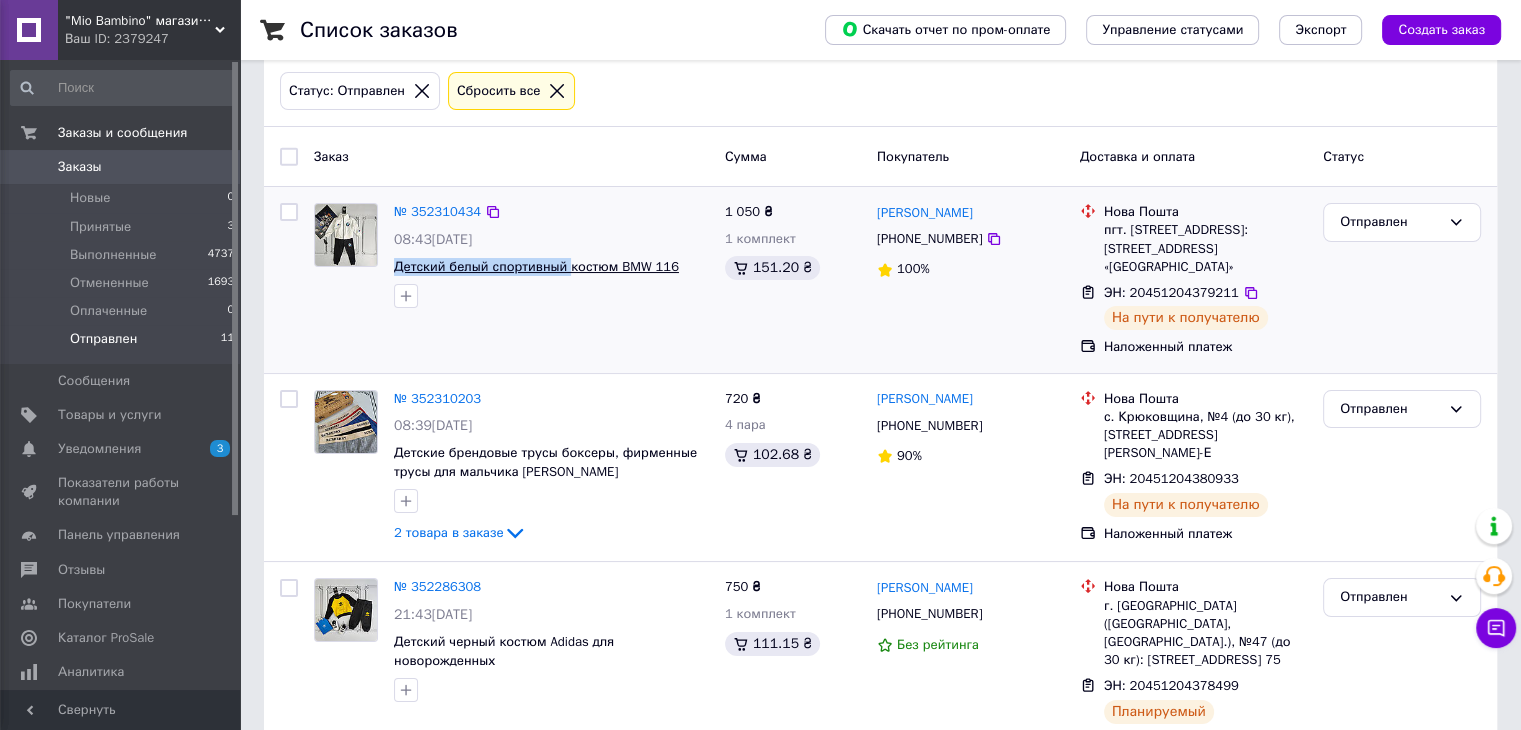 drag, startPoint x: 389, startPoint y: 266, endPoint x: 565, endPoint y: 269, distance: 176.02557 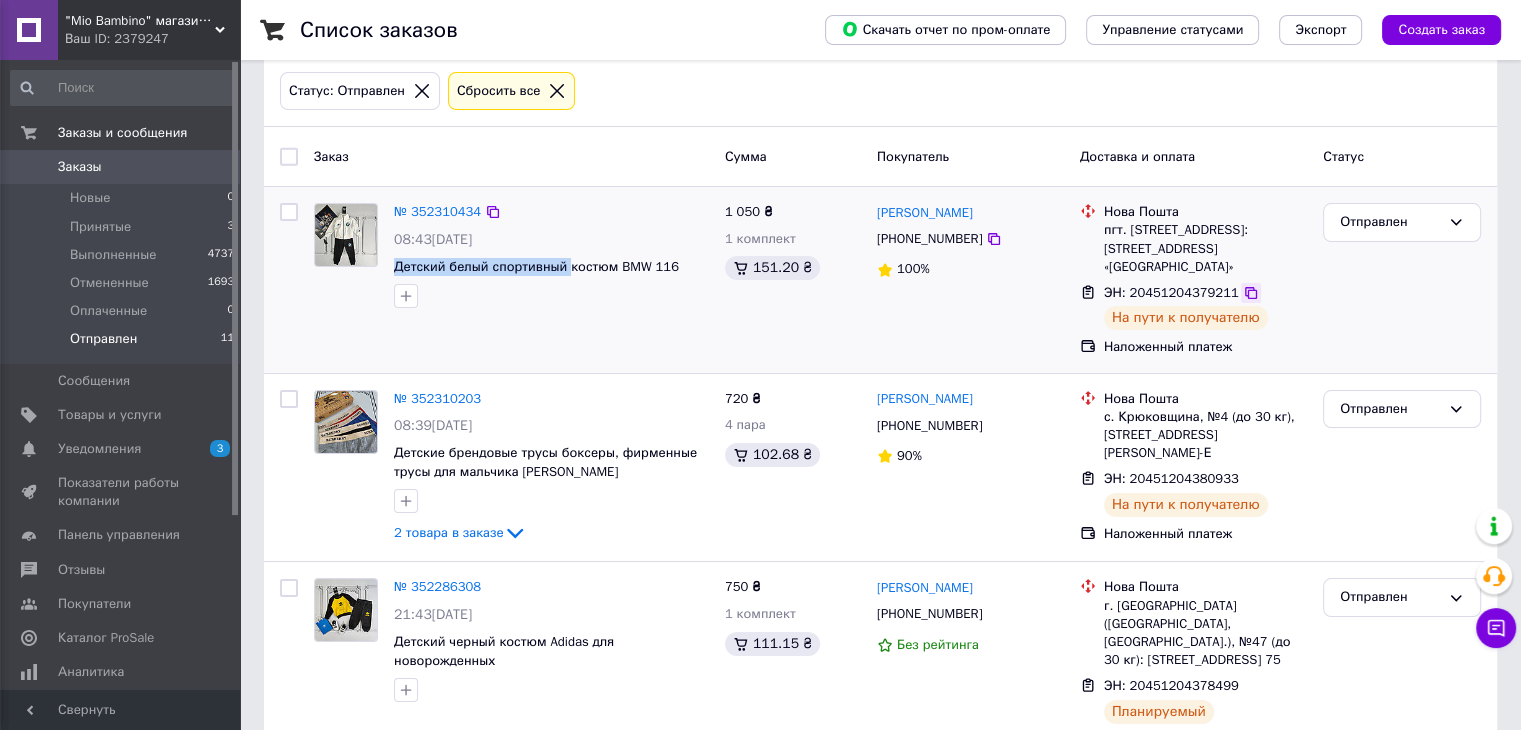 click 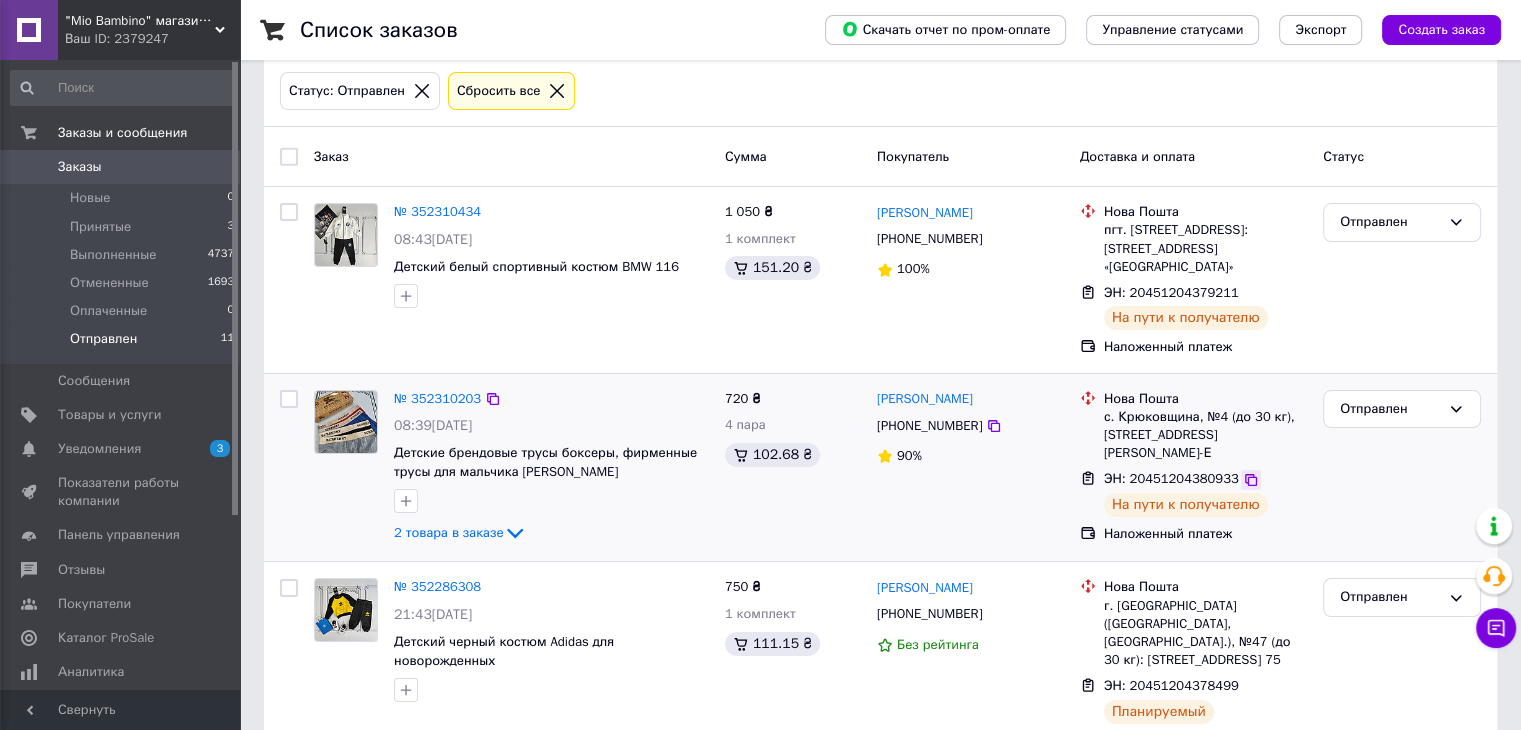 click 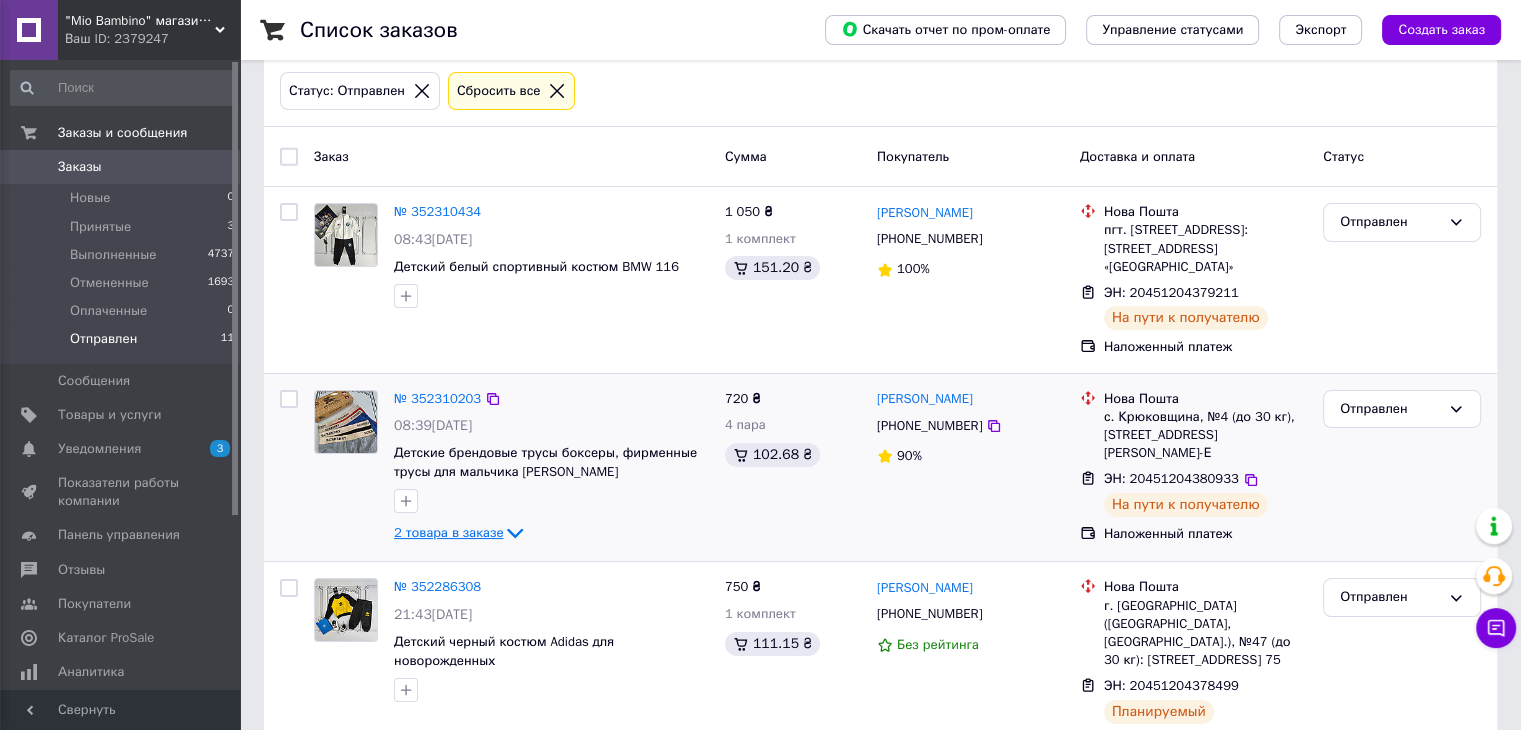 click 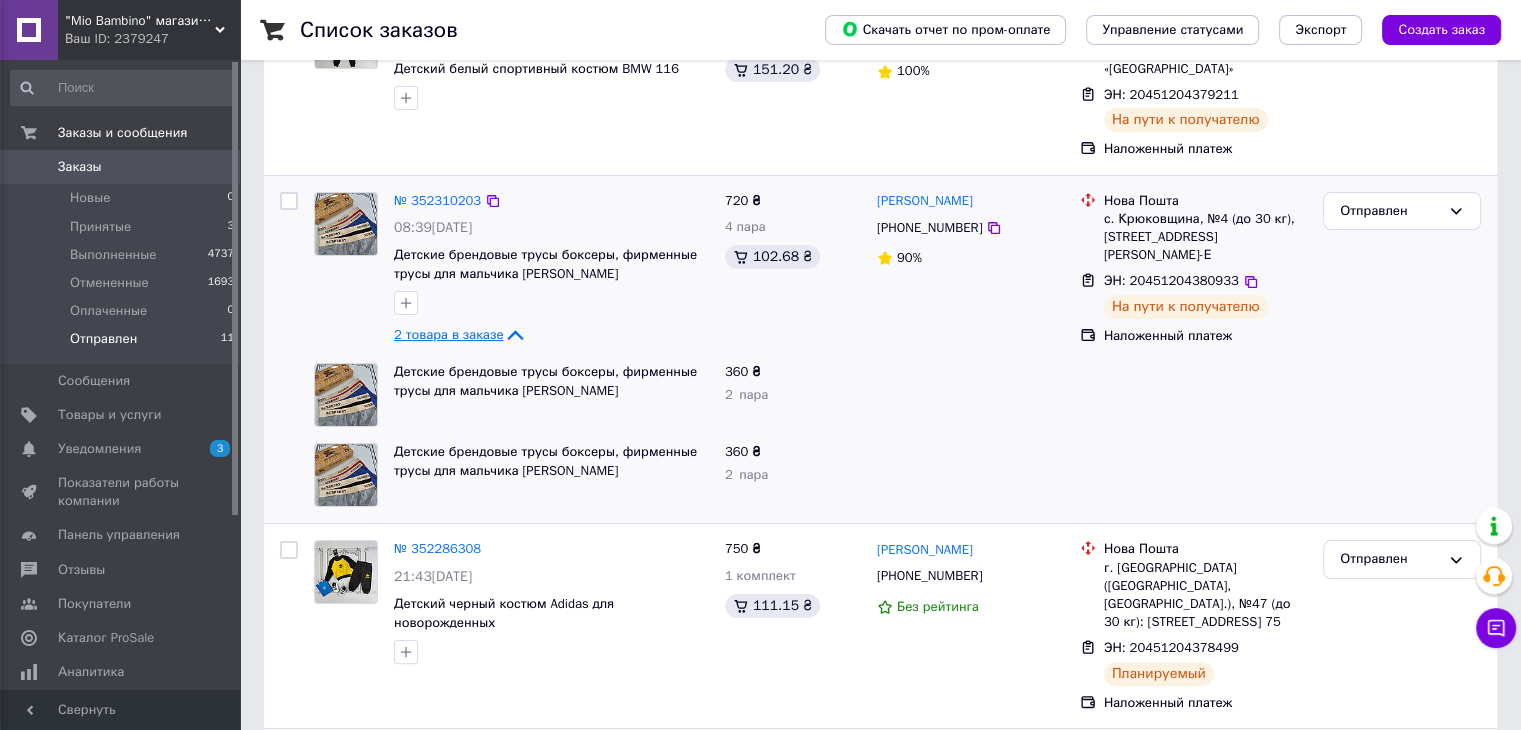 scroll, scrollTop: 300, scrollLeft: 0, axis: vertical 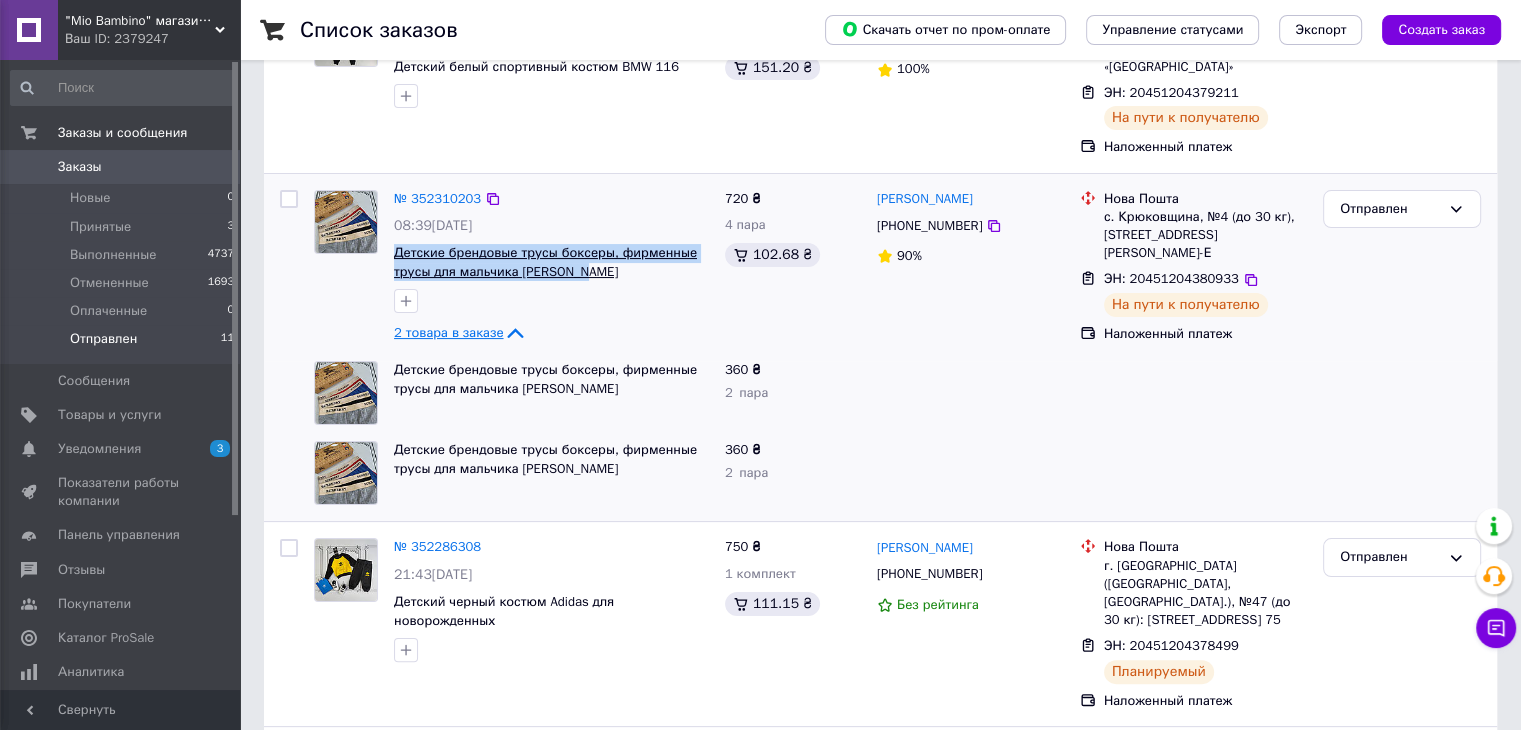 drag, startPoint x: 476, startPoint y: 263, endPoint x: 578, endPoint y: 272, distance: 102.396286 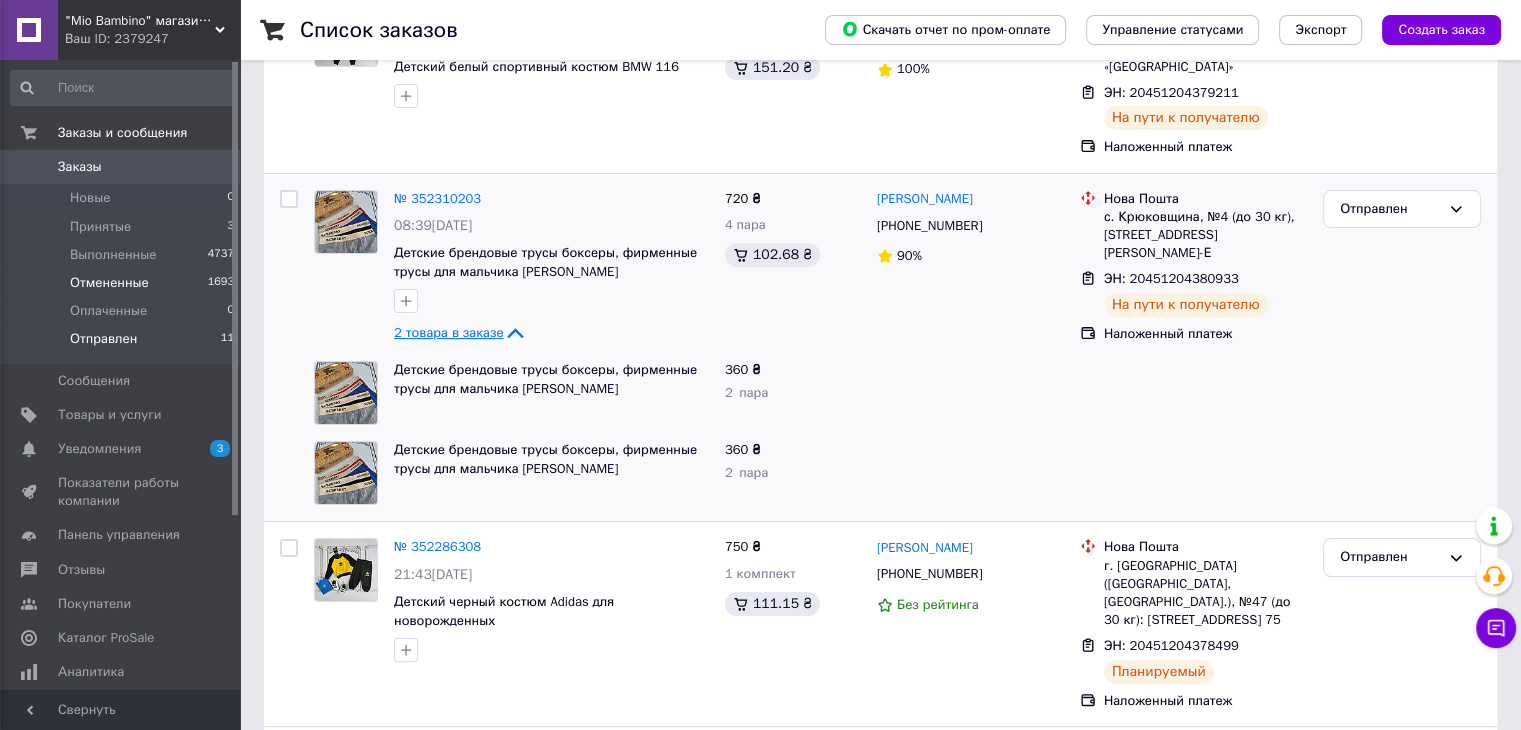 click on "Отмененные" at bounding box center (109, 283) 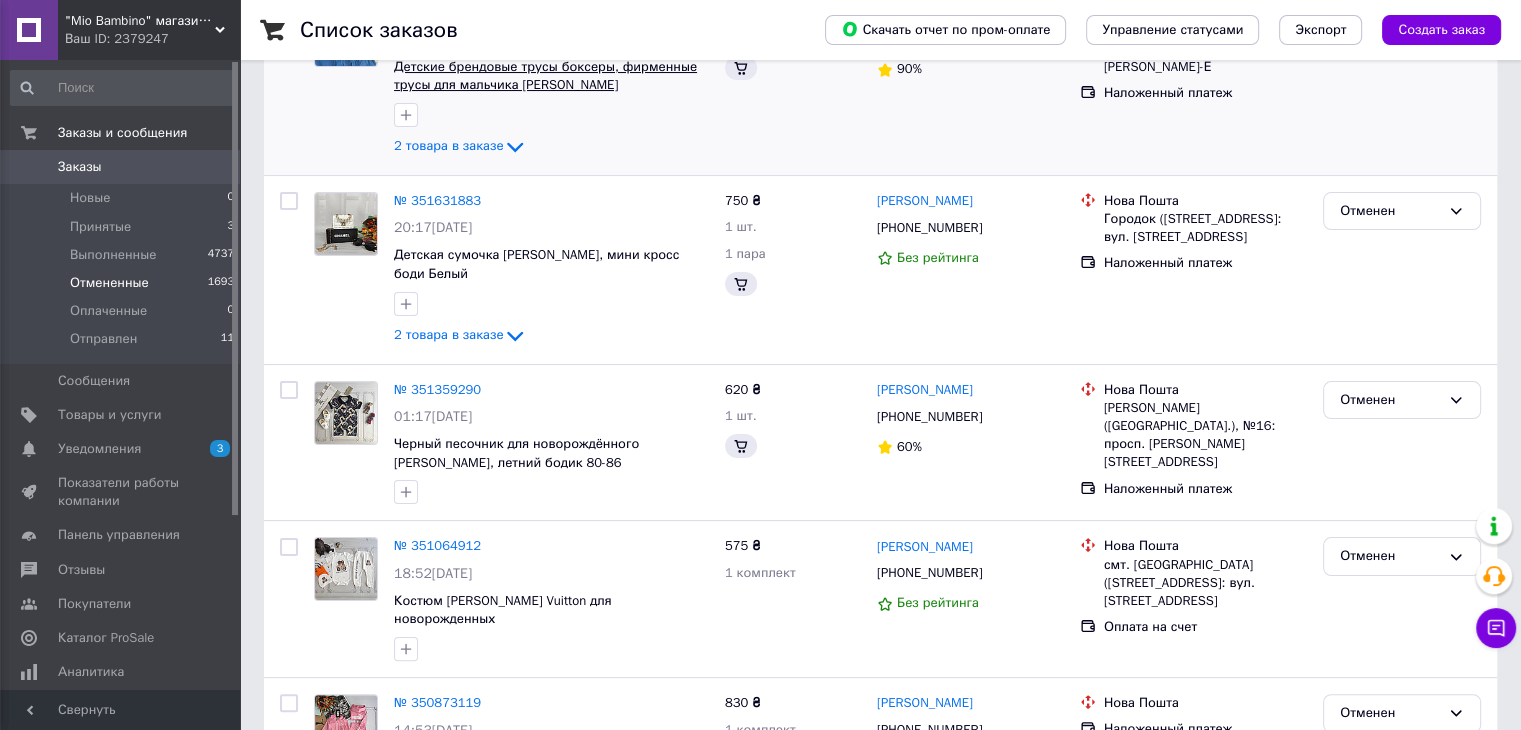 scroll, scrollTop: 0, scrollLeft: 0, axis: both 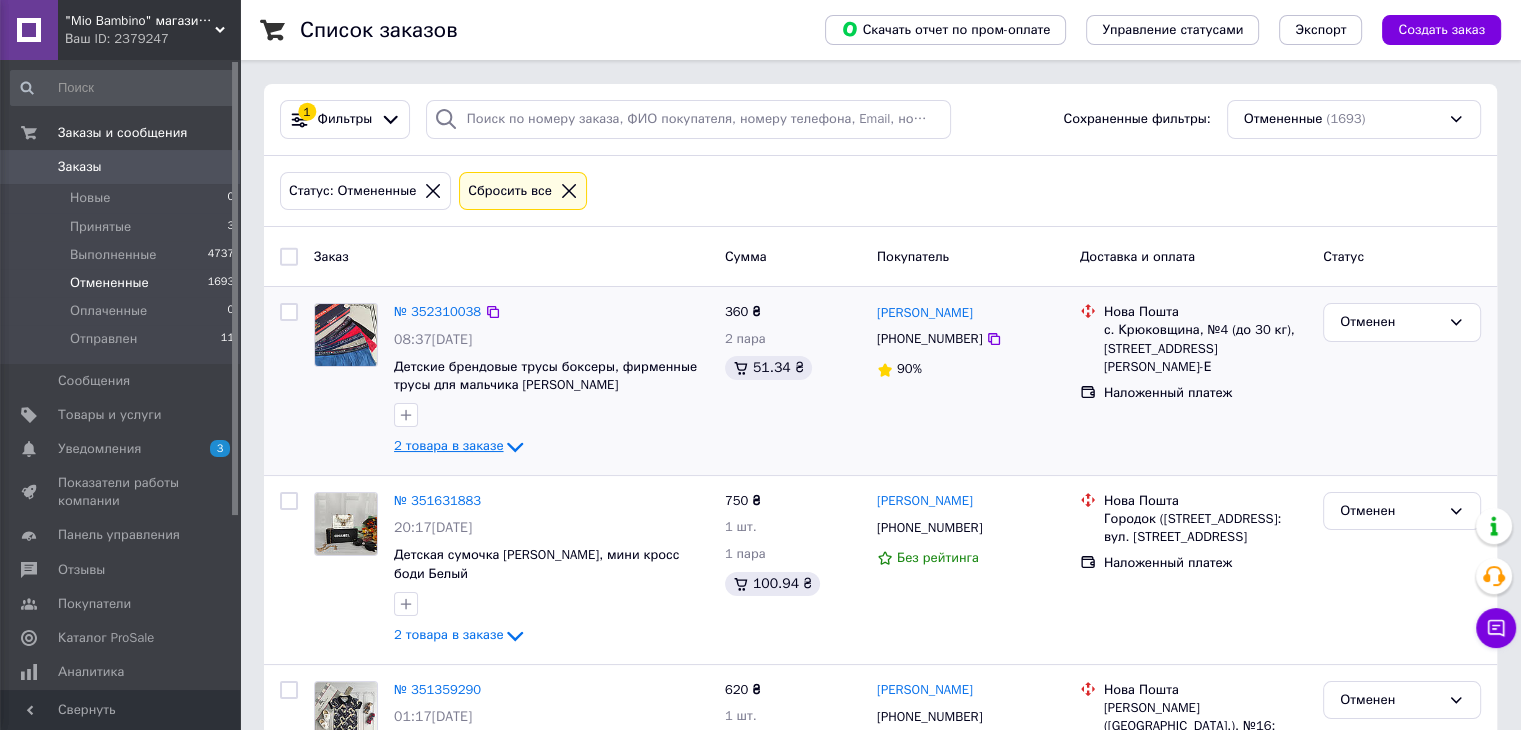 click 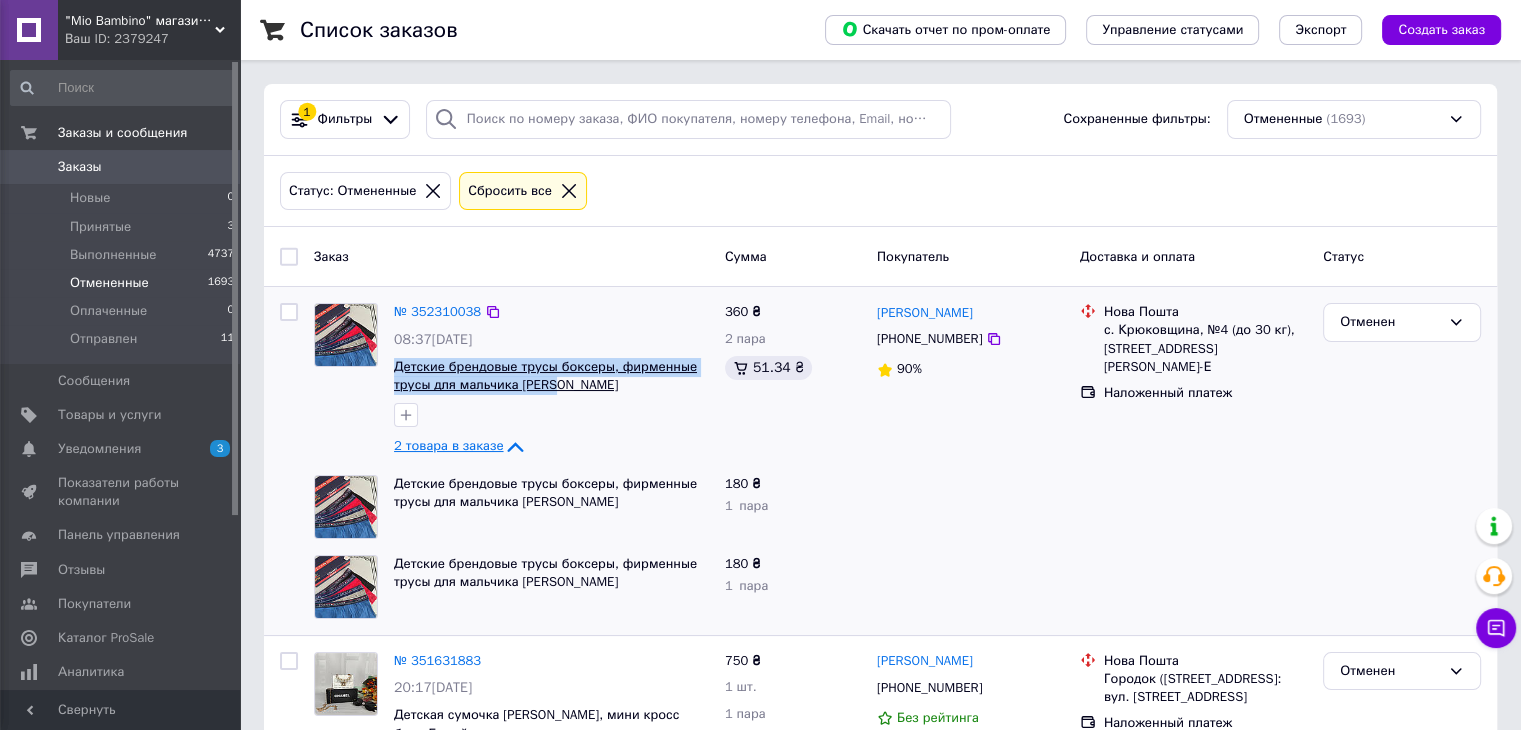 drag, startPoint x: 392, startPoint y: 364, endPoint x: 556, endPoint y: 387, distance: 165.60495 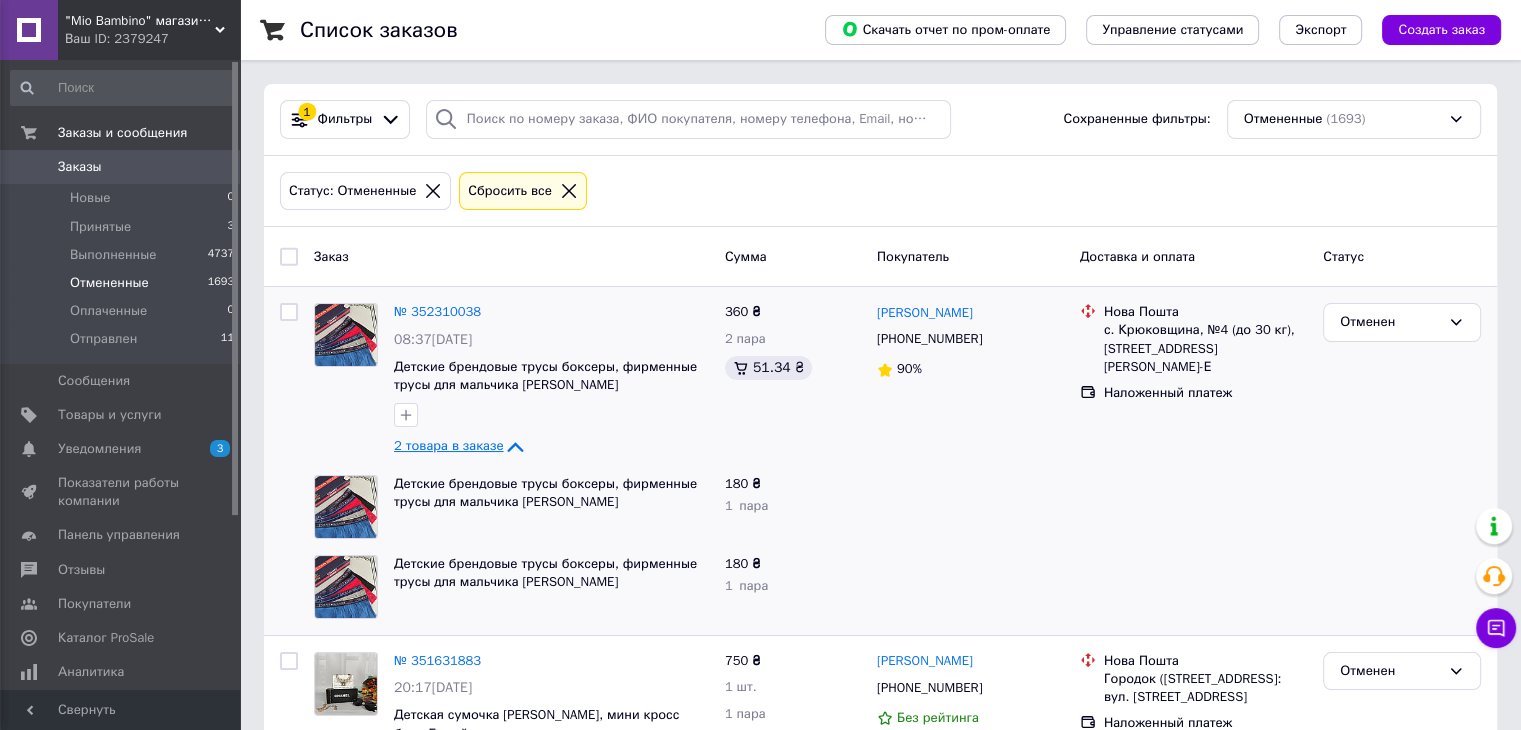 click 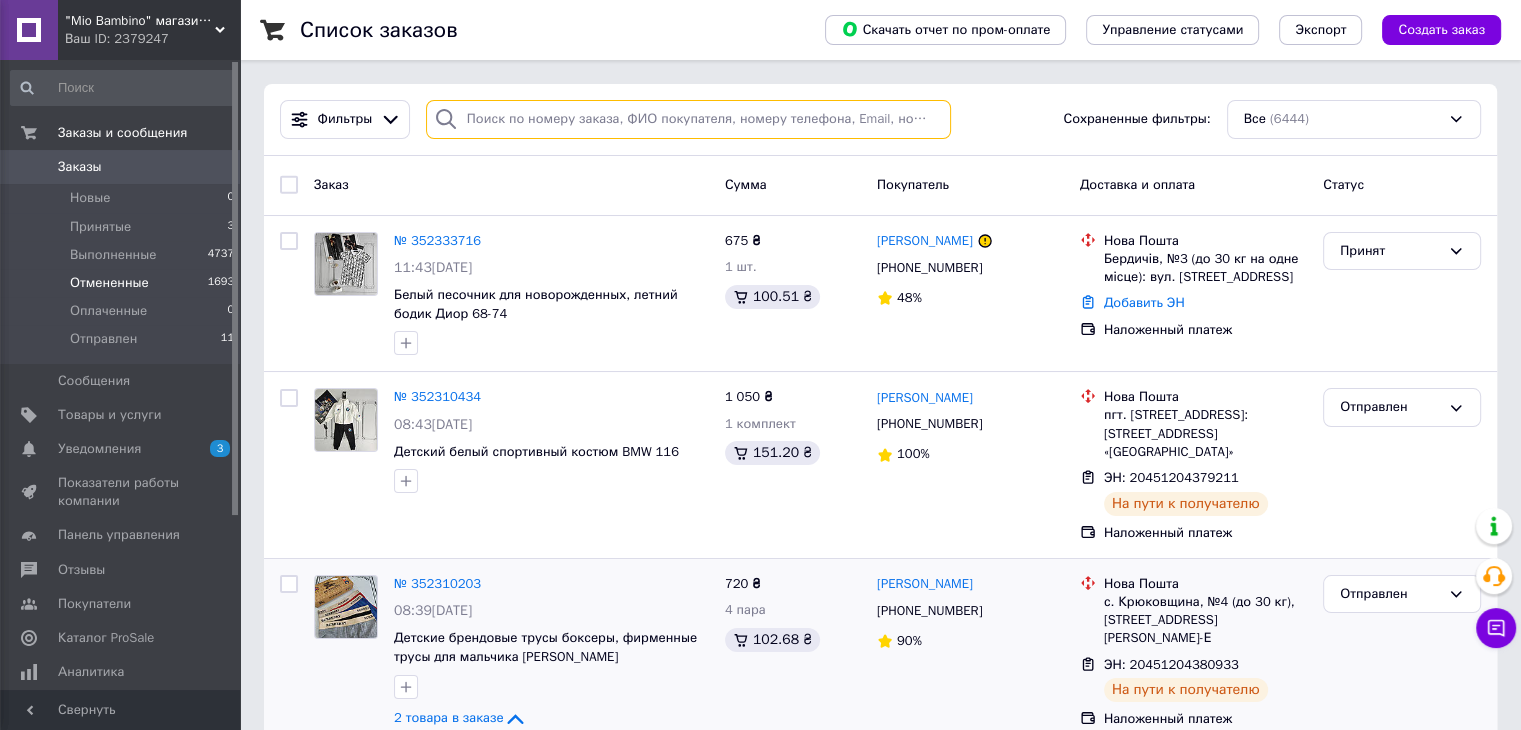 click at bounding box center (688, 119) 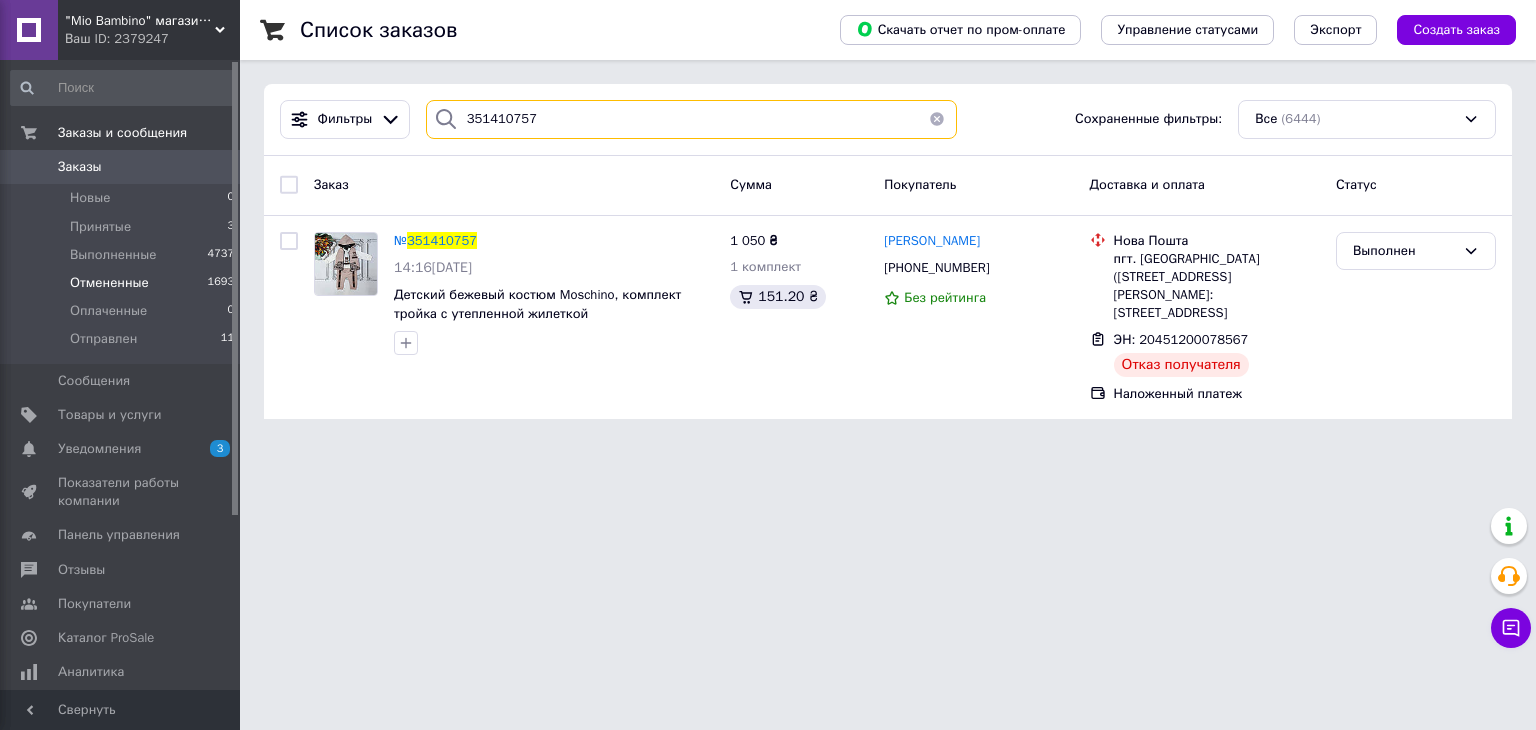 click on "351410757" at bounding box center (692, 119) 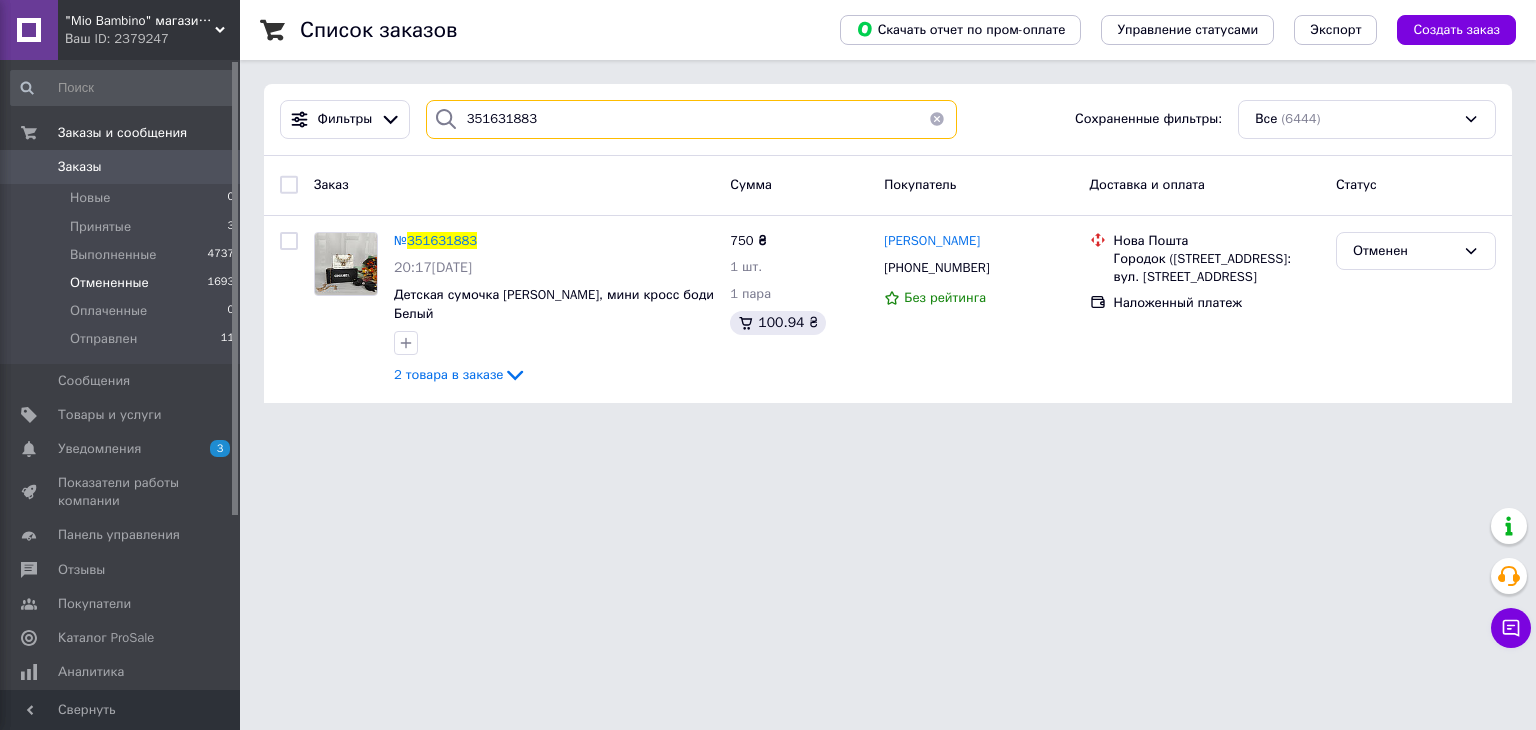 click on "351631883" at bounding box center (692, 119) 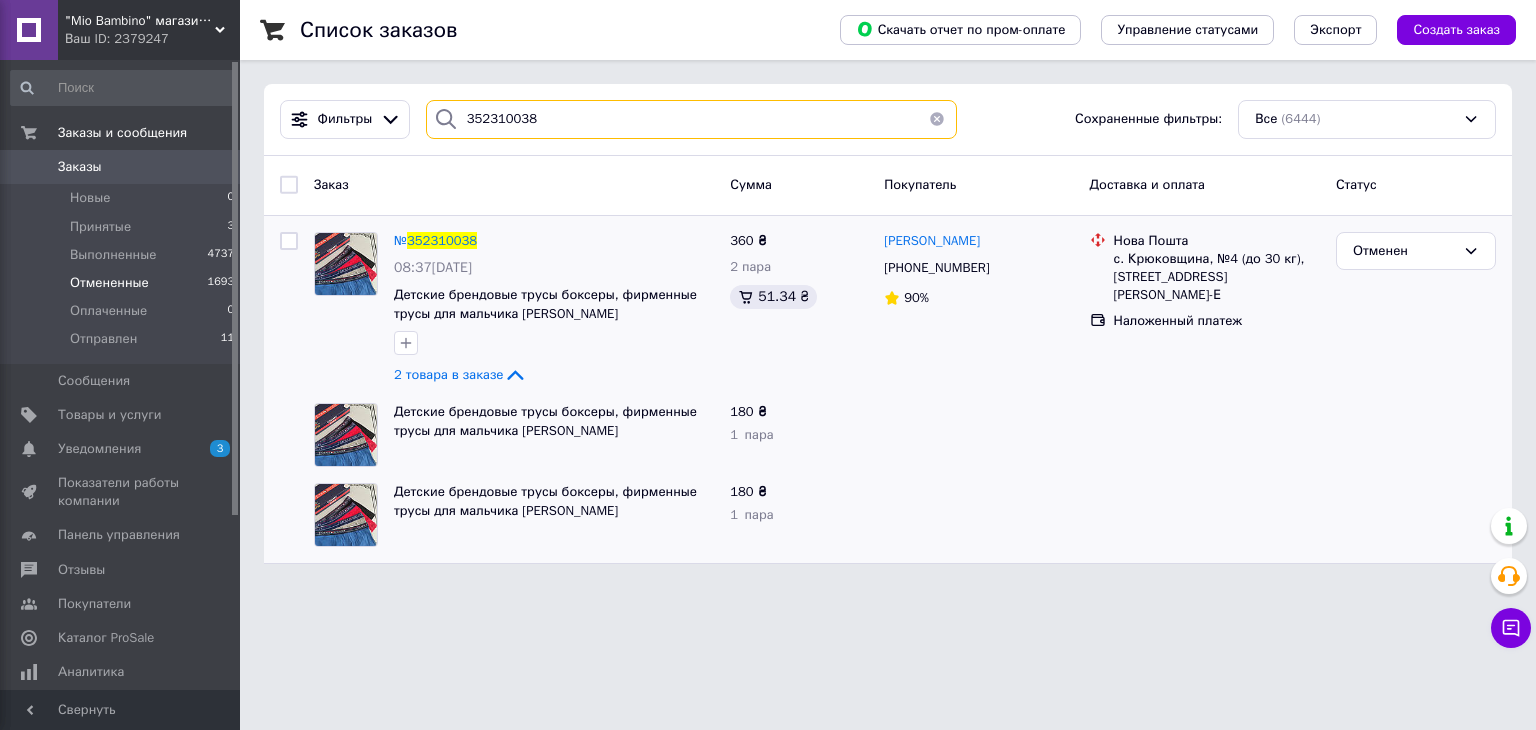 click on "352310038" at bounding box center (692, 119) 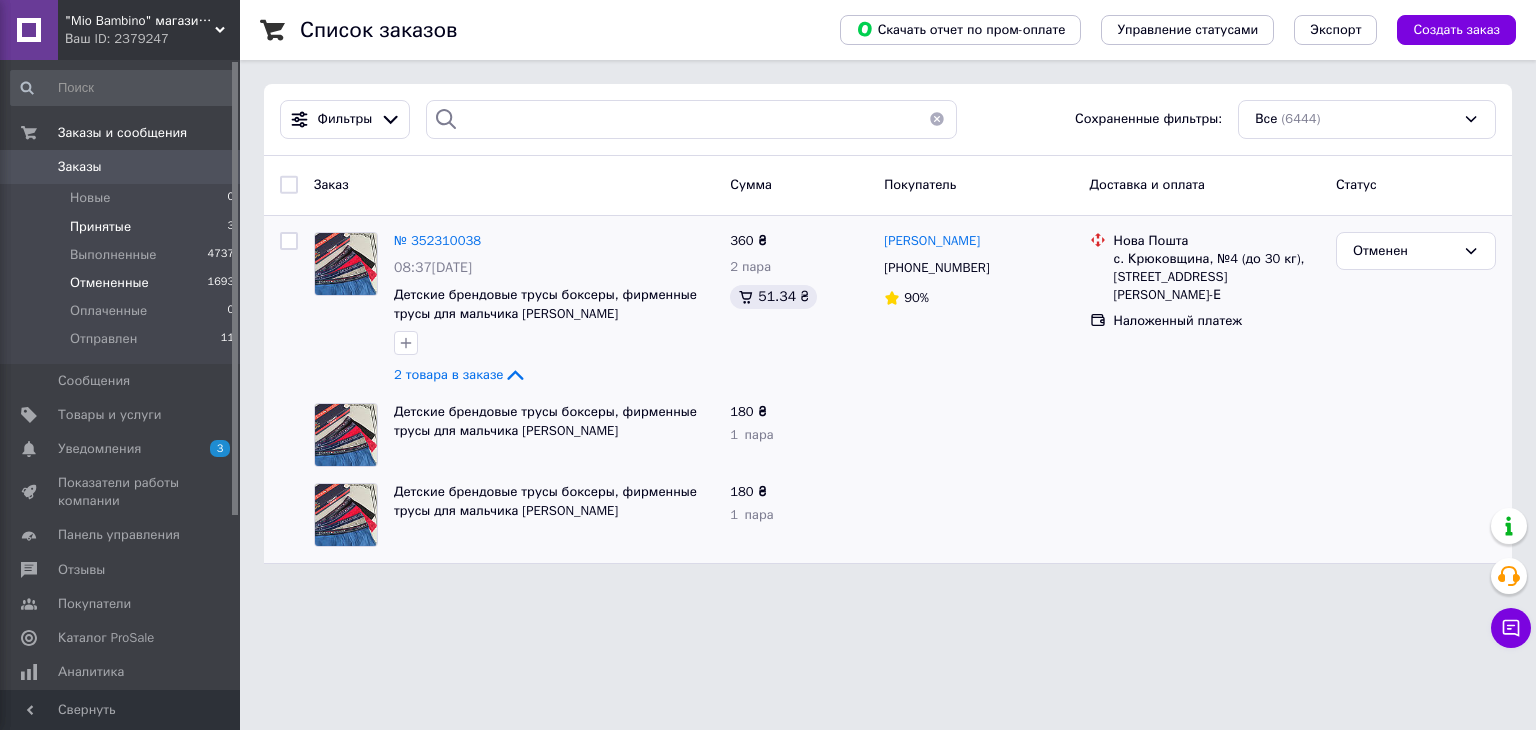 click on "Принятые" at bounding box center (100, 227) 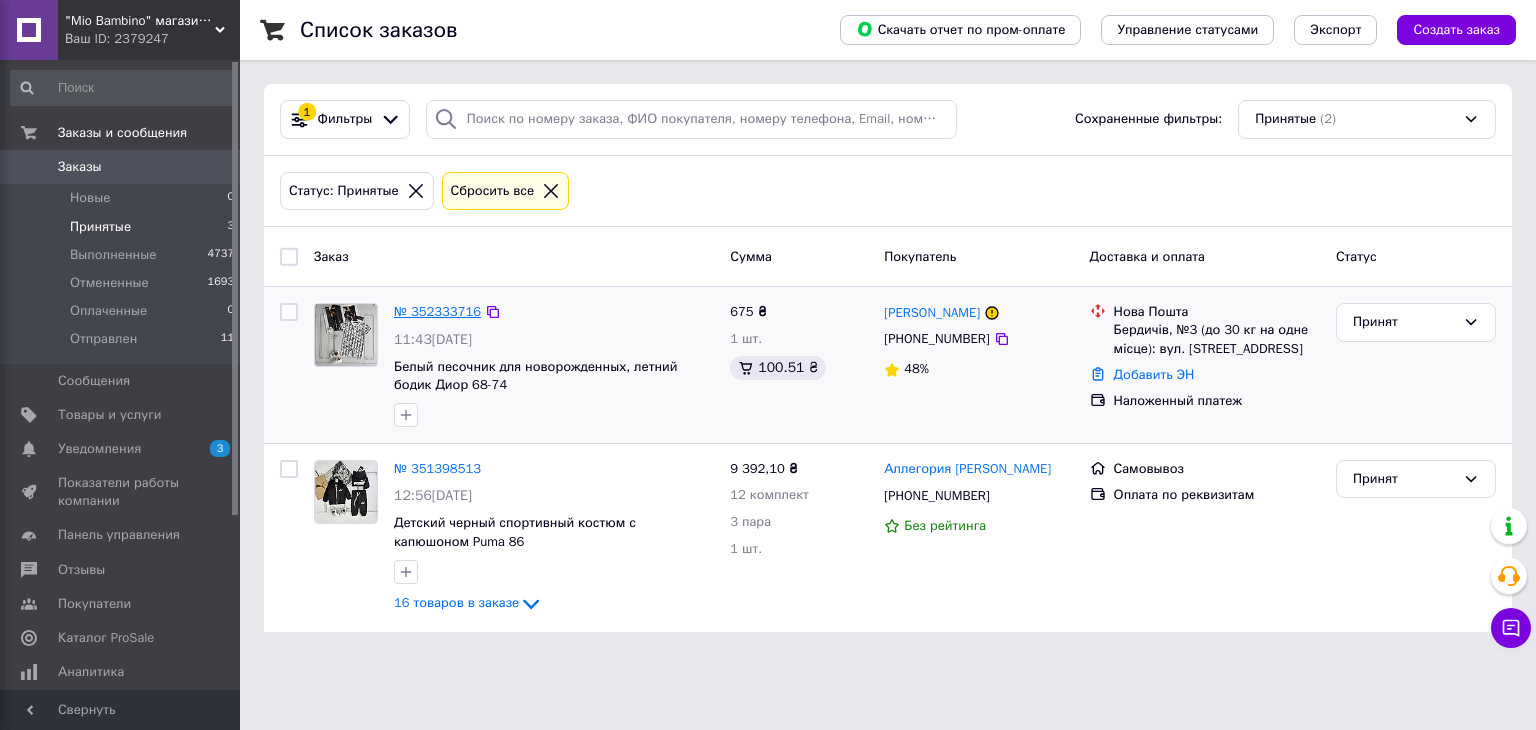click on "№ 352333716" at bounding box center [437, 311] 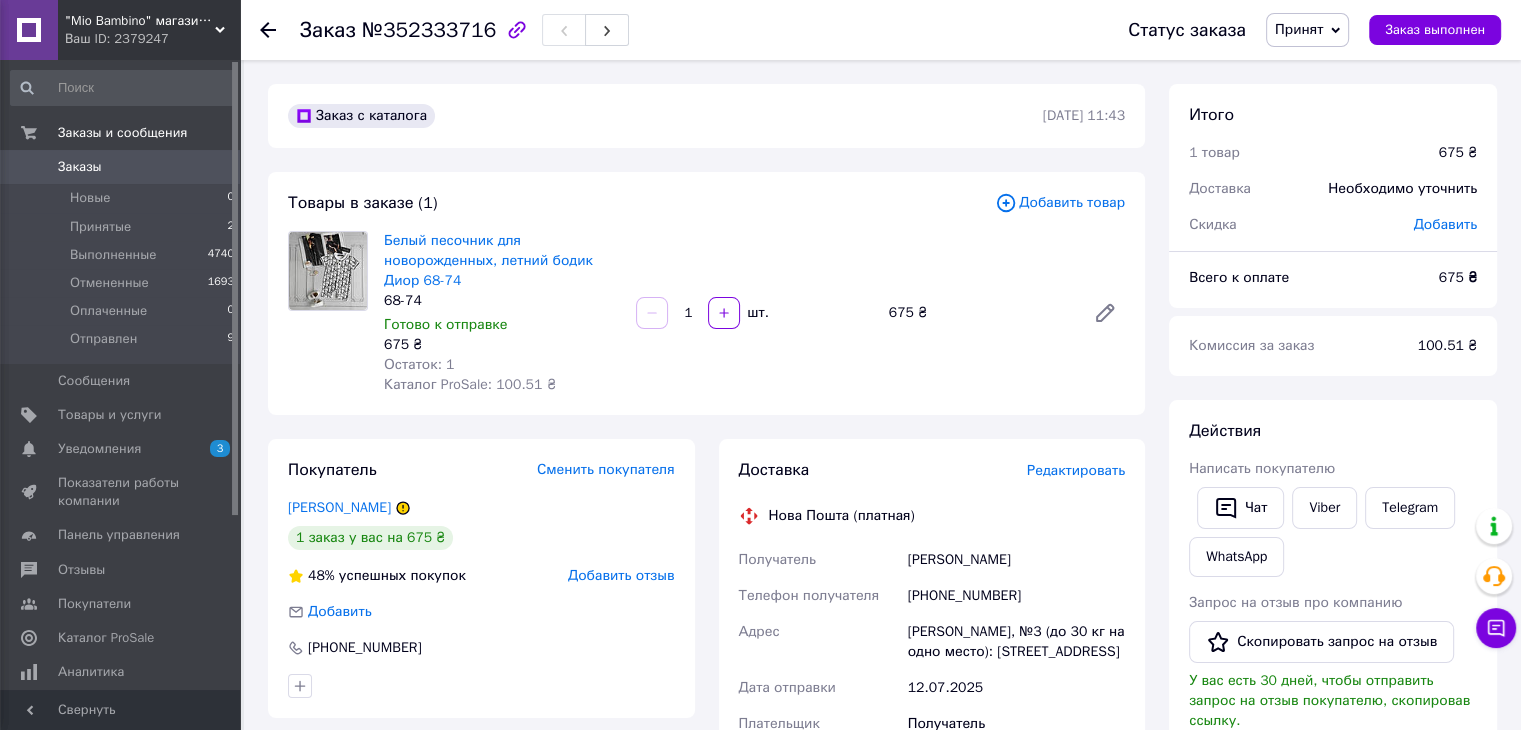 scroll, scrollTop: 0, scrollLeft: 0, axis: both 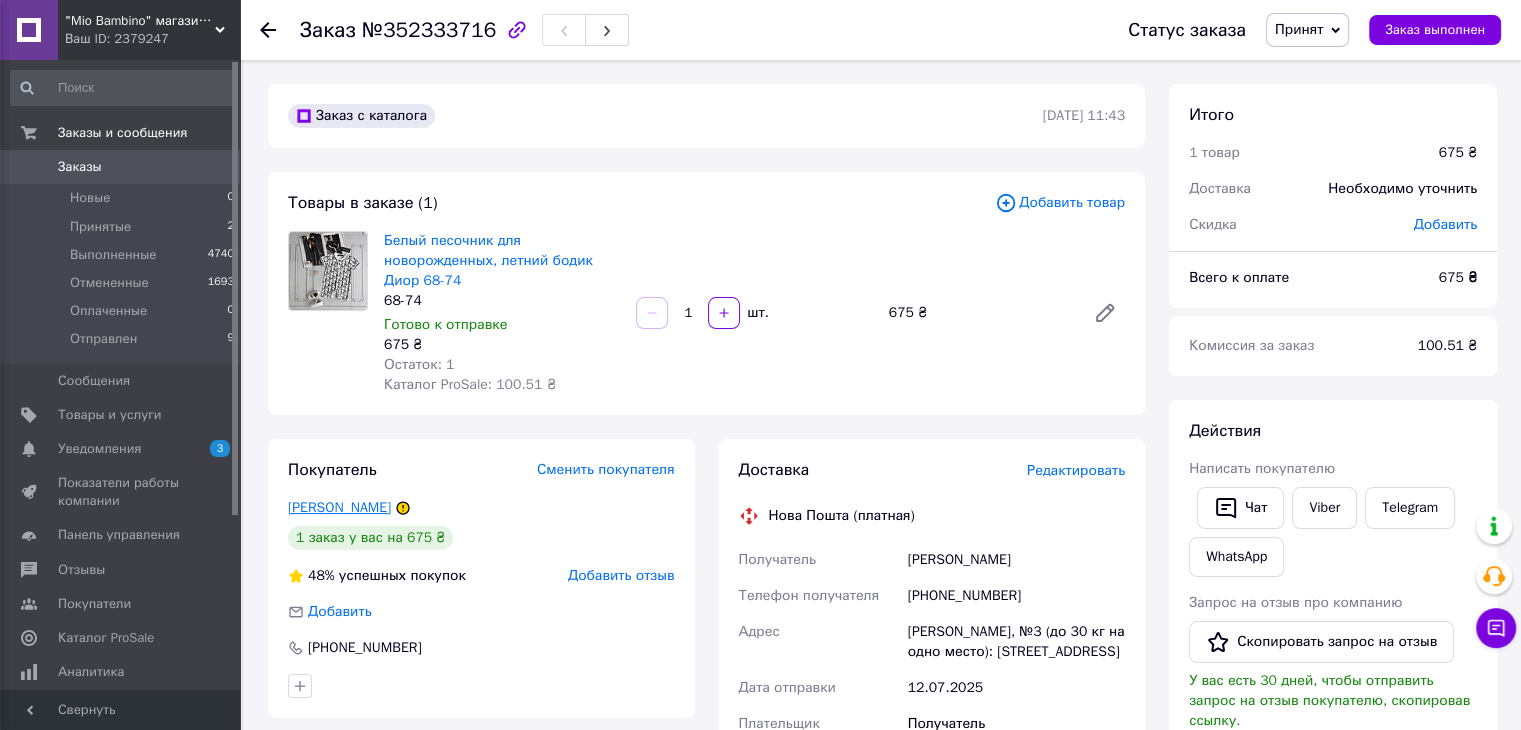 click on "[PERSON_NAME]" at bounding box center (339, 507) 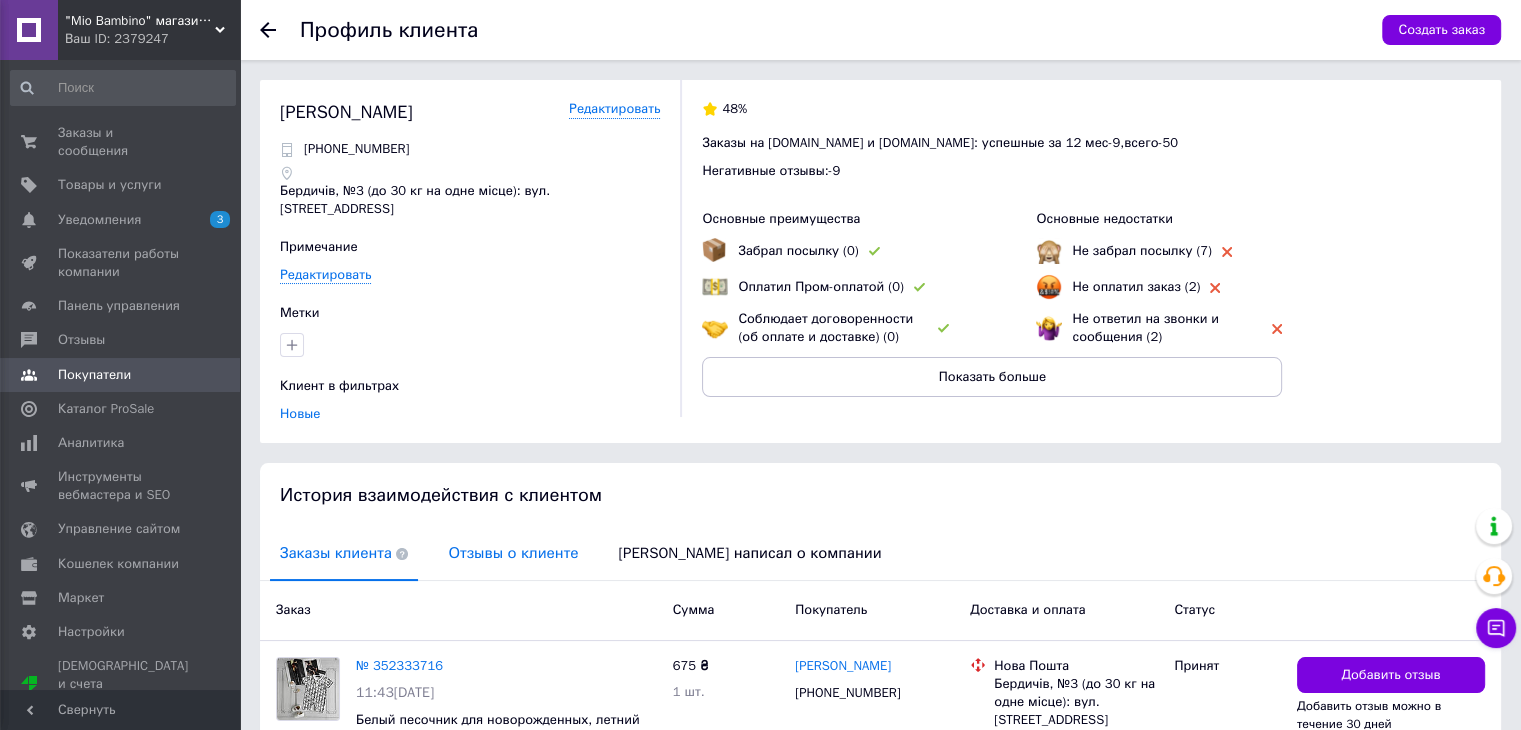 click on "Отзывы о клиенте" at bounding box center [513, 553] 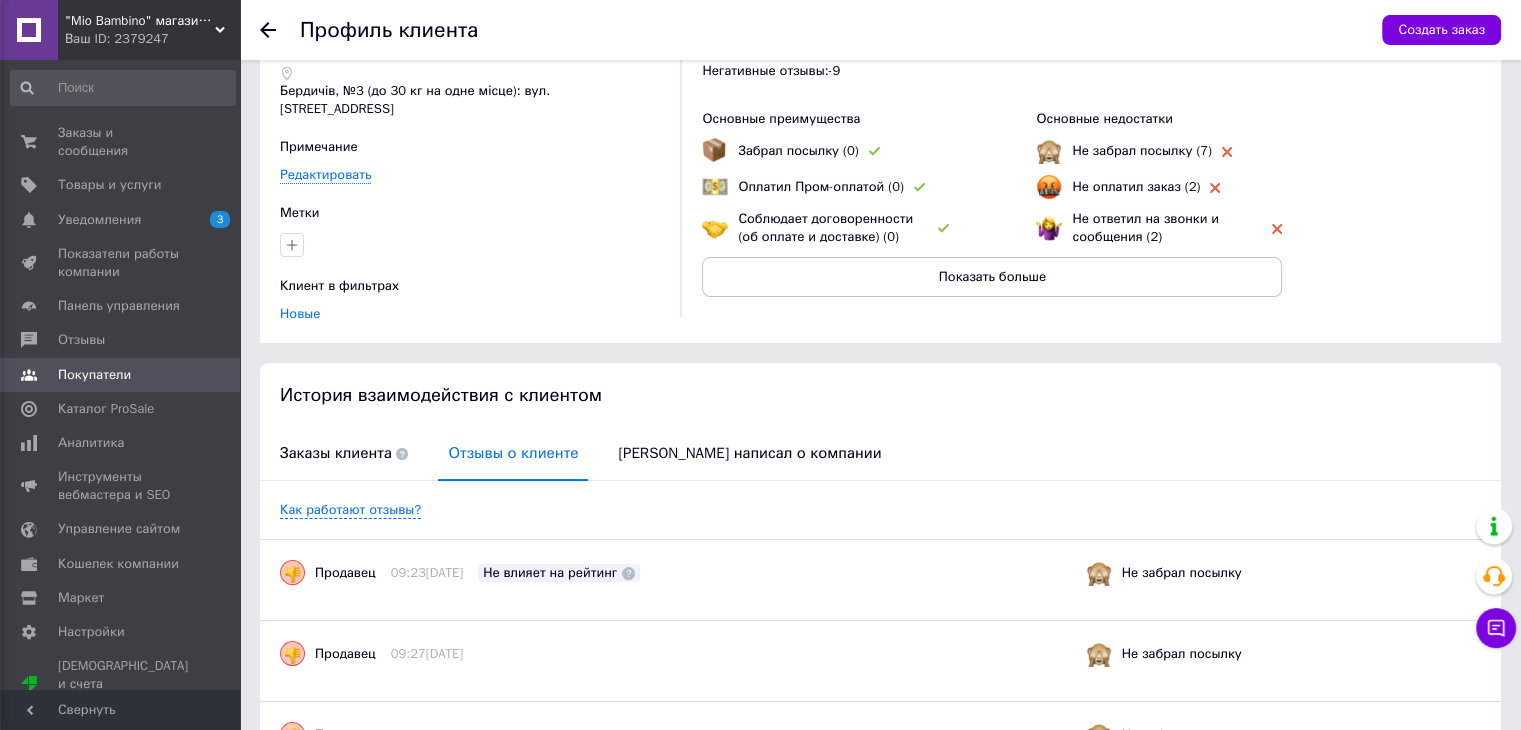 scroll, scrollTop: 0, scrollLeft: 0, axis: both 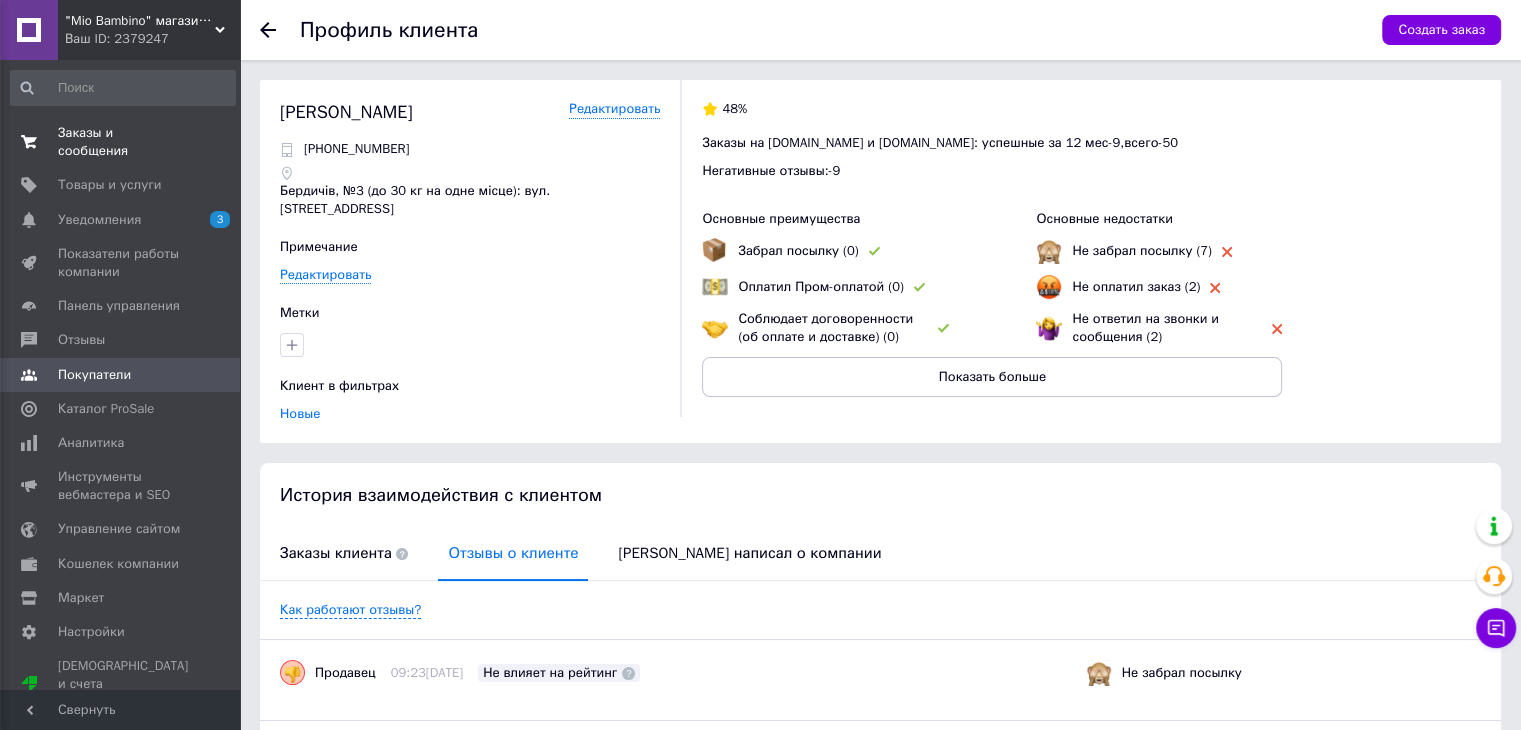 click on "Заказы и сообщения" at bounding box center (121, 142) 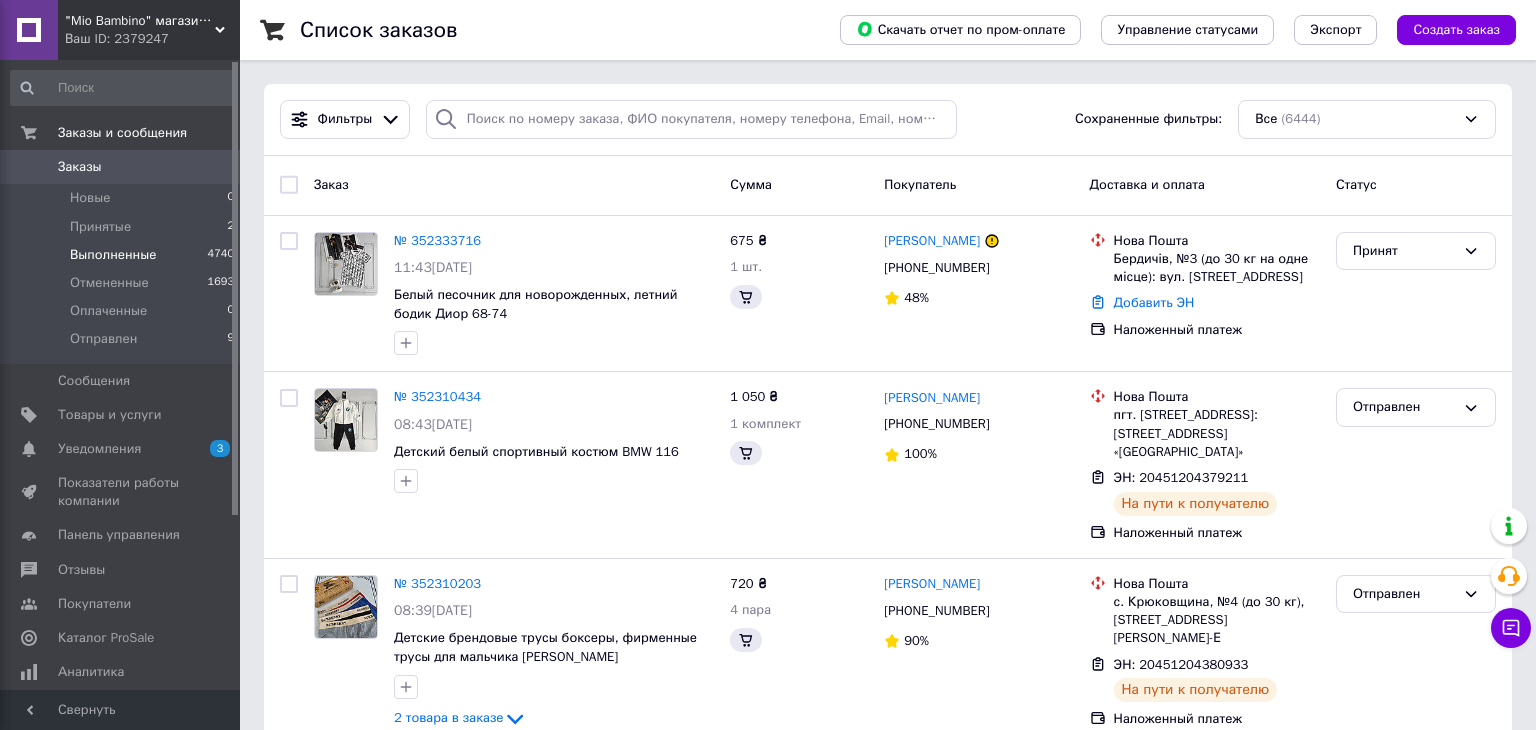 click on "Выполненные" at bounding box center (113, 255) 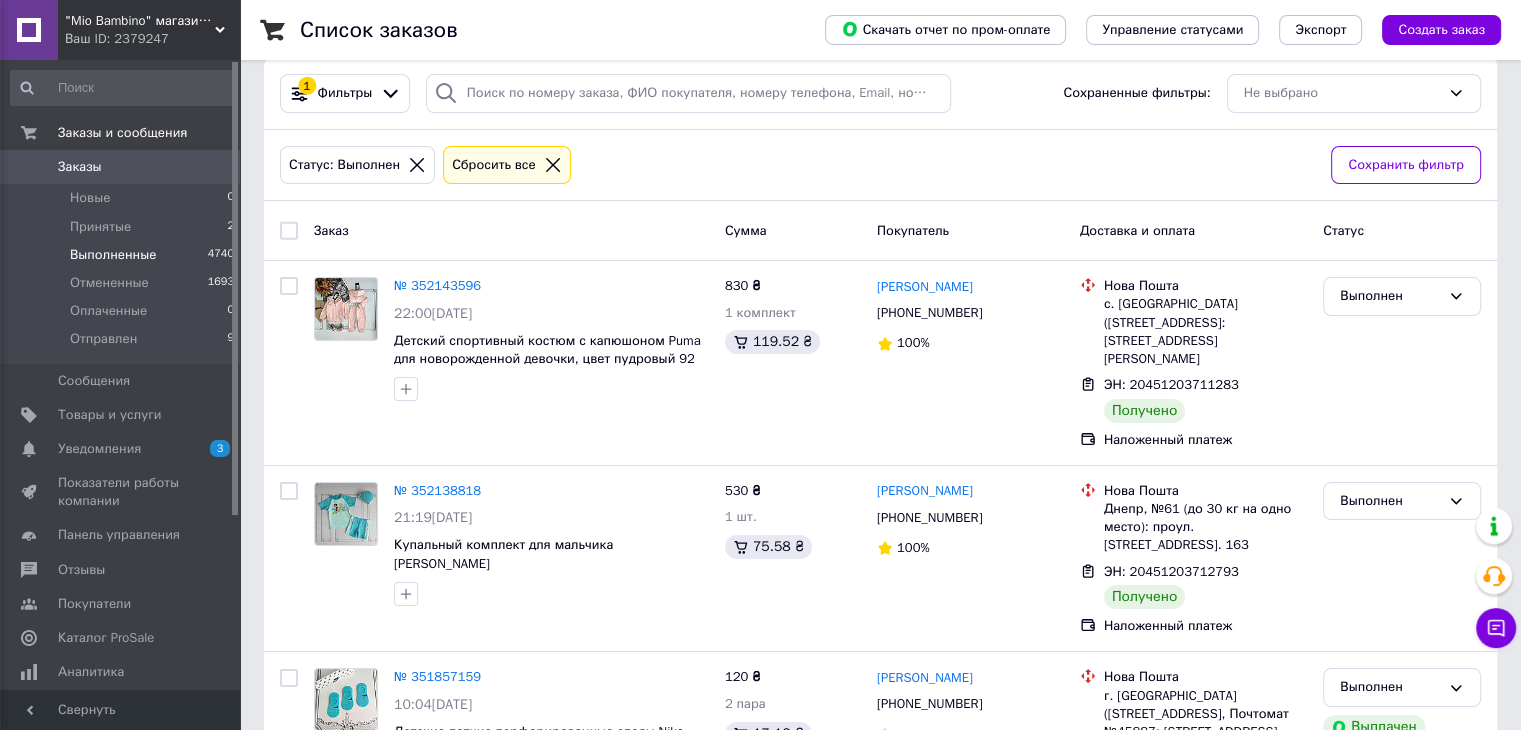 scroll, scrollTop: 0, scrollLeft: 0, axis: both 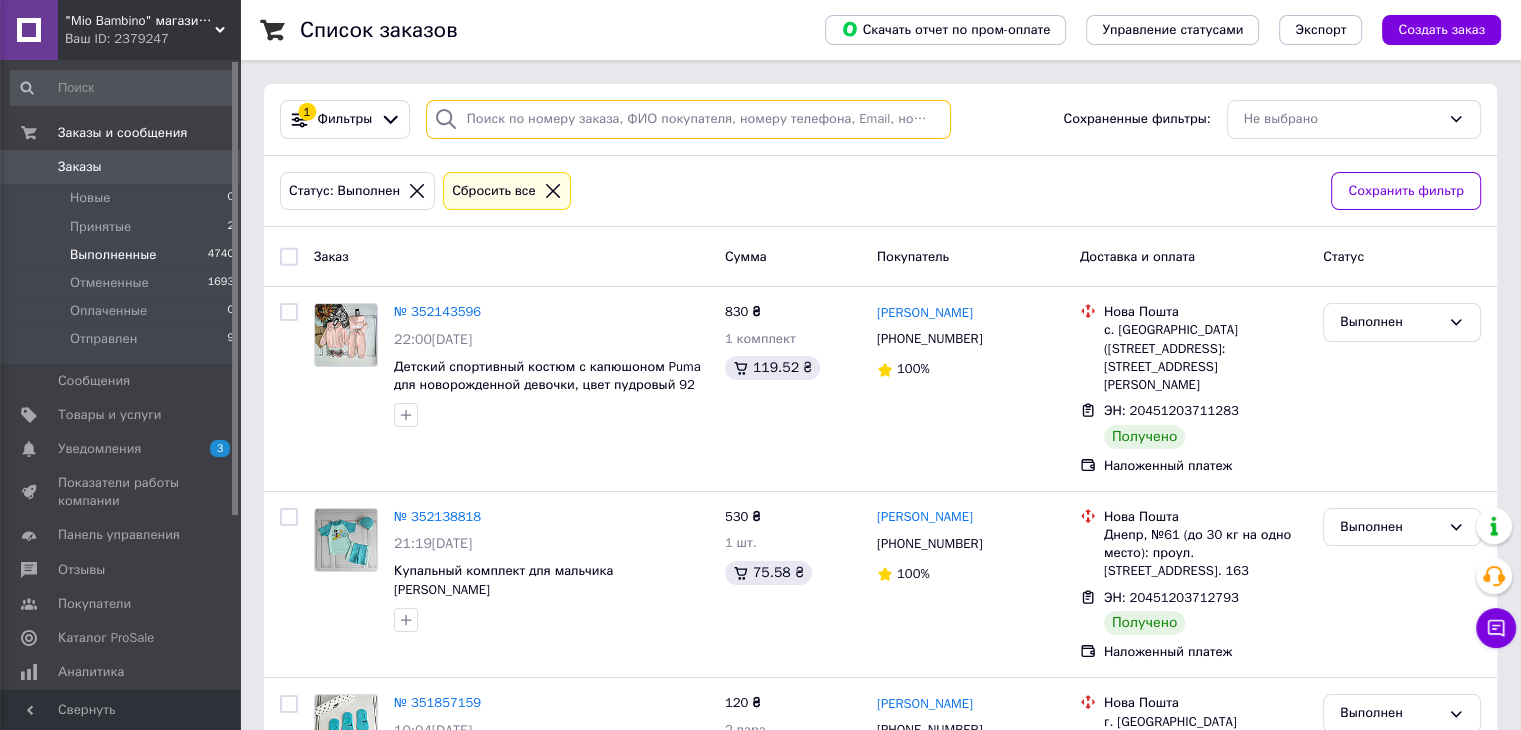 click at bounding box center (688, 119) 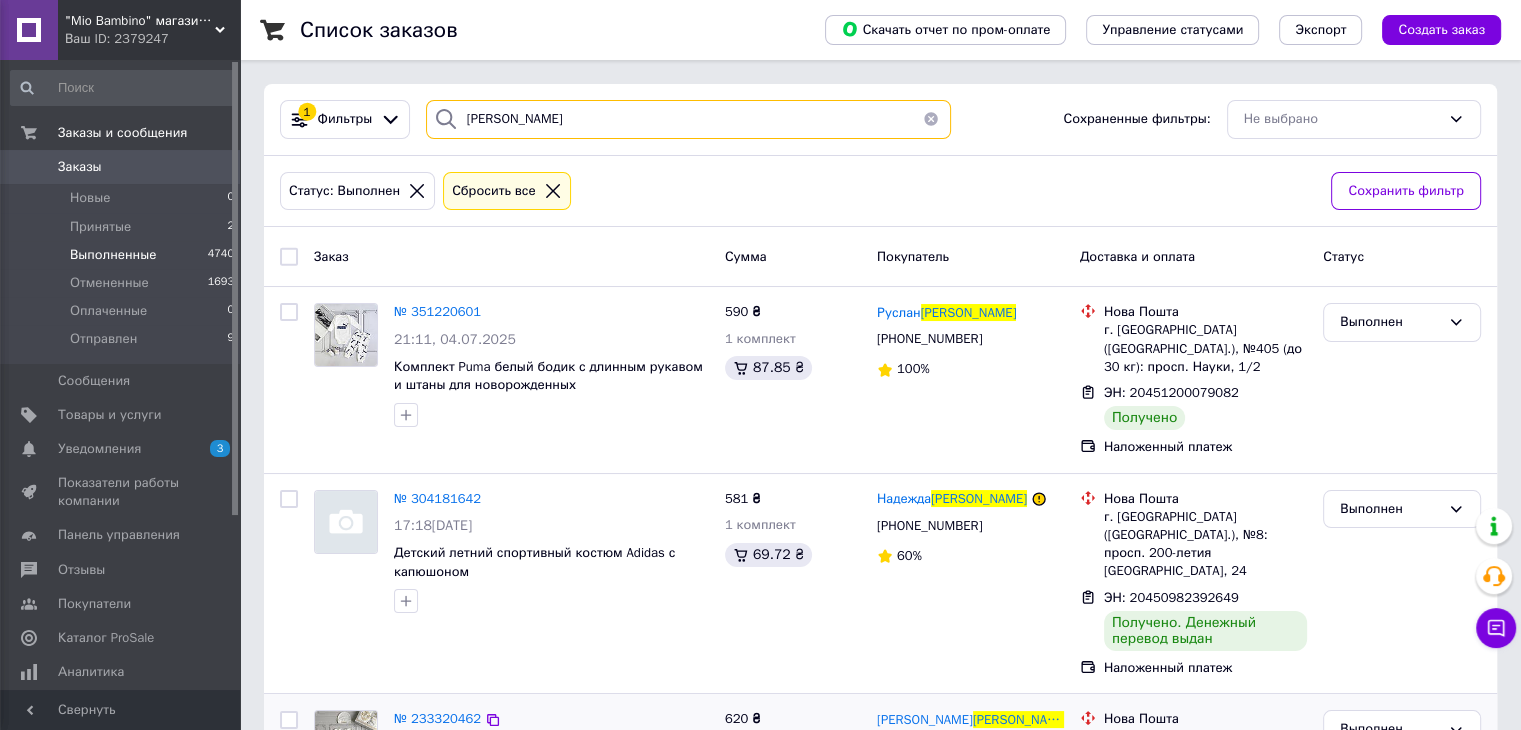 type on "[PERSON_NAME]" 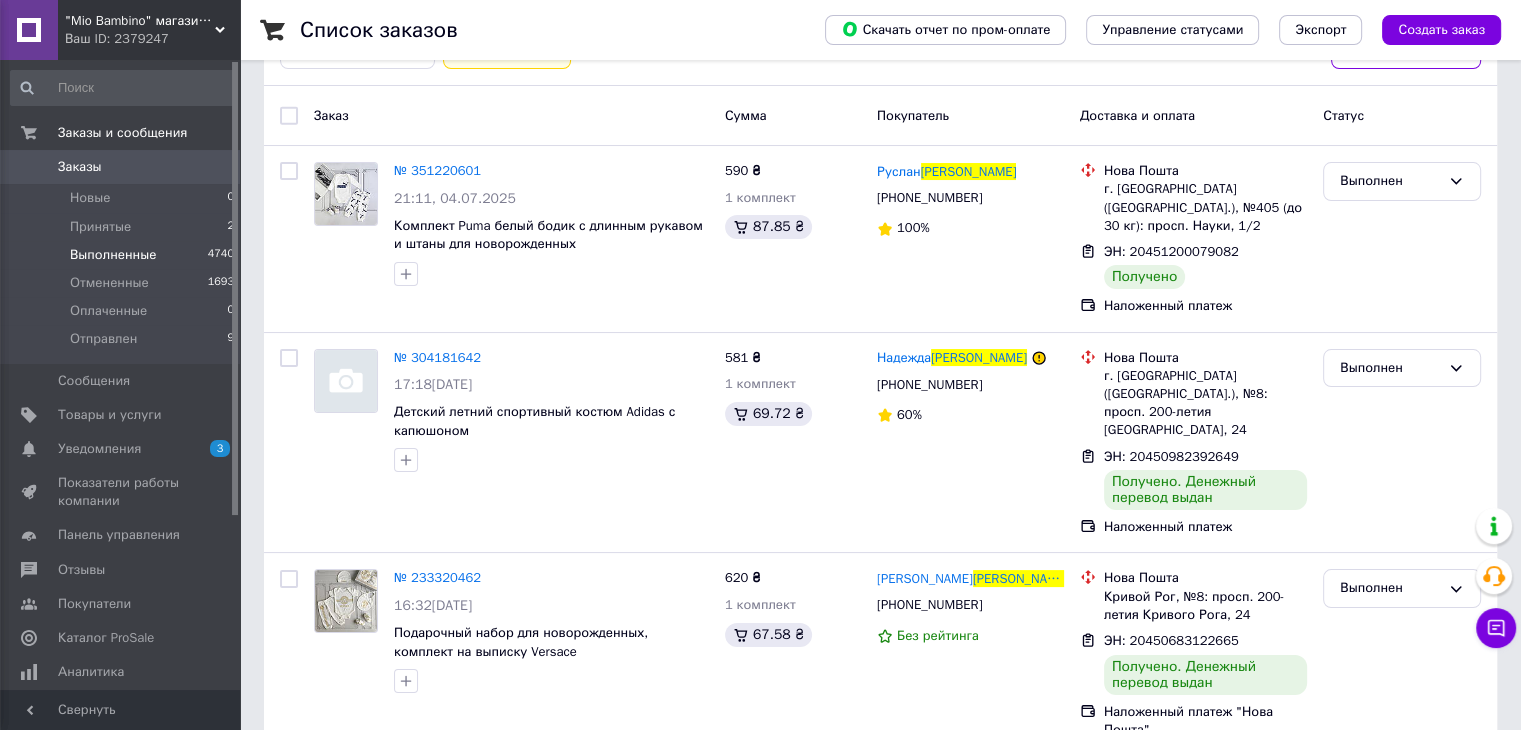 scroll, scrollTop: 0, scrollLeft: 0, axis: both 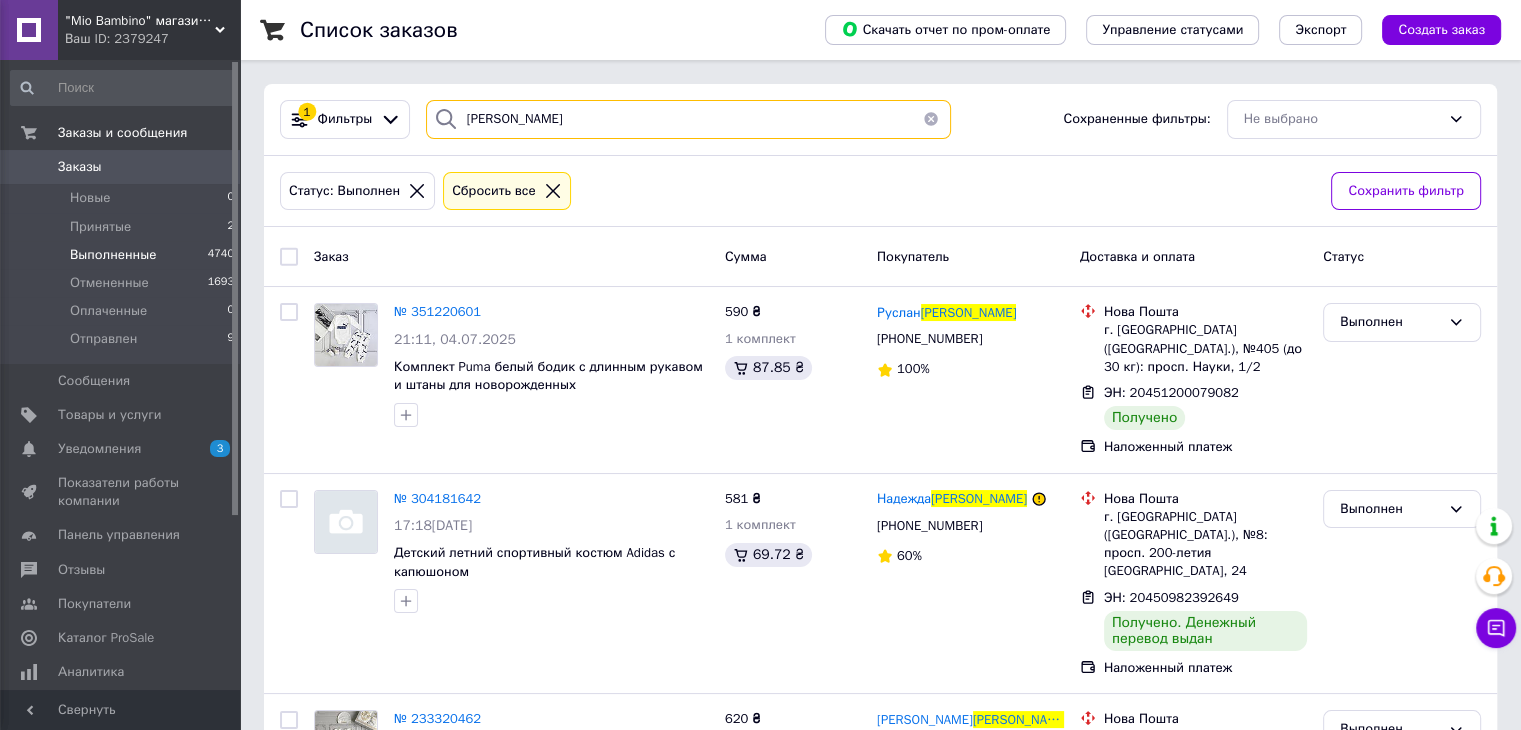 click on "[PERSON_NAME]" at bounding box center [688, 119] 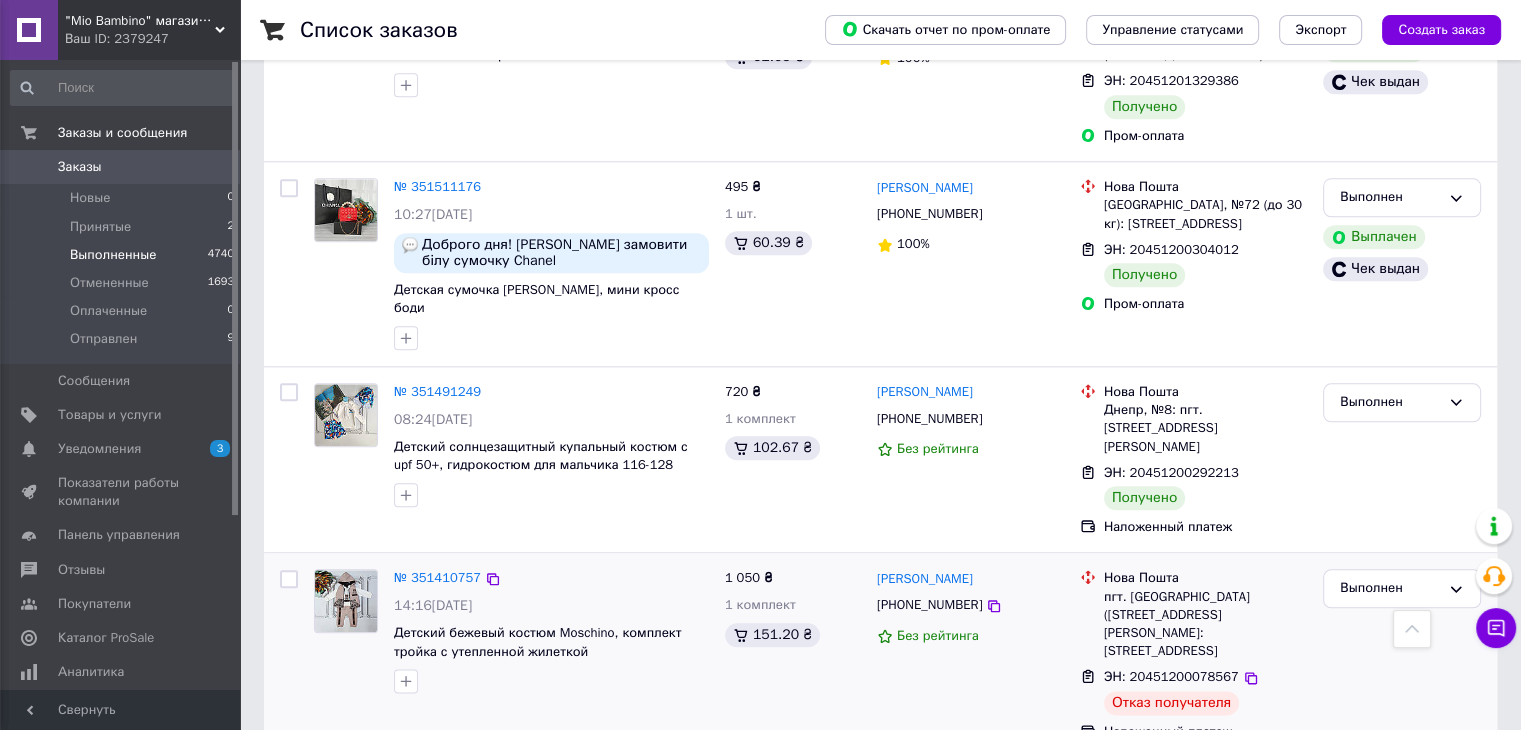 scroll, scrollTop: 2200, scrollLeft: 0, axis: vertical 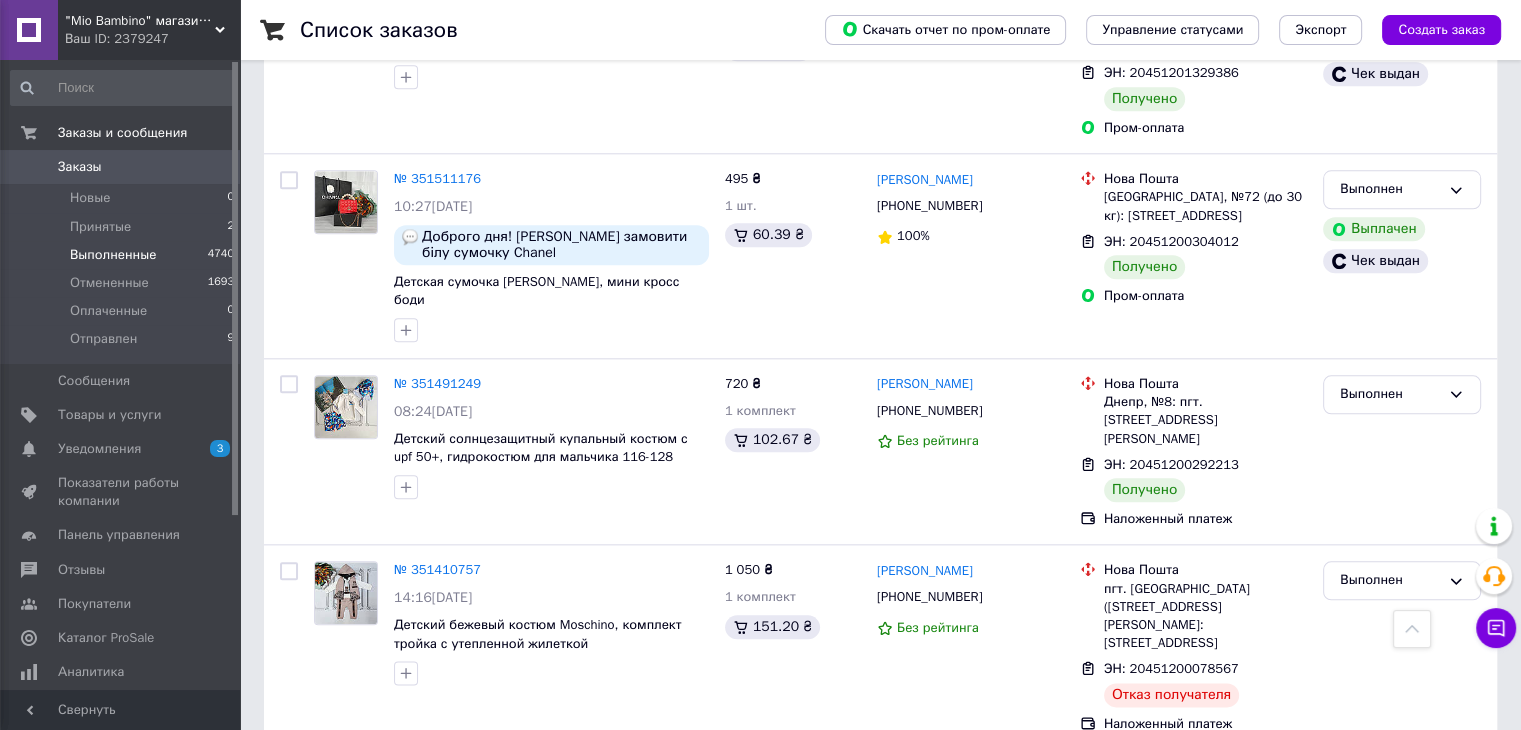 type 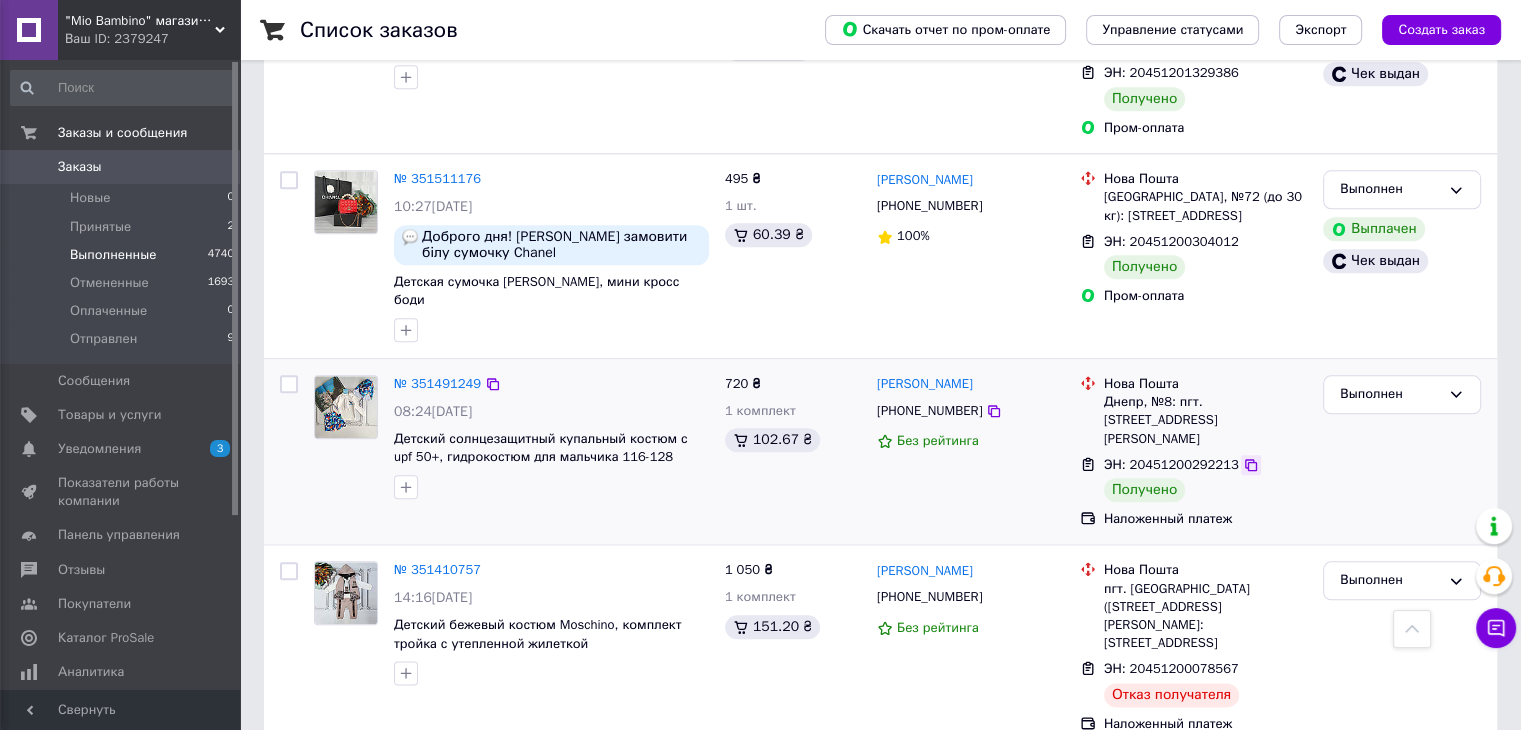 click 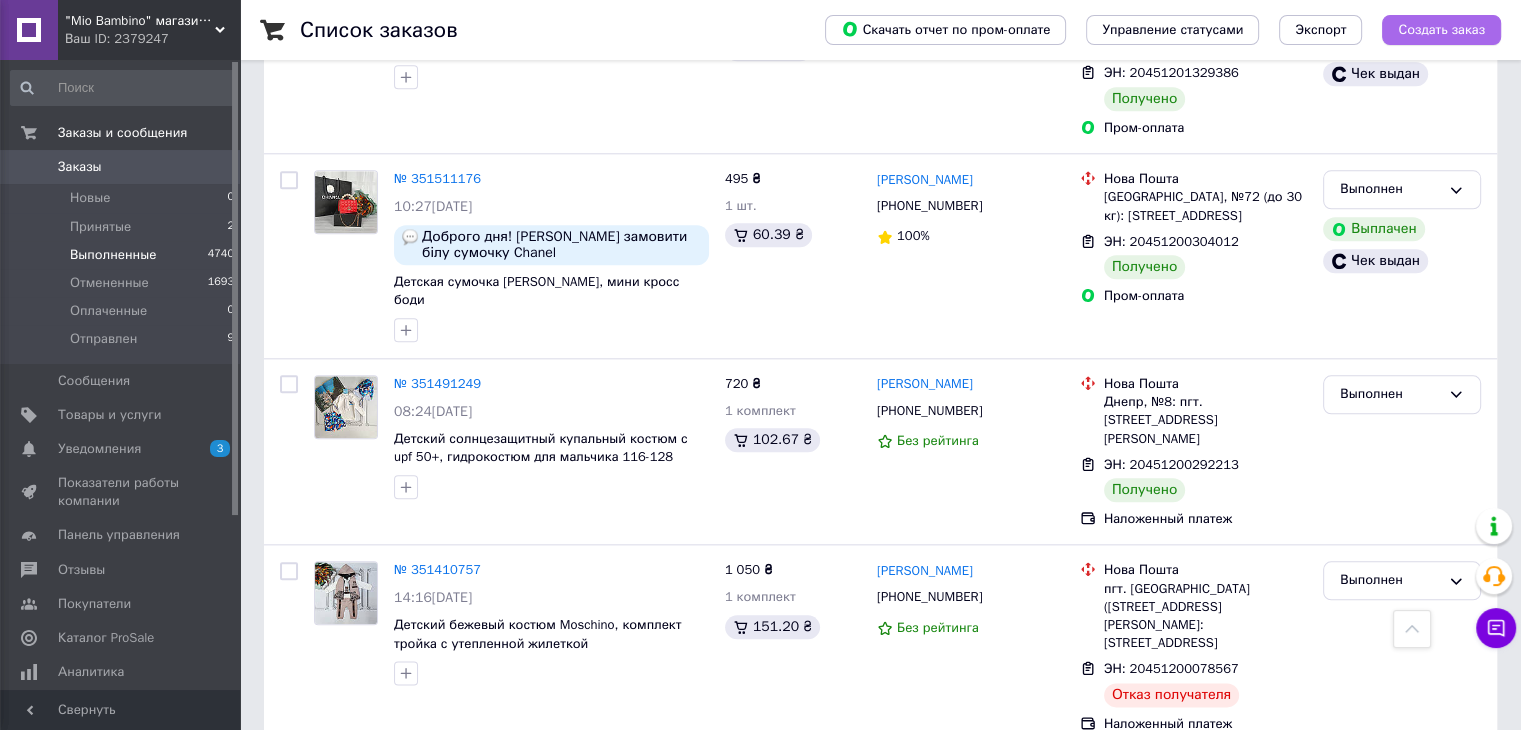 click on "Создать заказ" at bounding box center (1441, 30) 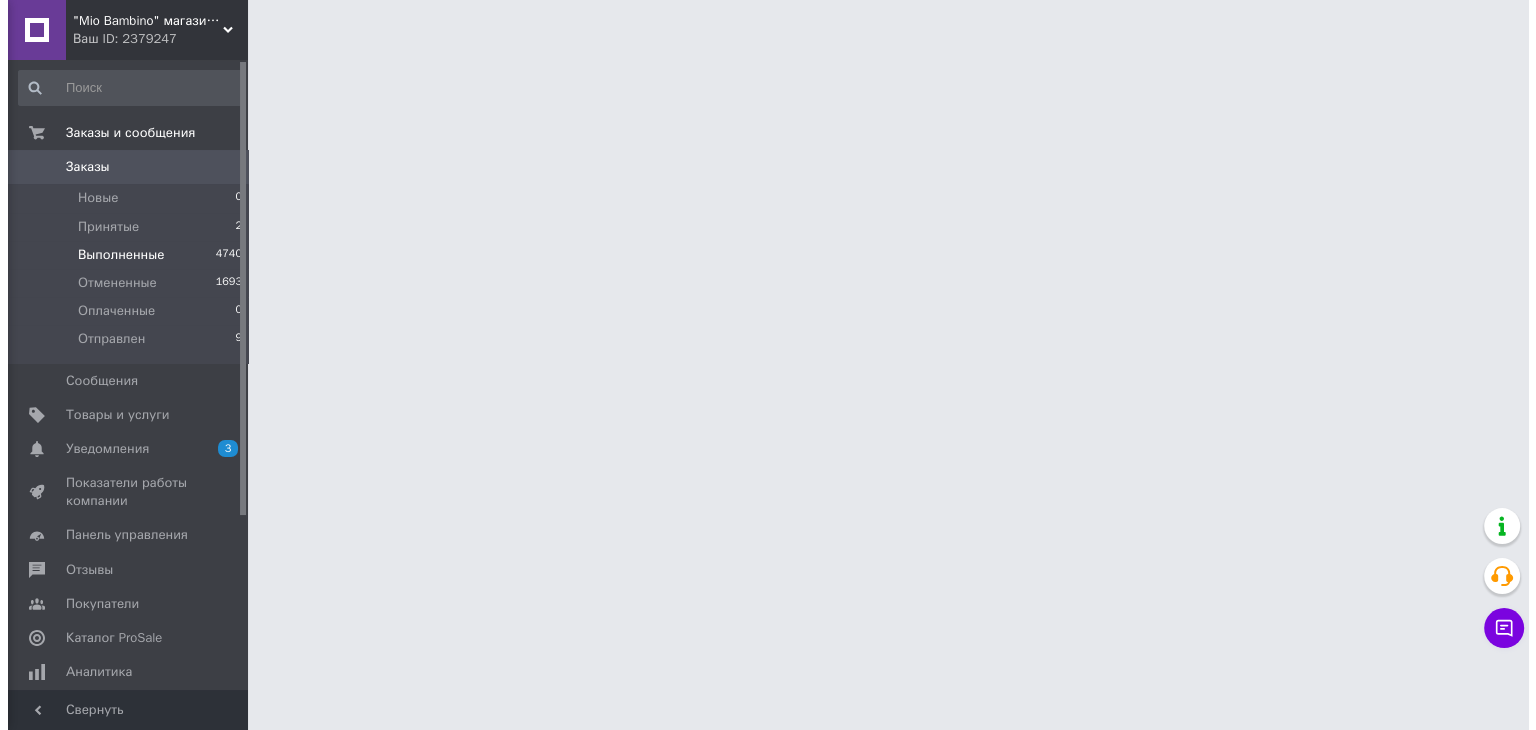 scroll, scrollTop: 0, scrollLeft: 0, axis: both 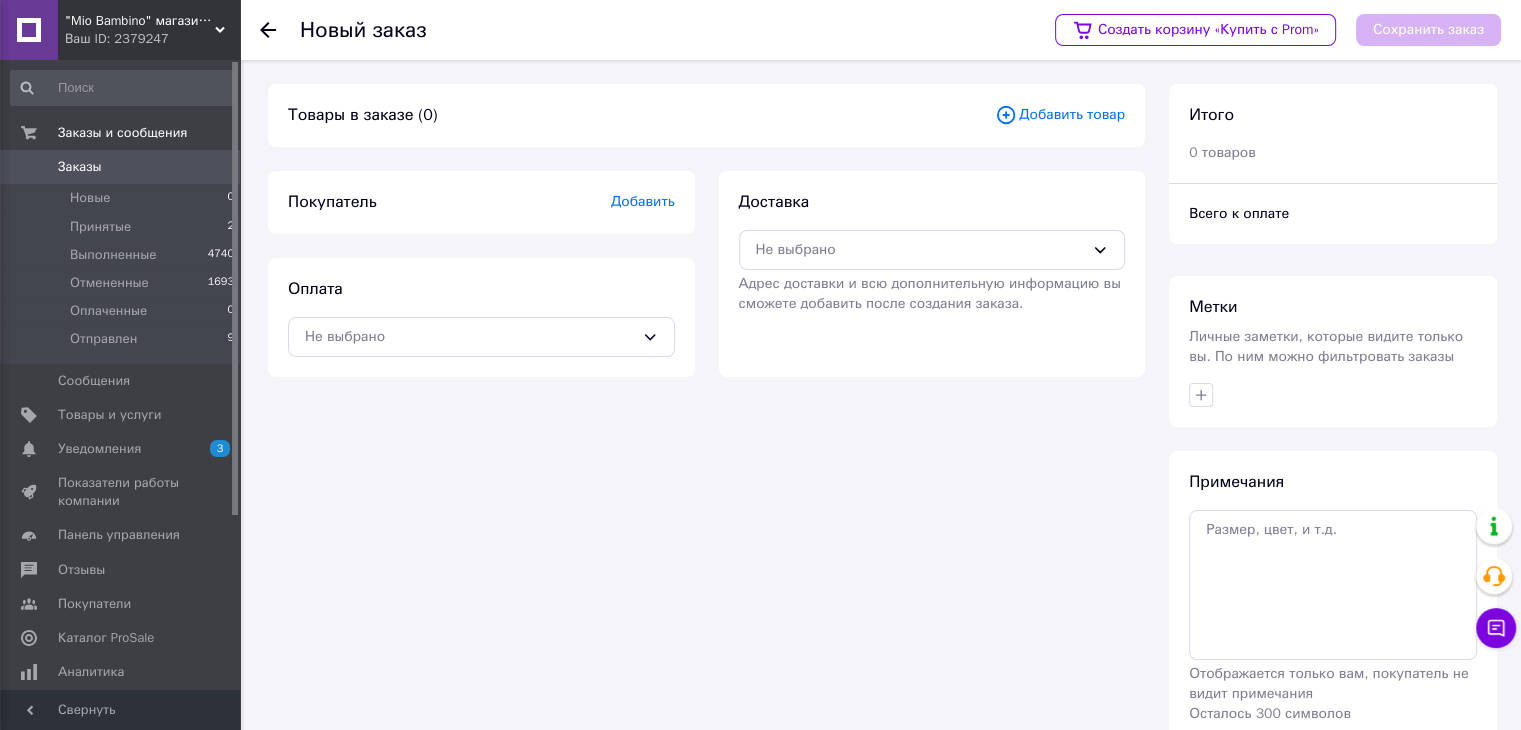click on "Добавить товар" at bounding box center [1060, 115] 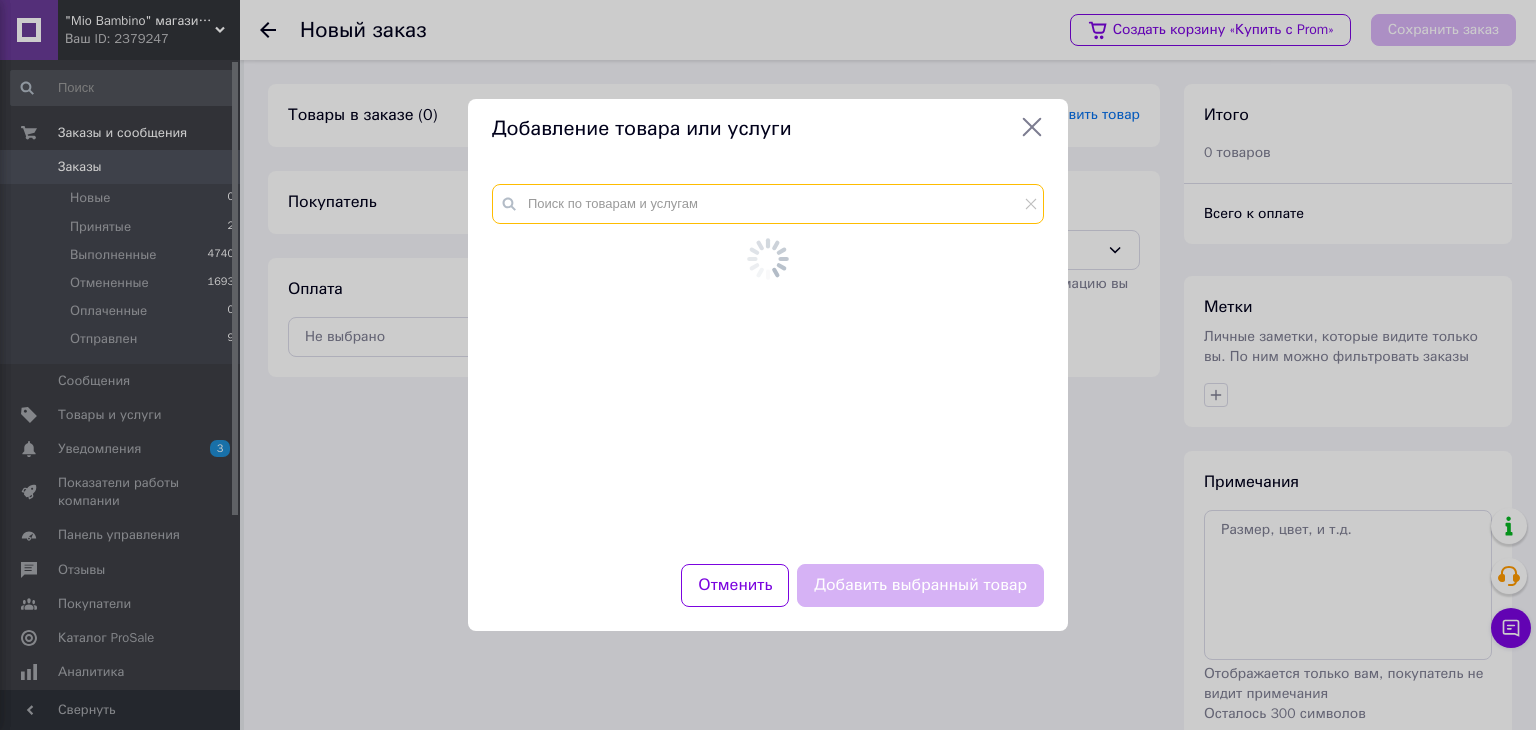 click at bounding box center [768, 362] 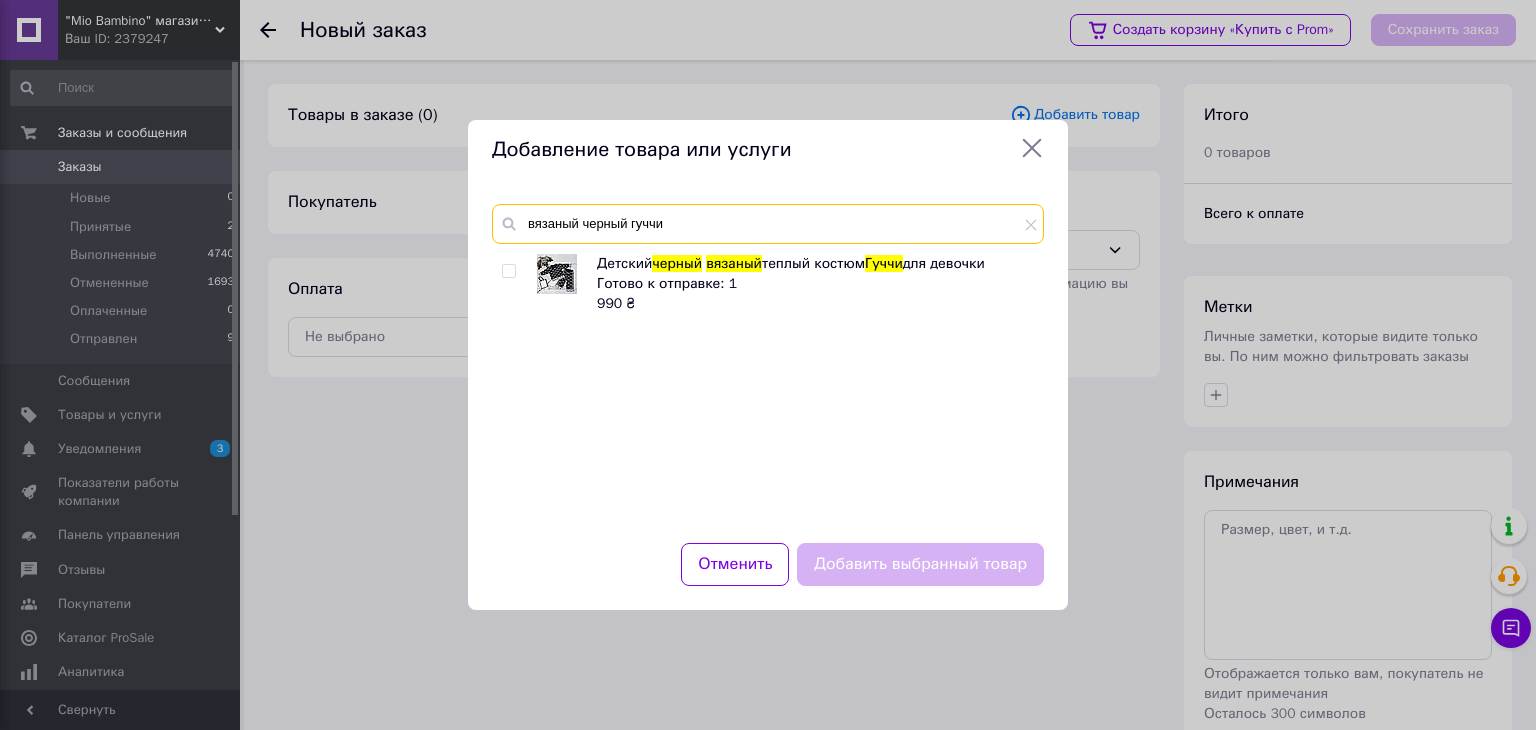 type on "вязаный черный гуччи" 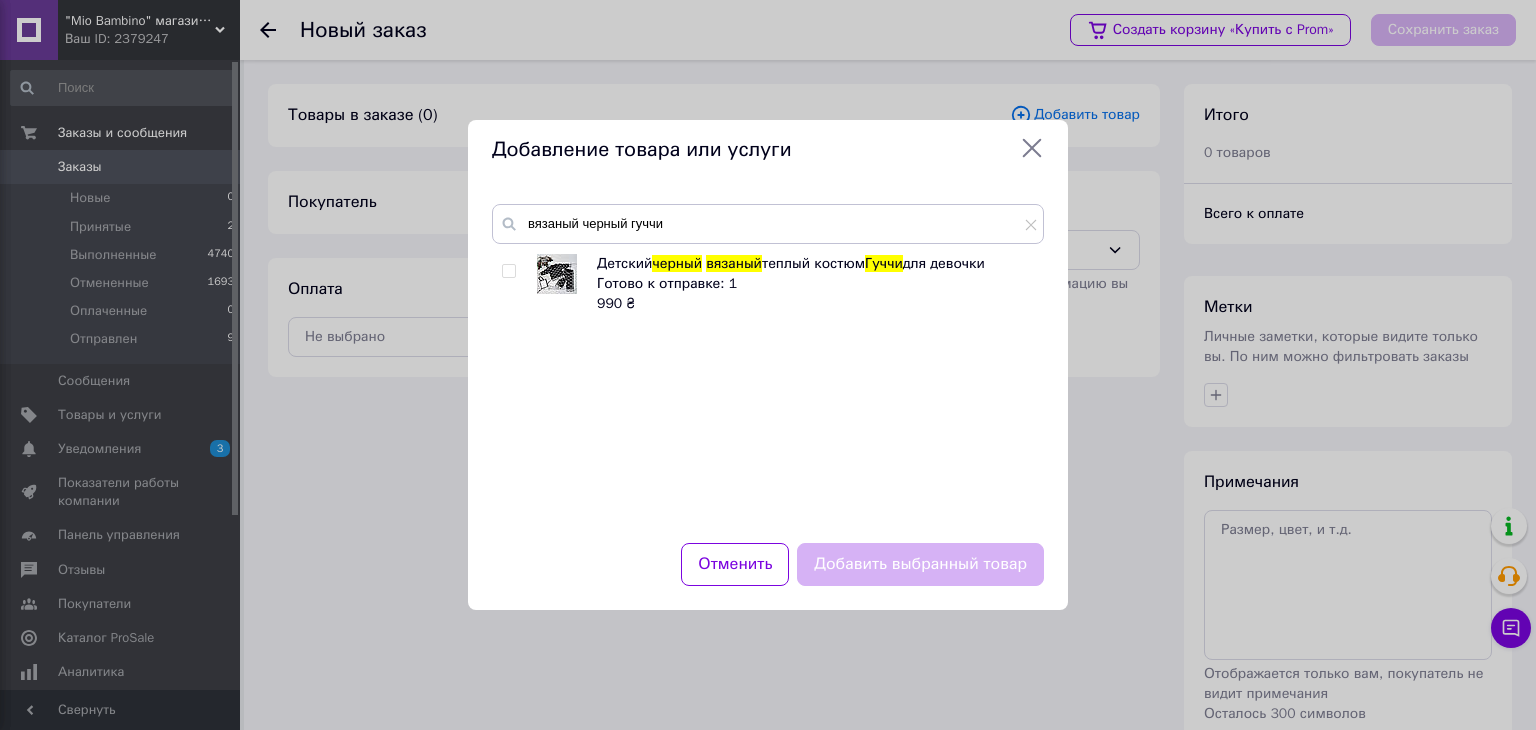 click at bounding box center (508, 271) 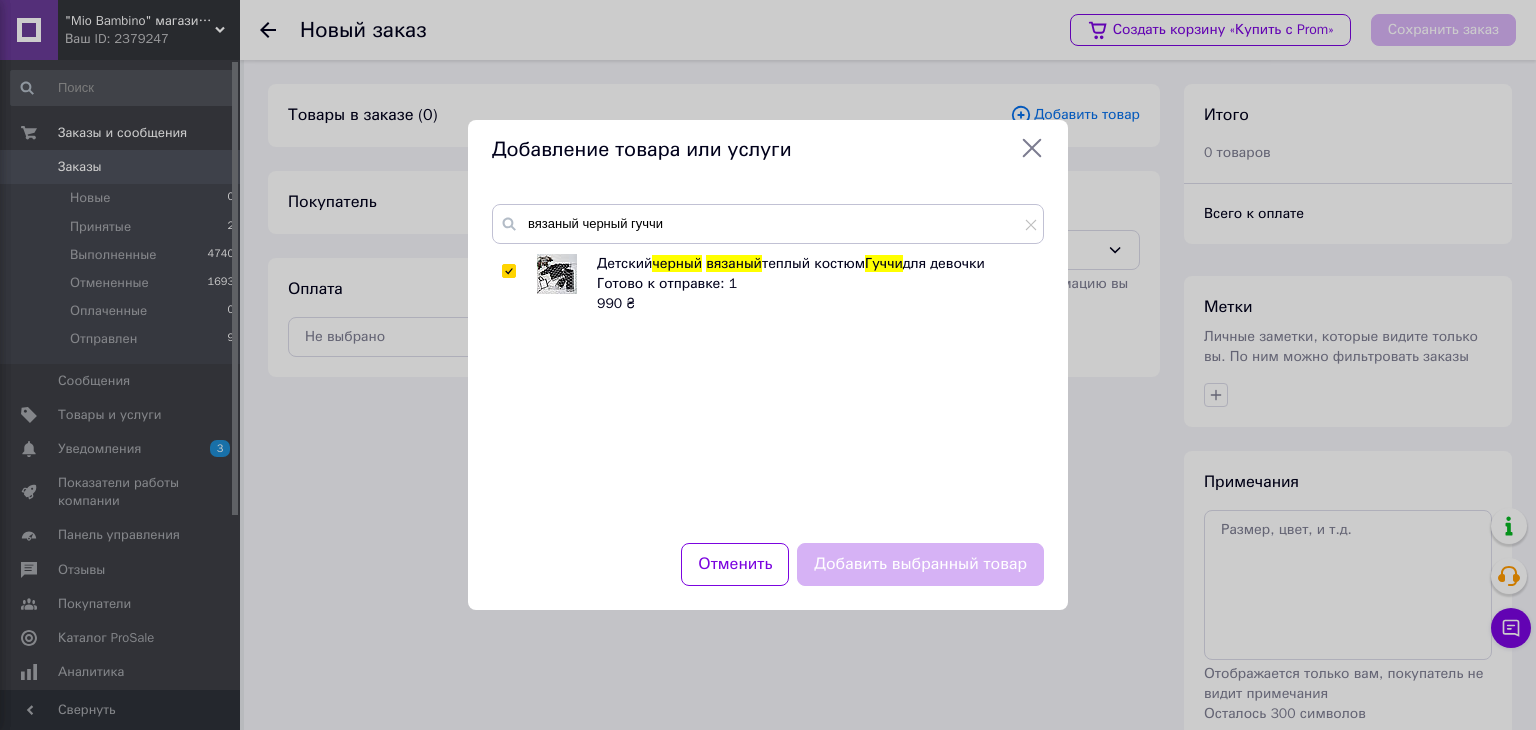 checkbox on "true" 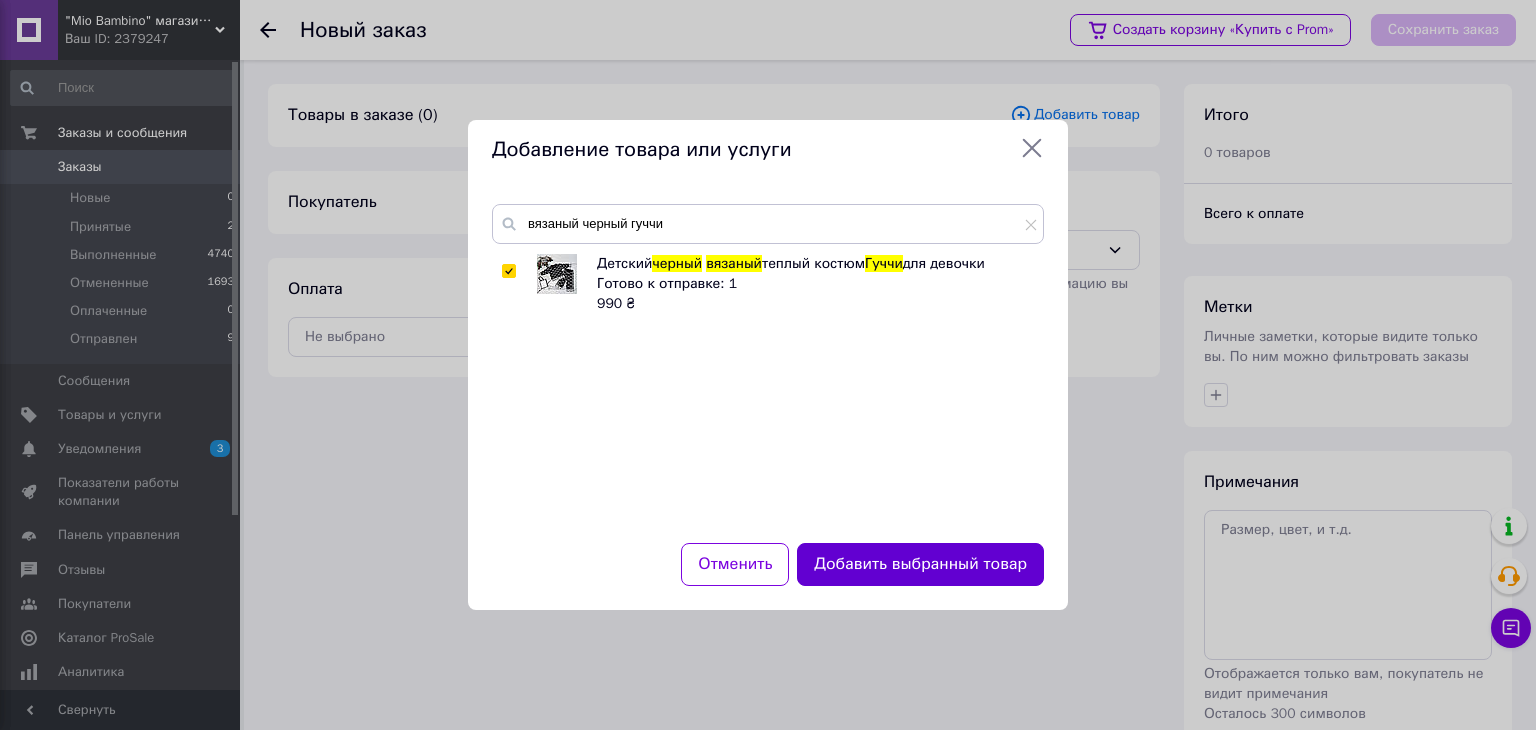 click on "Добавить выбранный товар" at bounding box center (920, 564) 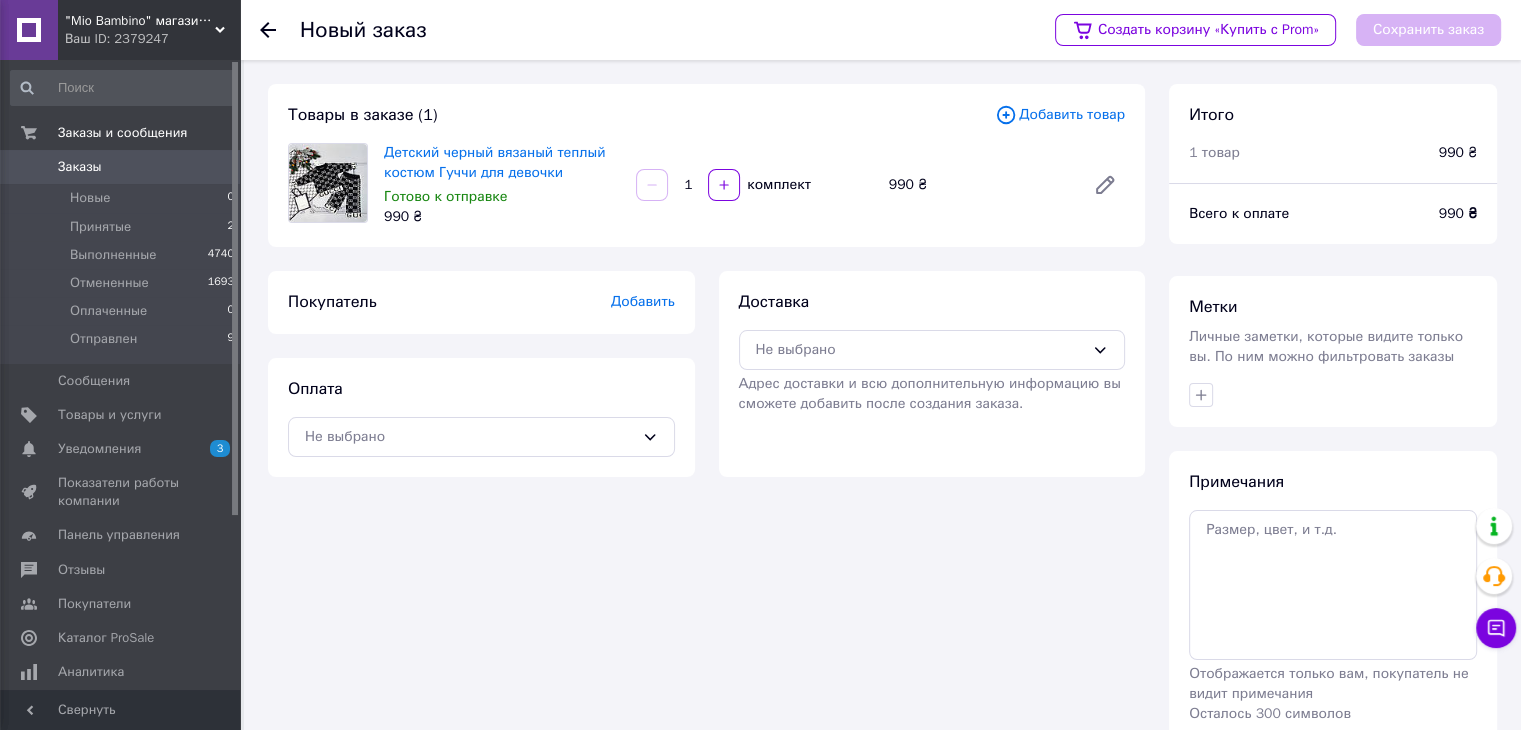 click on "Добавить товар" at bounding box center (1060, 115) 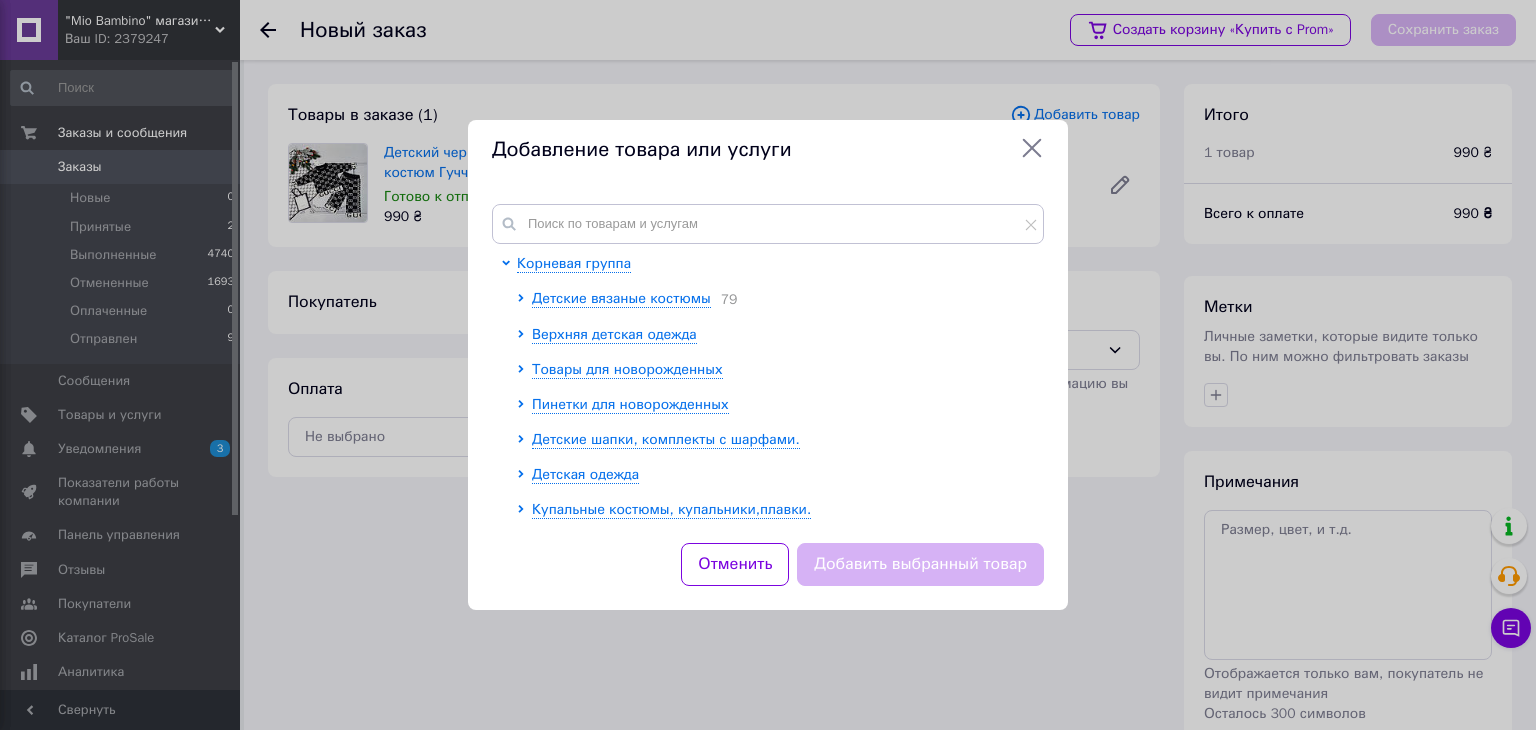 click on "Добавление товара или услуги" at bounding box center (768, 150) 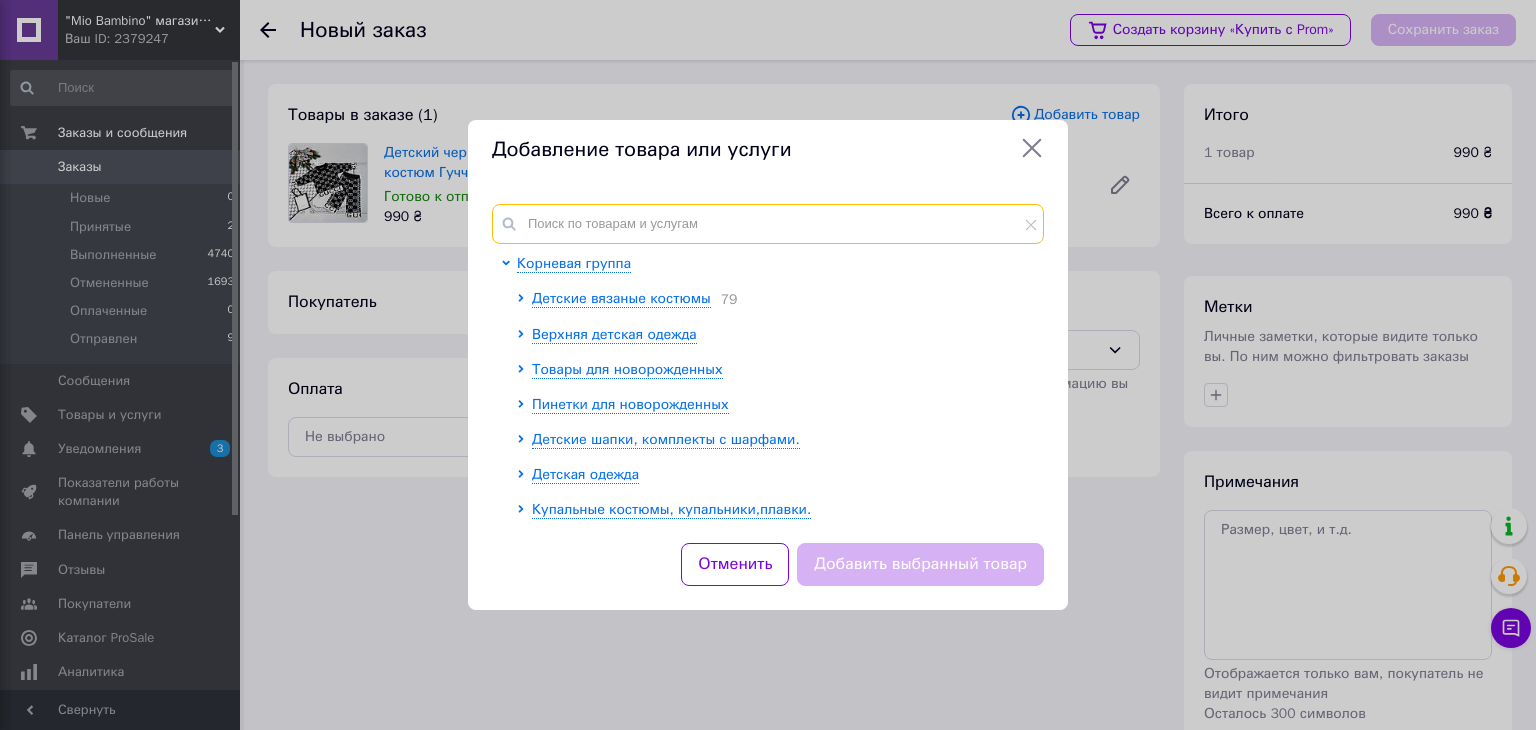 click at bounding box center [768, 224] 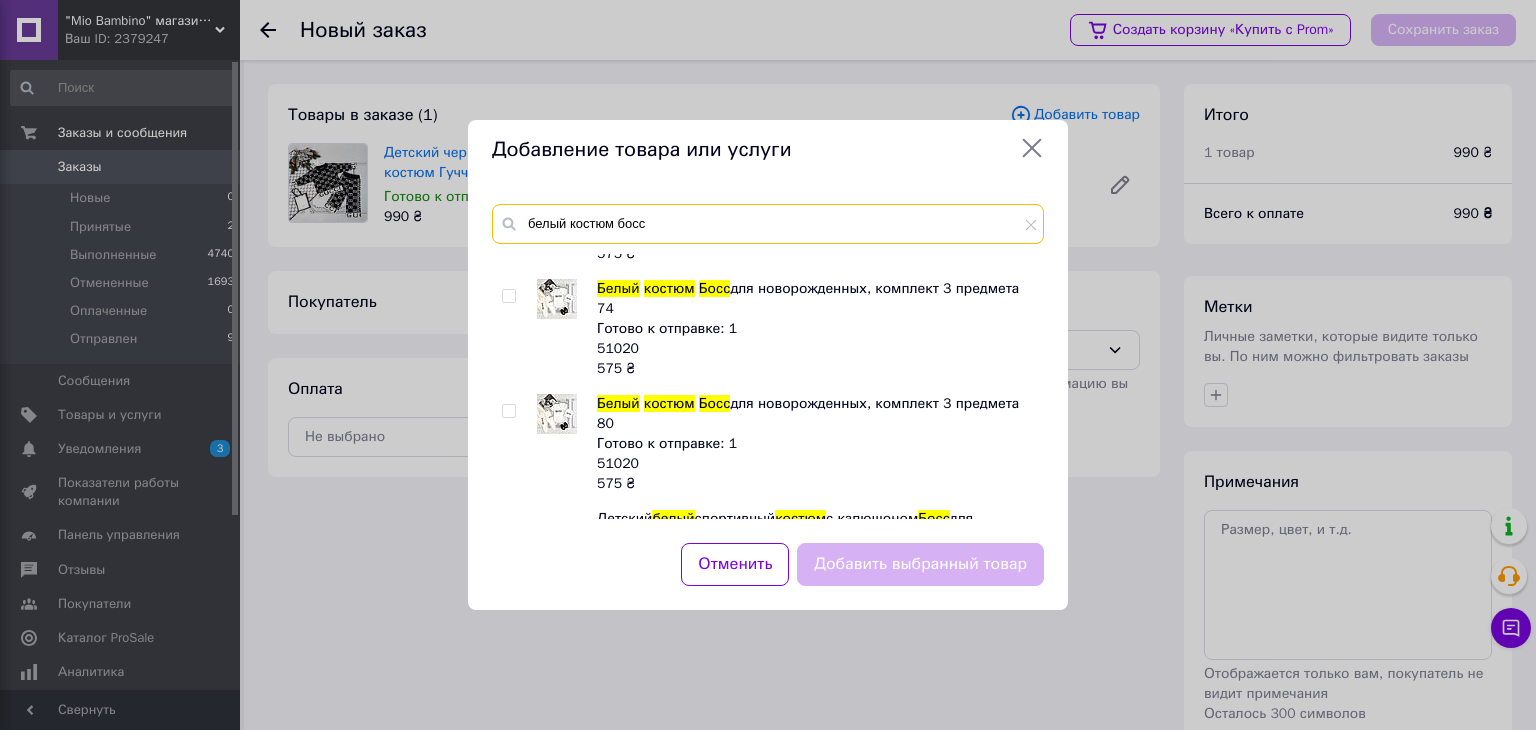 scroll, scrollTop: 400, scrollLeft: 0, axis: vertical 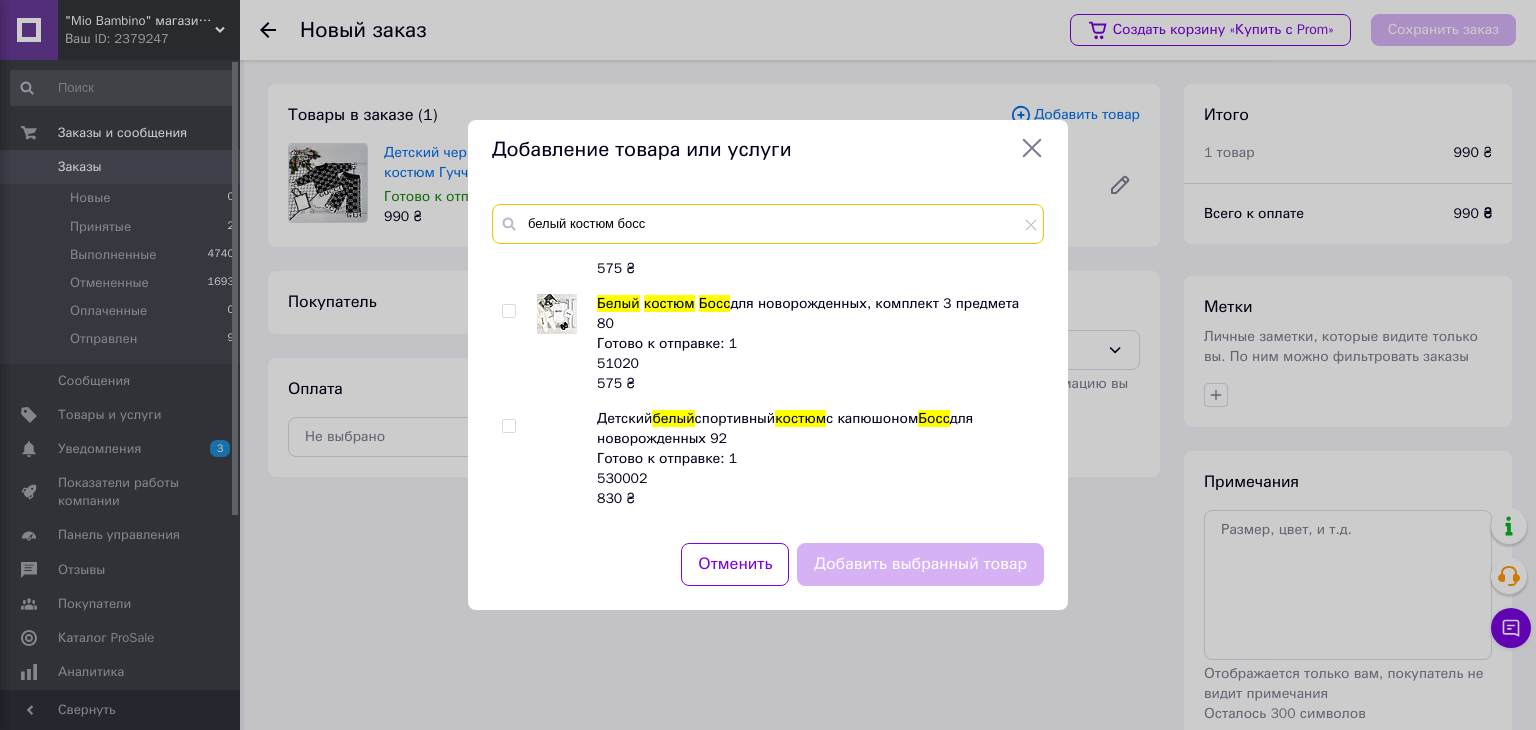 type on "белый костюм босс" 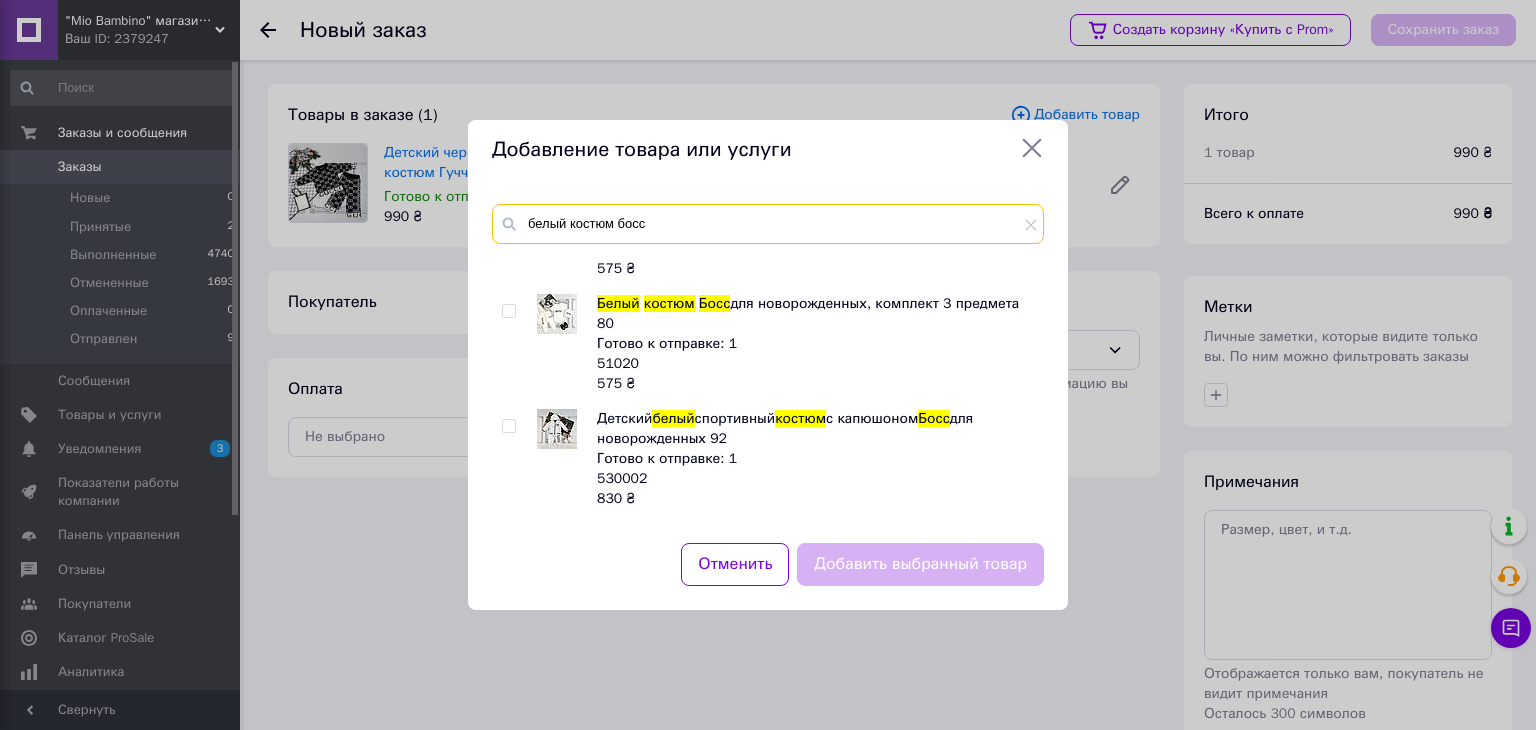 drag, startPoint x: 666, startPoint y: 221, endPoint x: 452, endPoint y: 214, distance: 214.11446 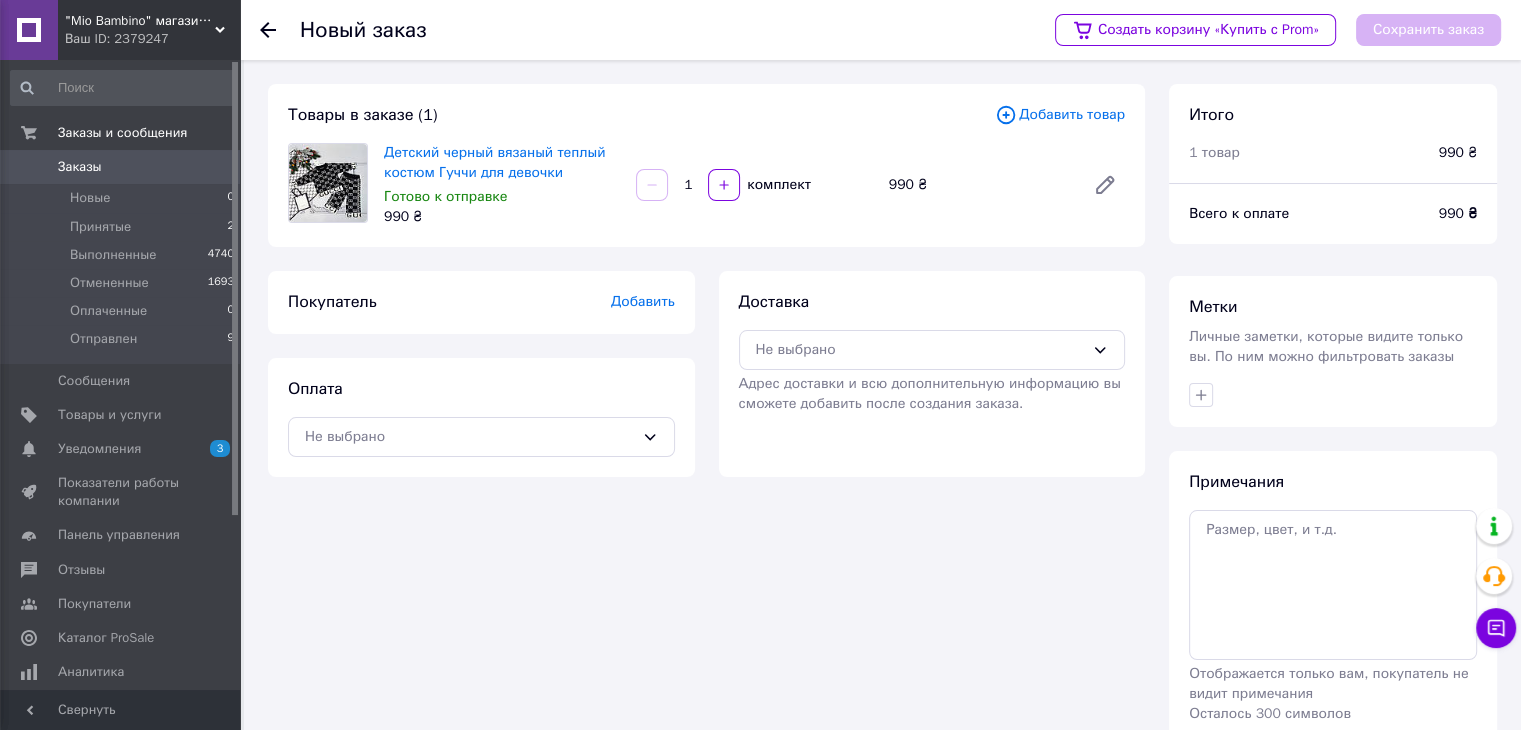 click 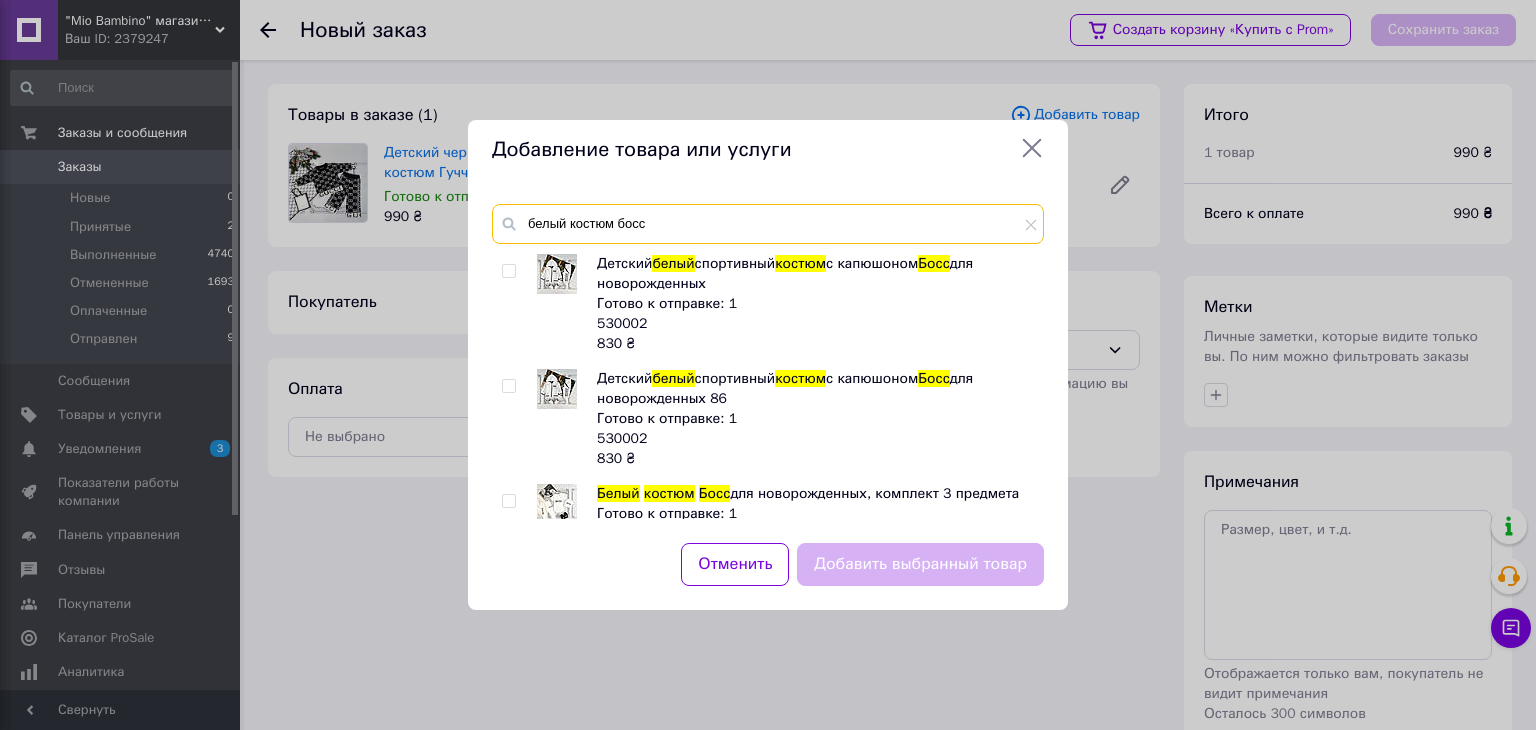 drag, startPoint x: 653, startPoint y: 226, endPoint x: 516, endPoint y: 221, distance: 137.09122 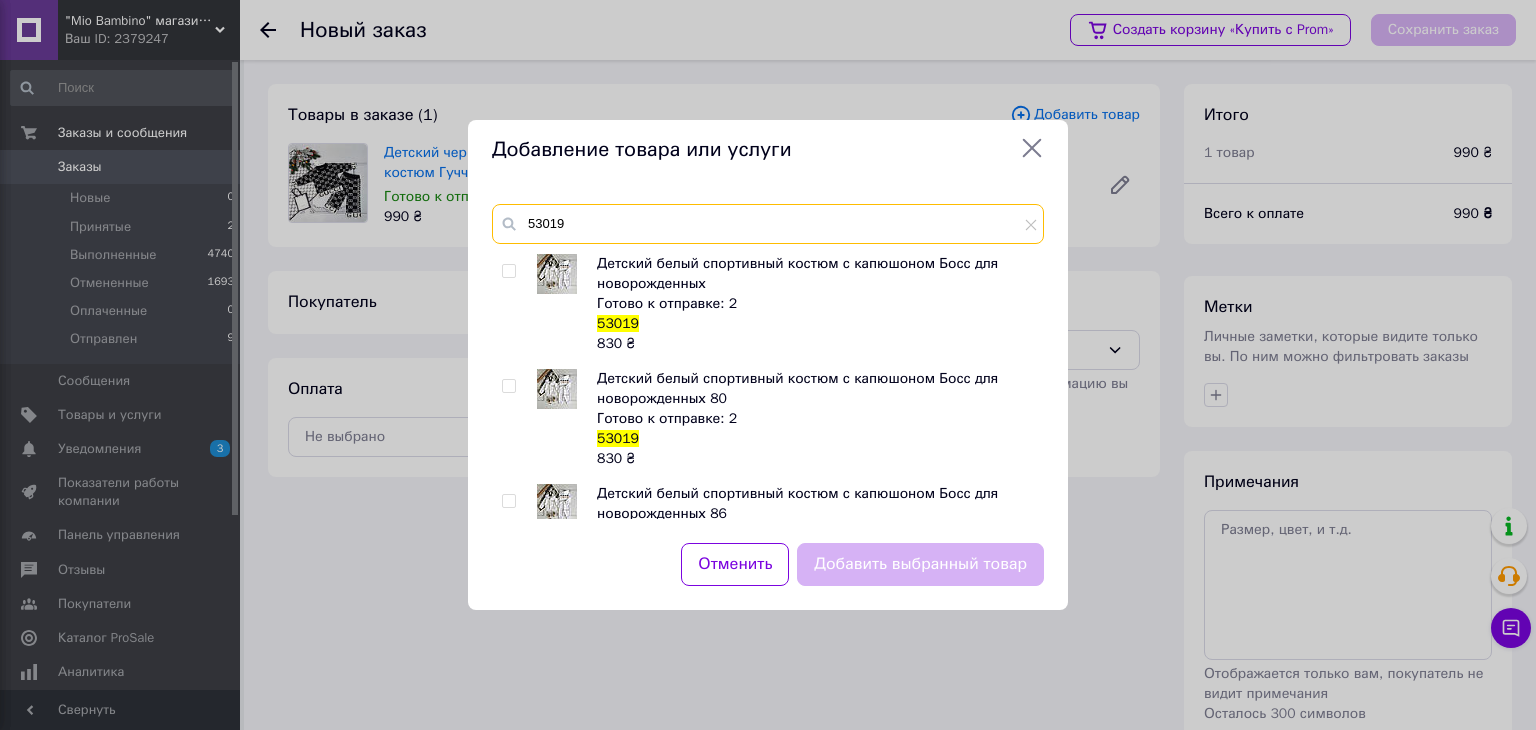 scroll, scrollTop: 100, scrollLeft: 0, axis: vertical 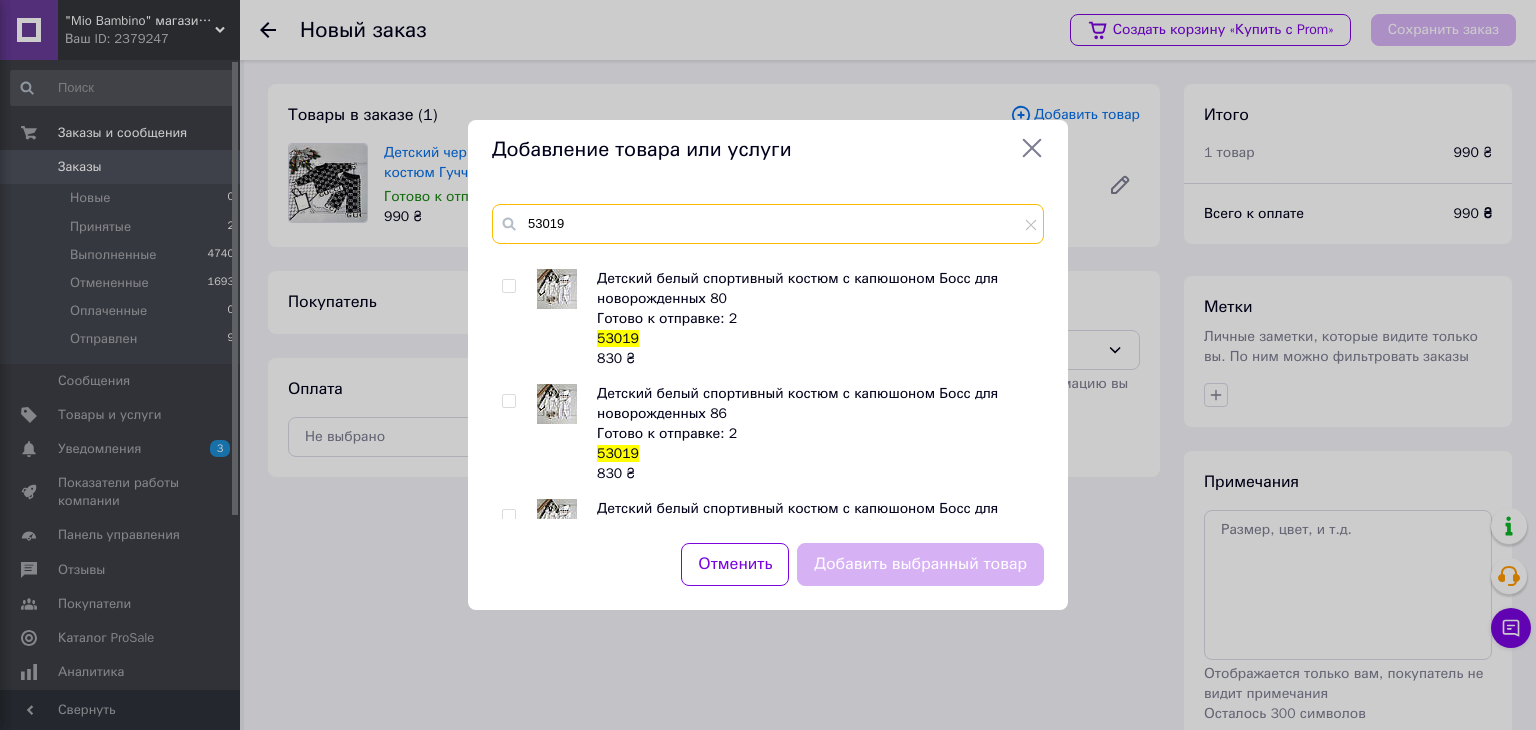 type on "53019" 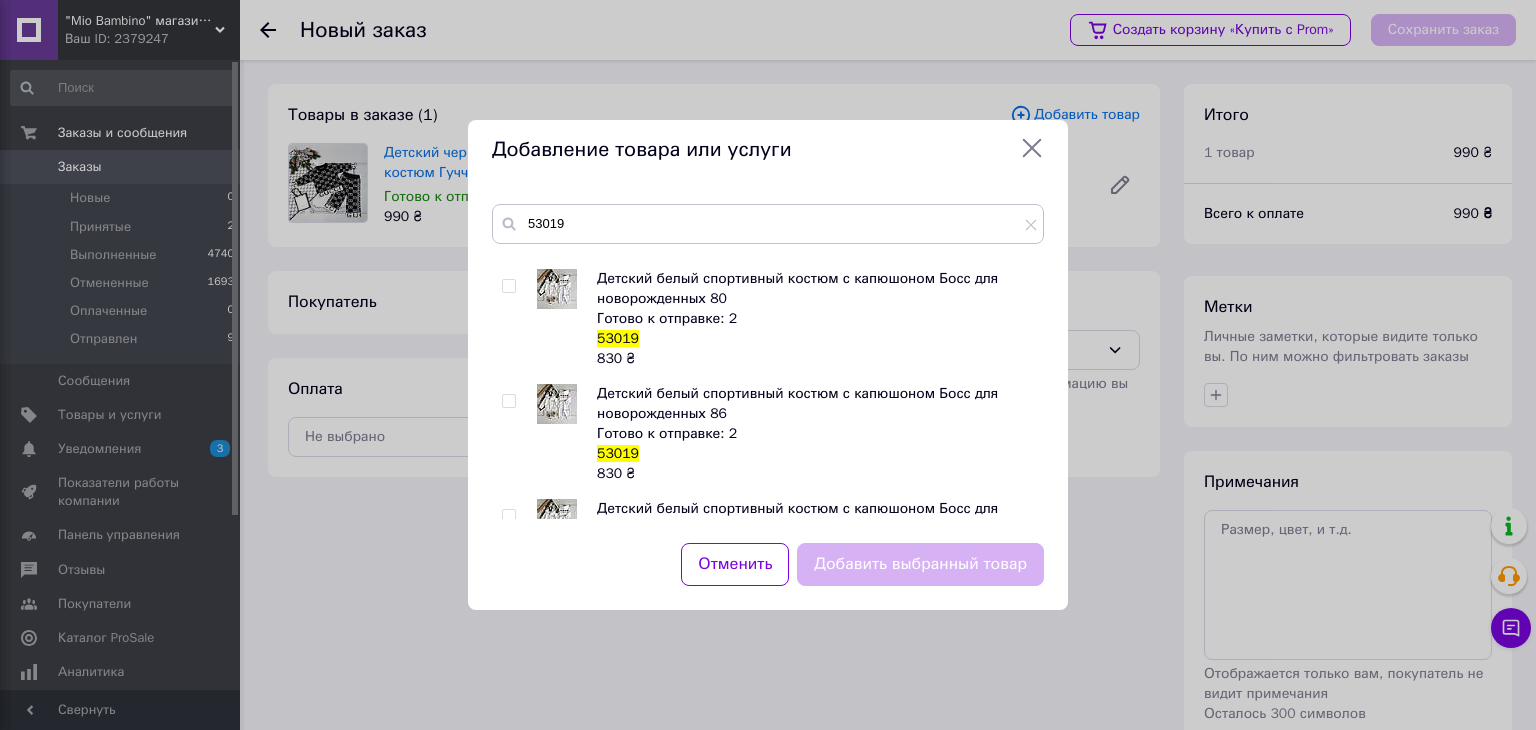 click at bounding box center (508, 401) 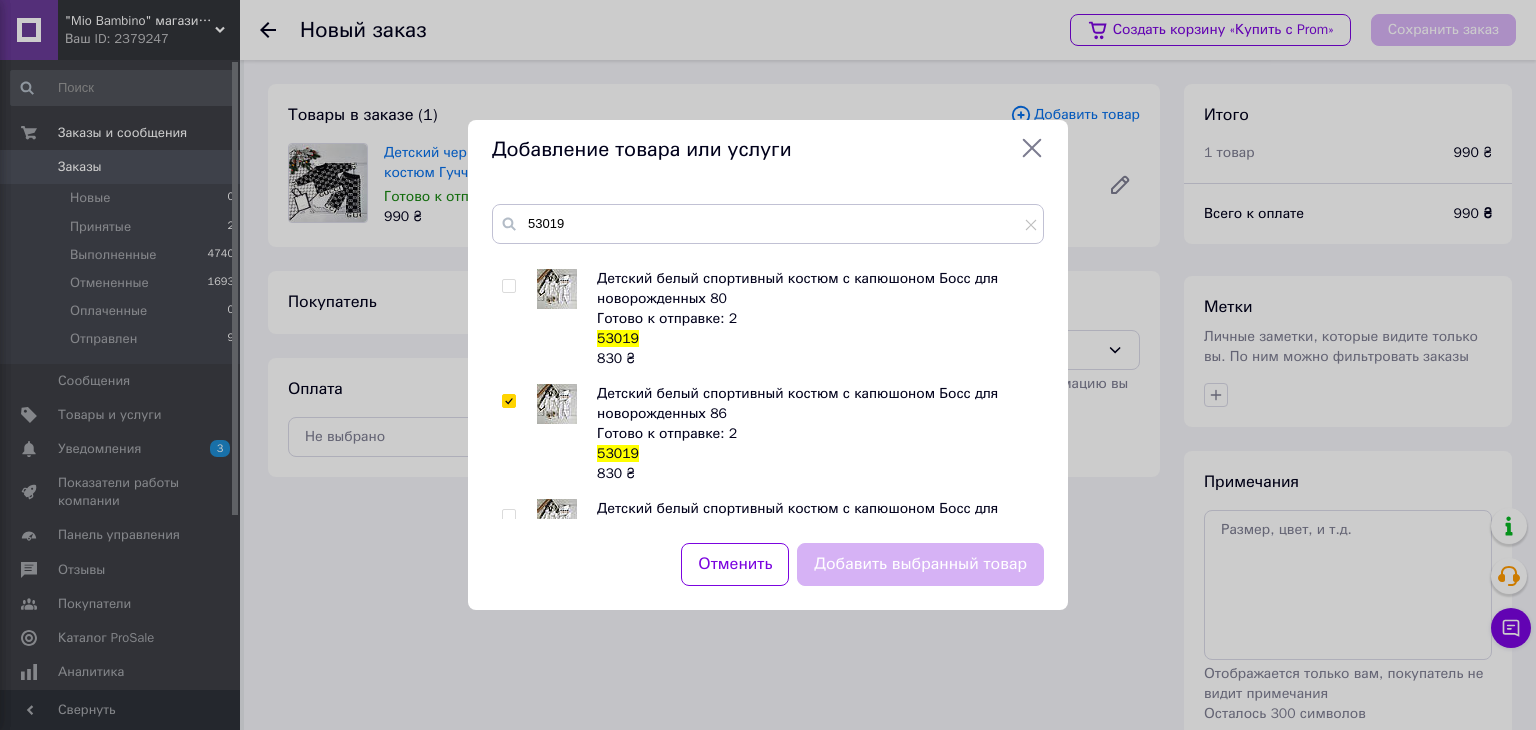 checkbox on "true" 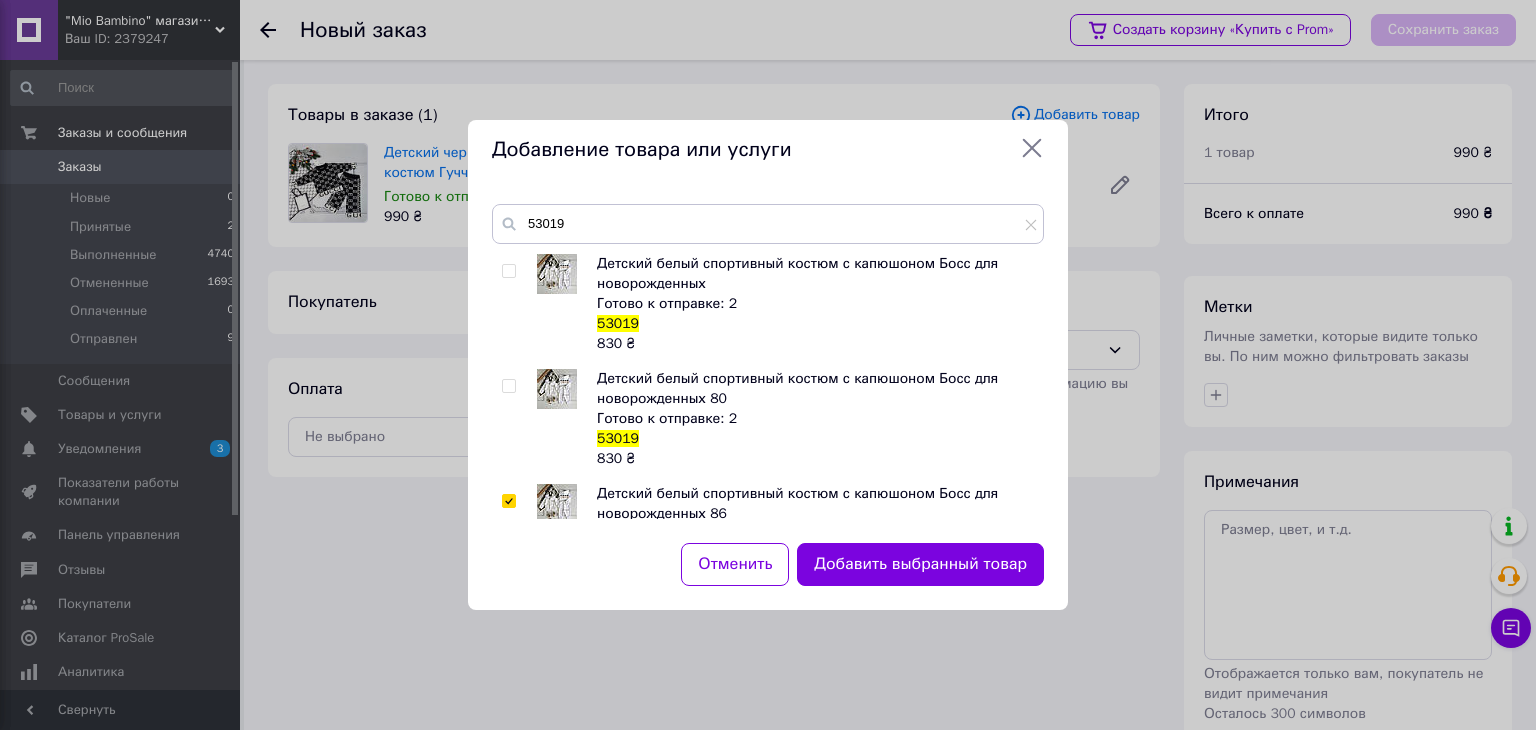 scroll, scrollTop: 100, scrollLeft: 0, axis: vertical 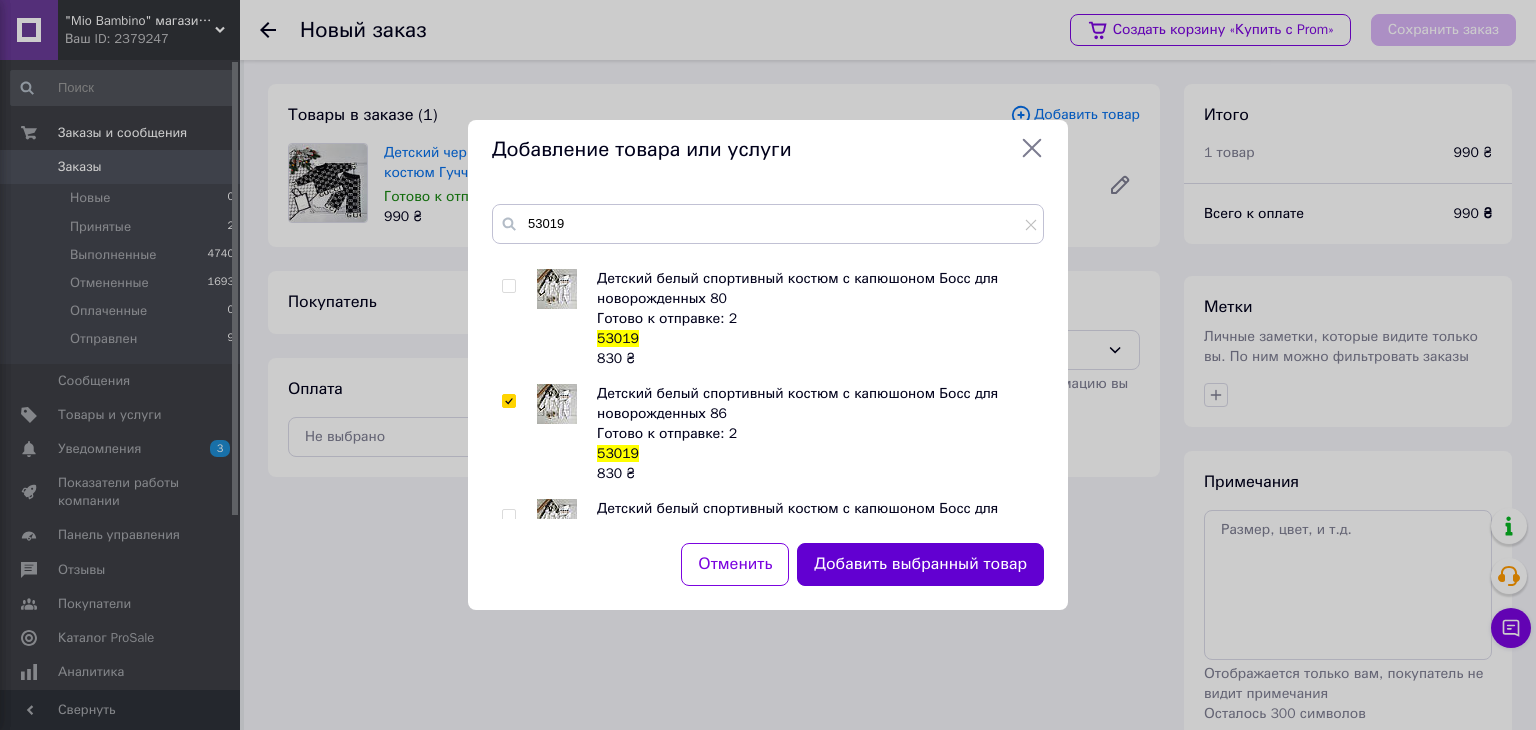 click on "Добавить выбранный товар" at bounding box center (920, 564) 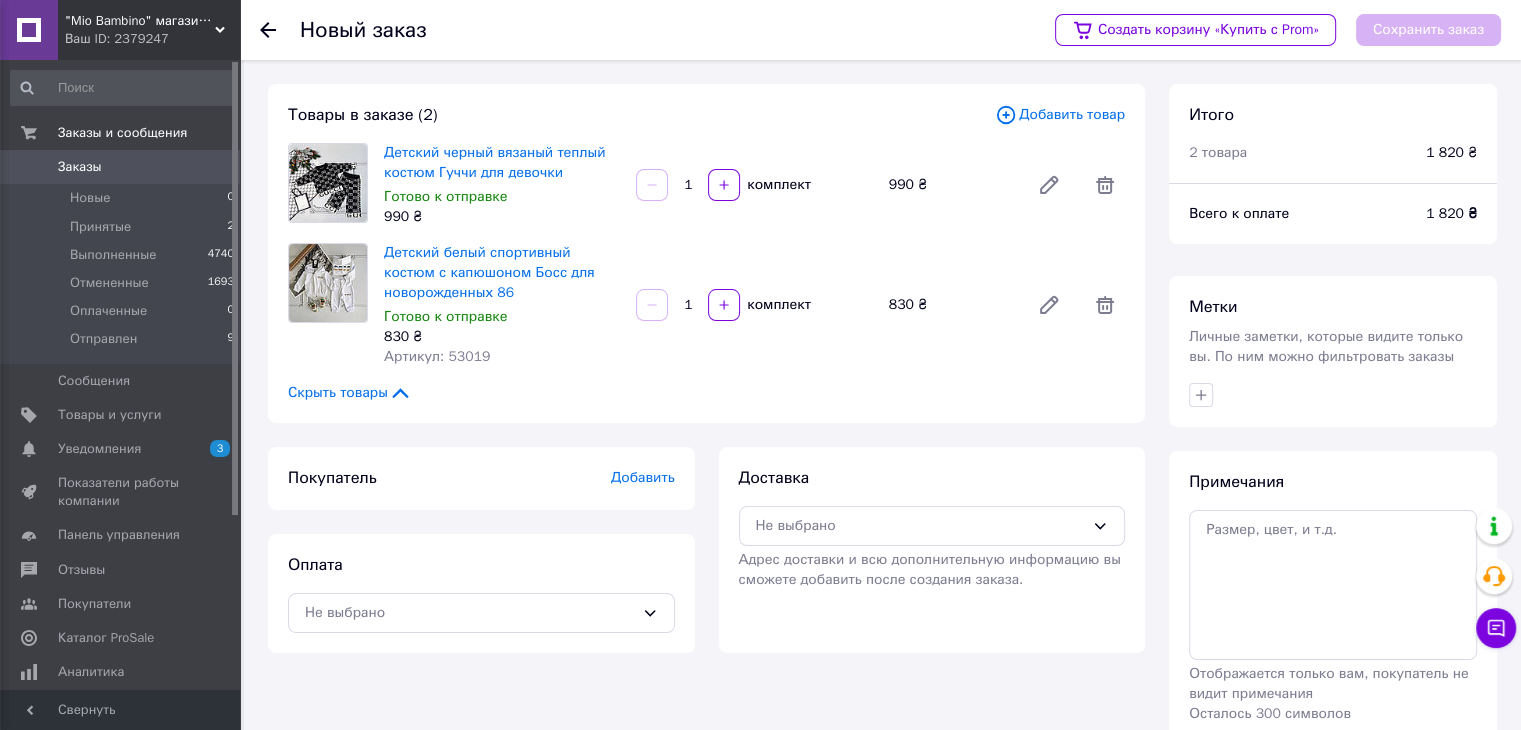 click on "Добавить товар" at bounding box center (1060, 115) 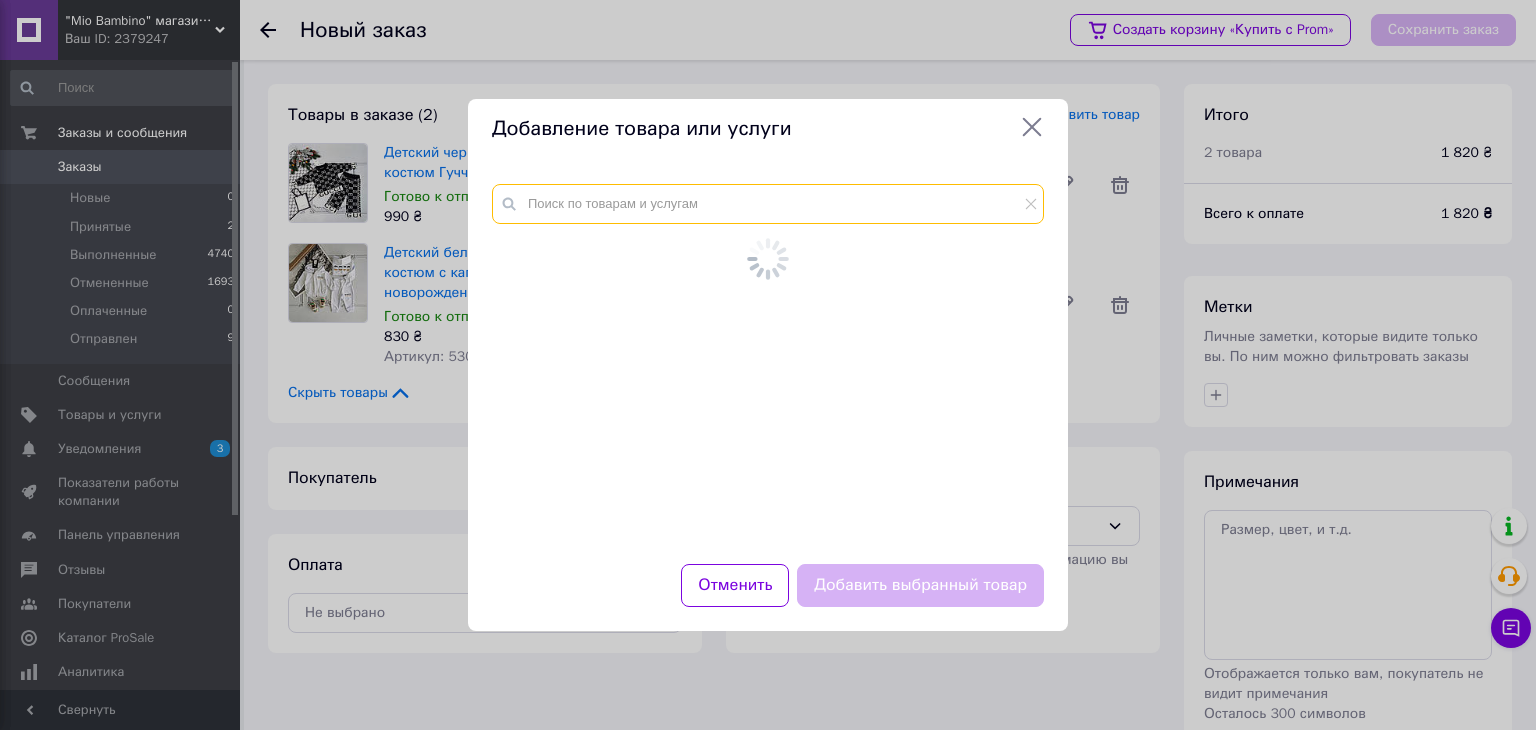 click at bounding box center [768, 204] 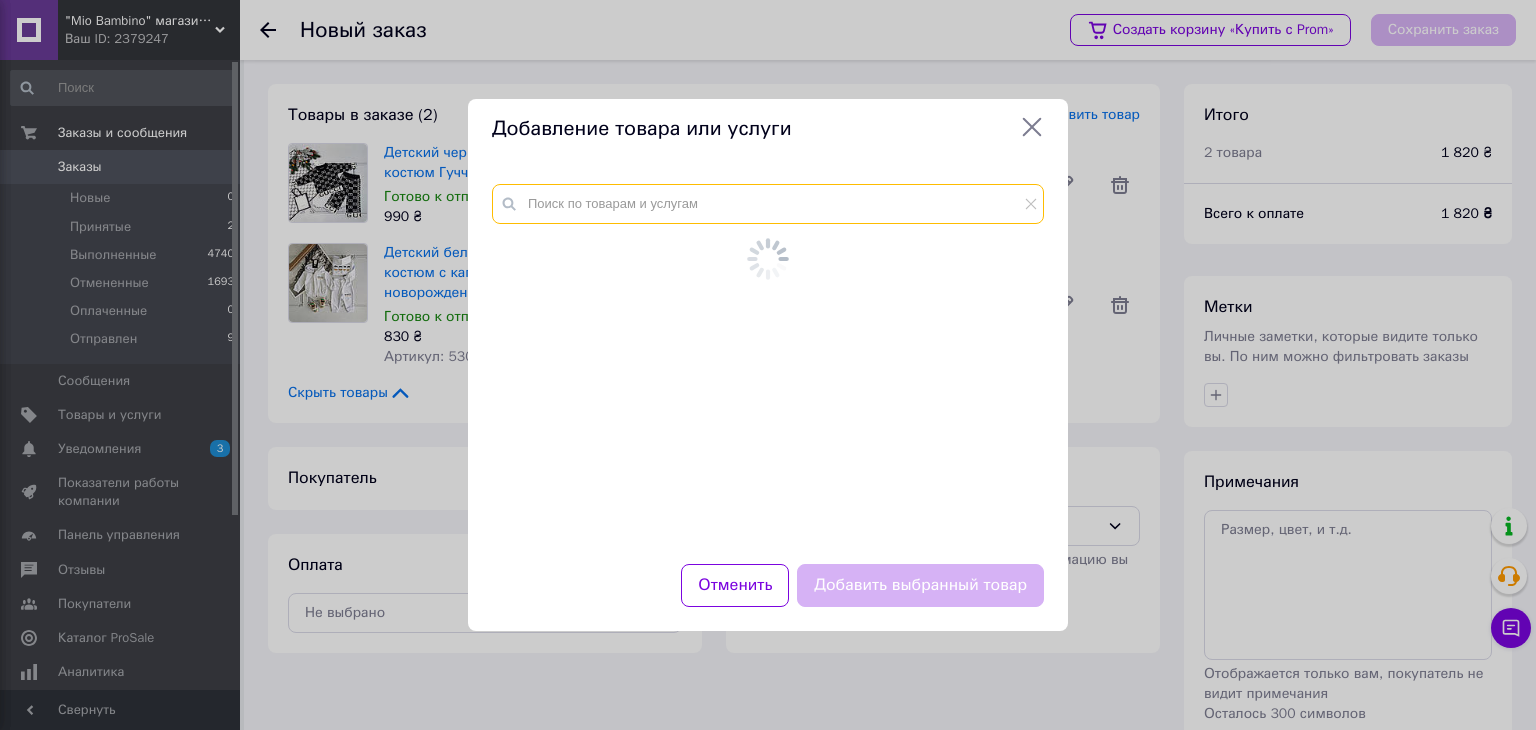 paste on "53011" 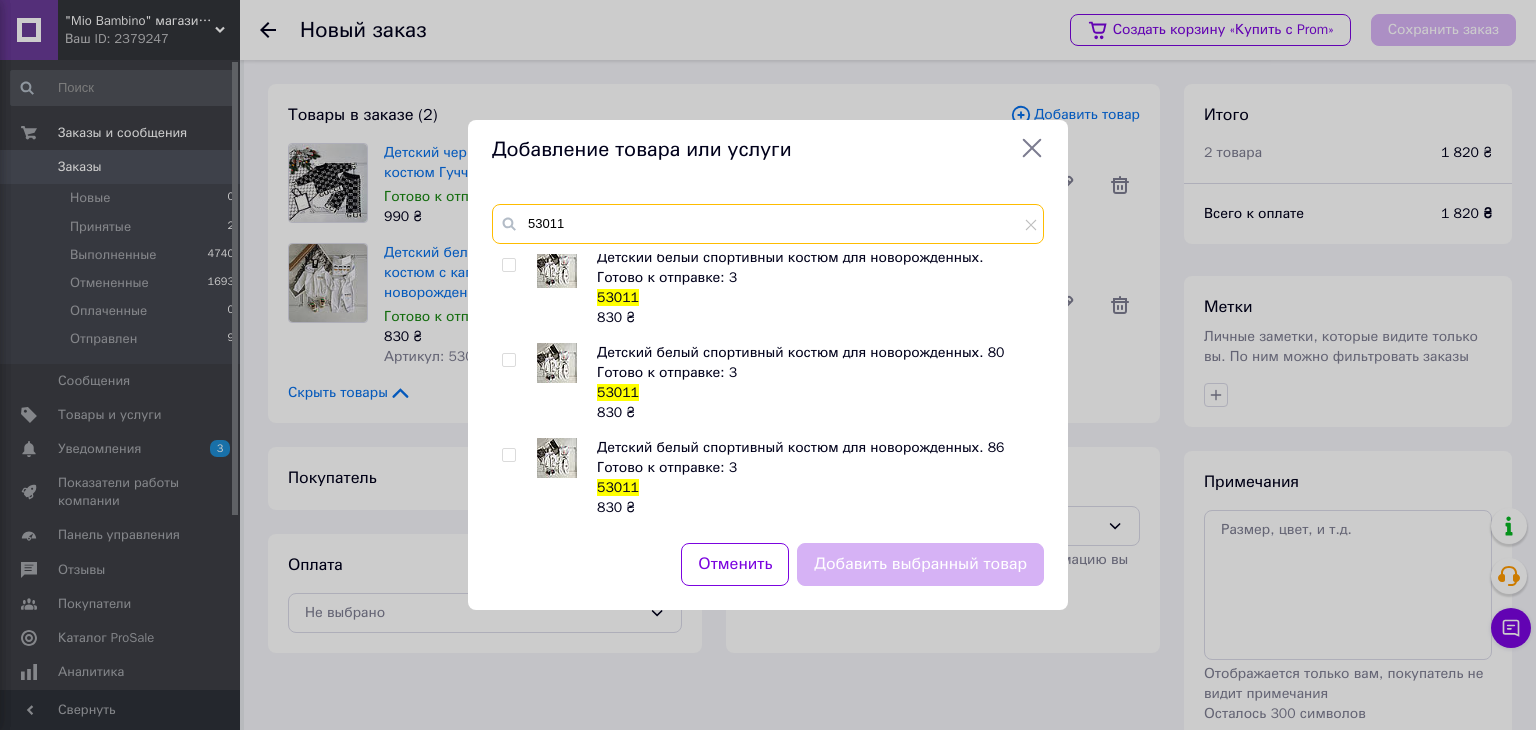 scroll, scrollTop: 500, scrollLeft: 0, axis: vertical 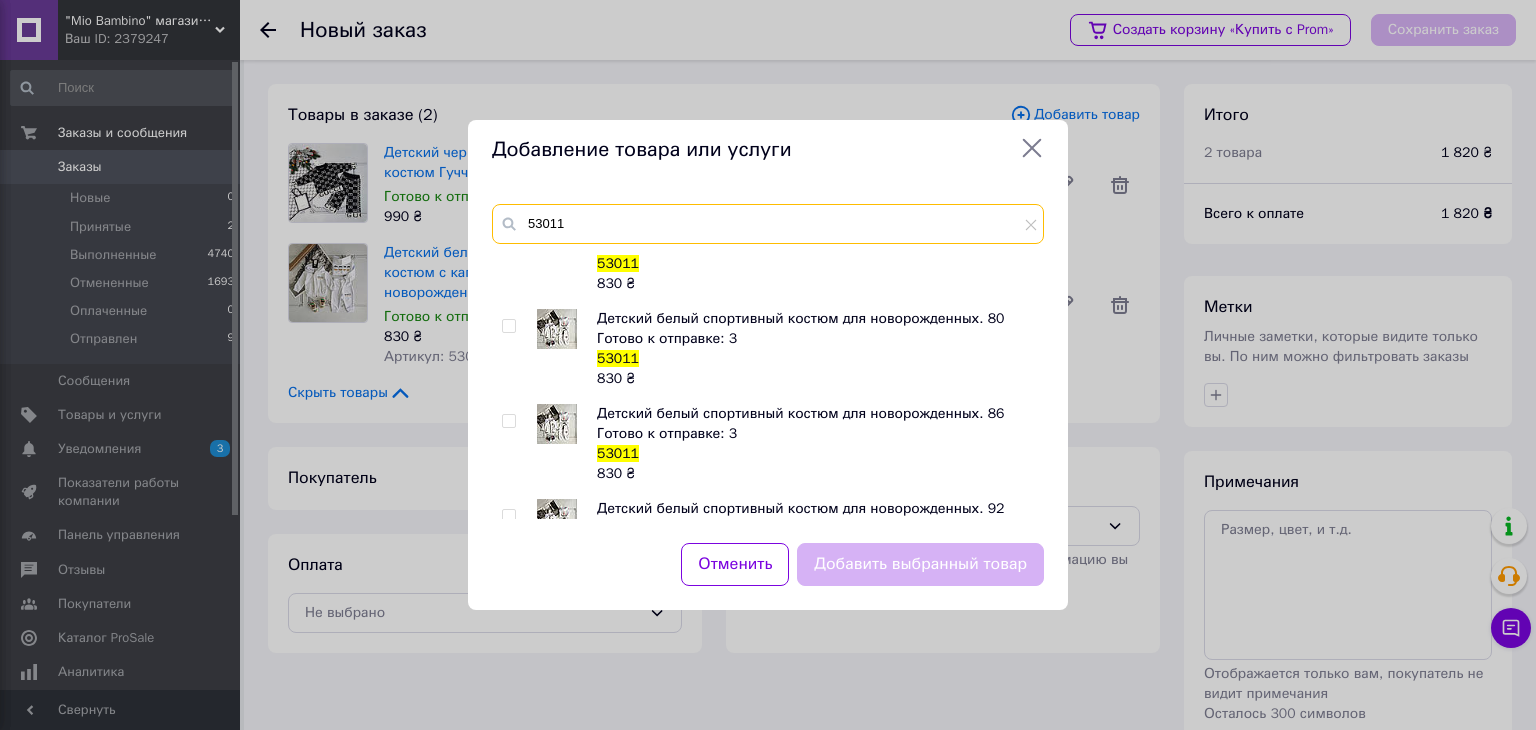 type on "53011" 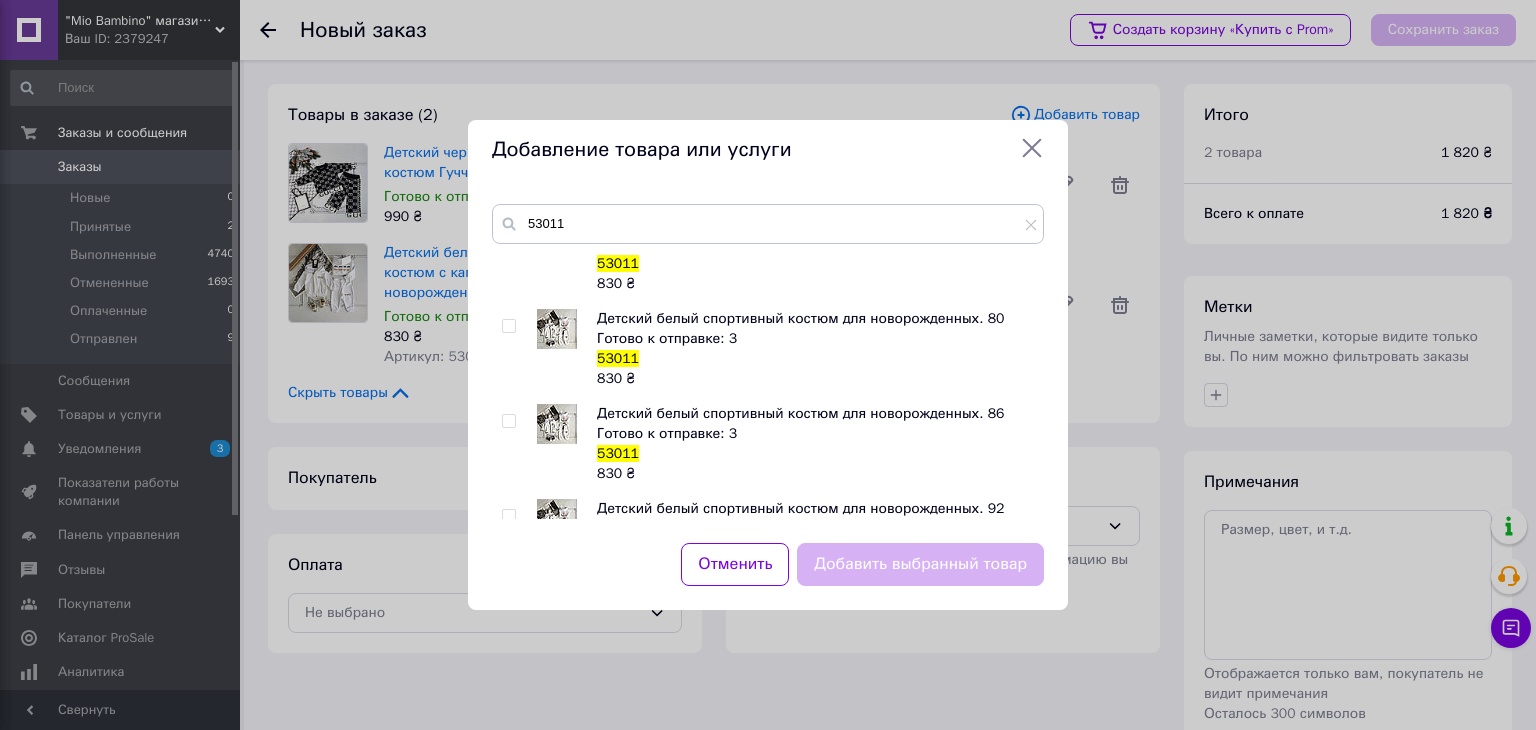 click at bounding box center [508, 421] 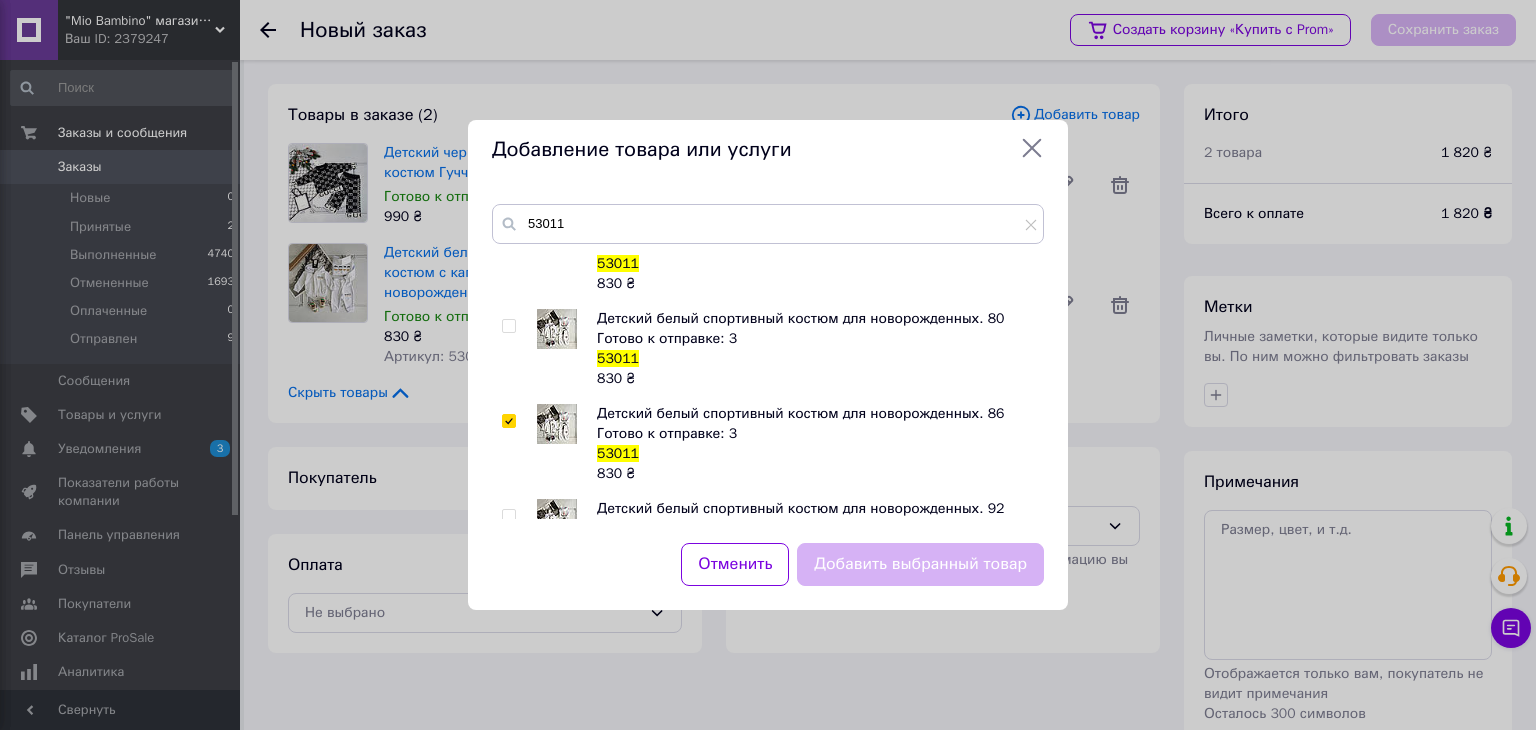 checkbox on "true" 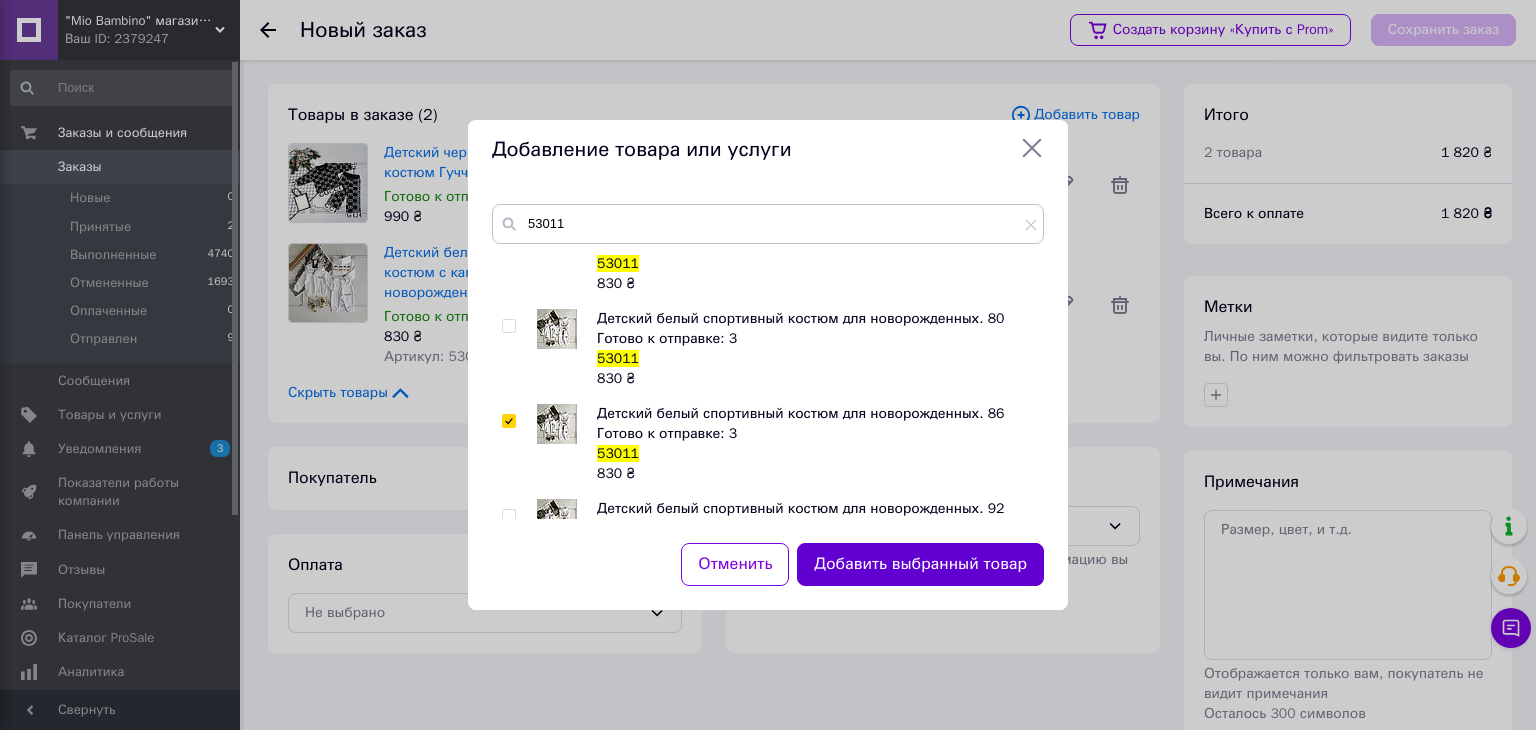 click on "Добавить выбранный товар" at bounding box center [920, 564] 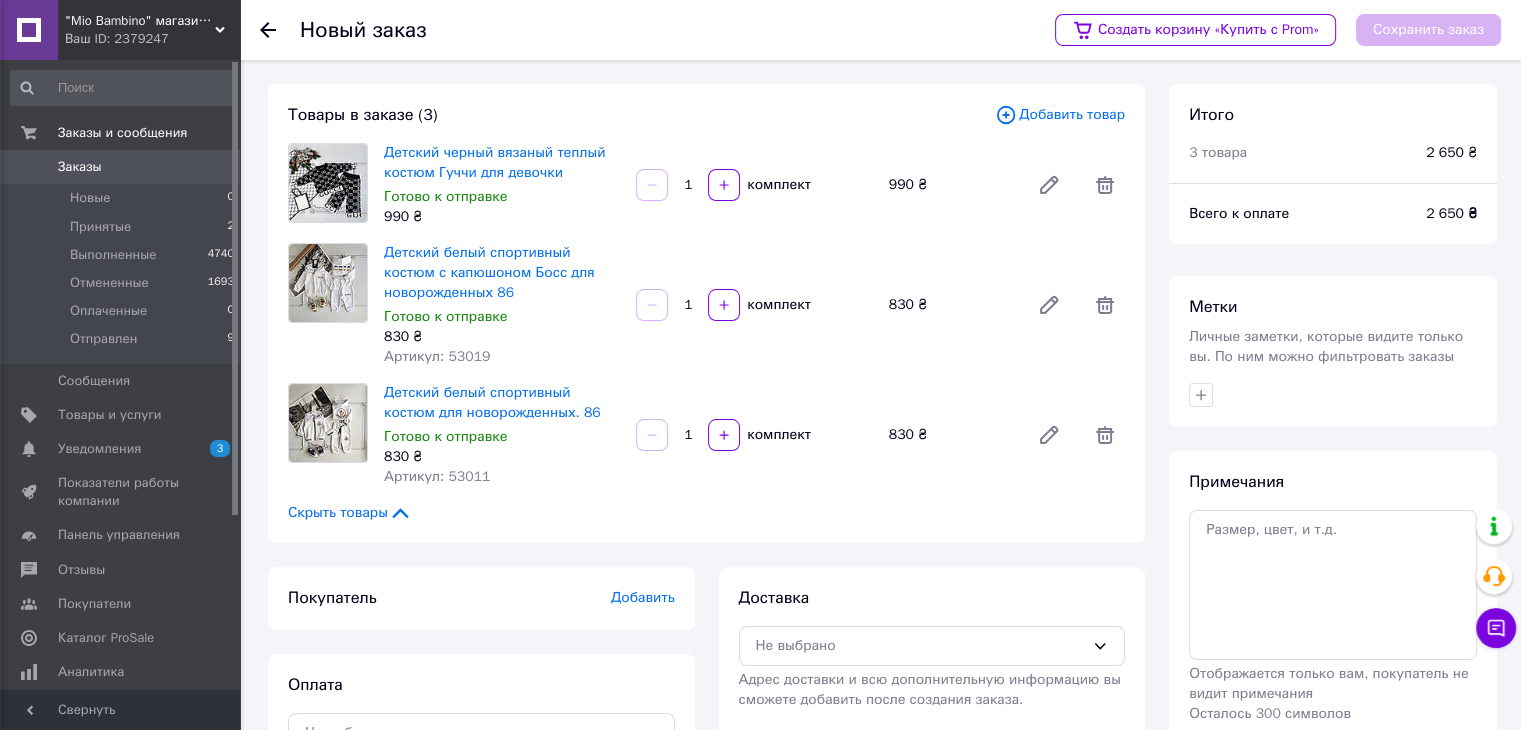 click on "Добавить товар" at bounding box center (1060, 115) 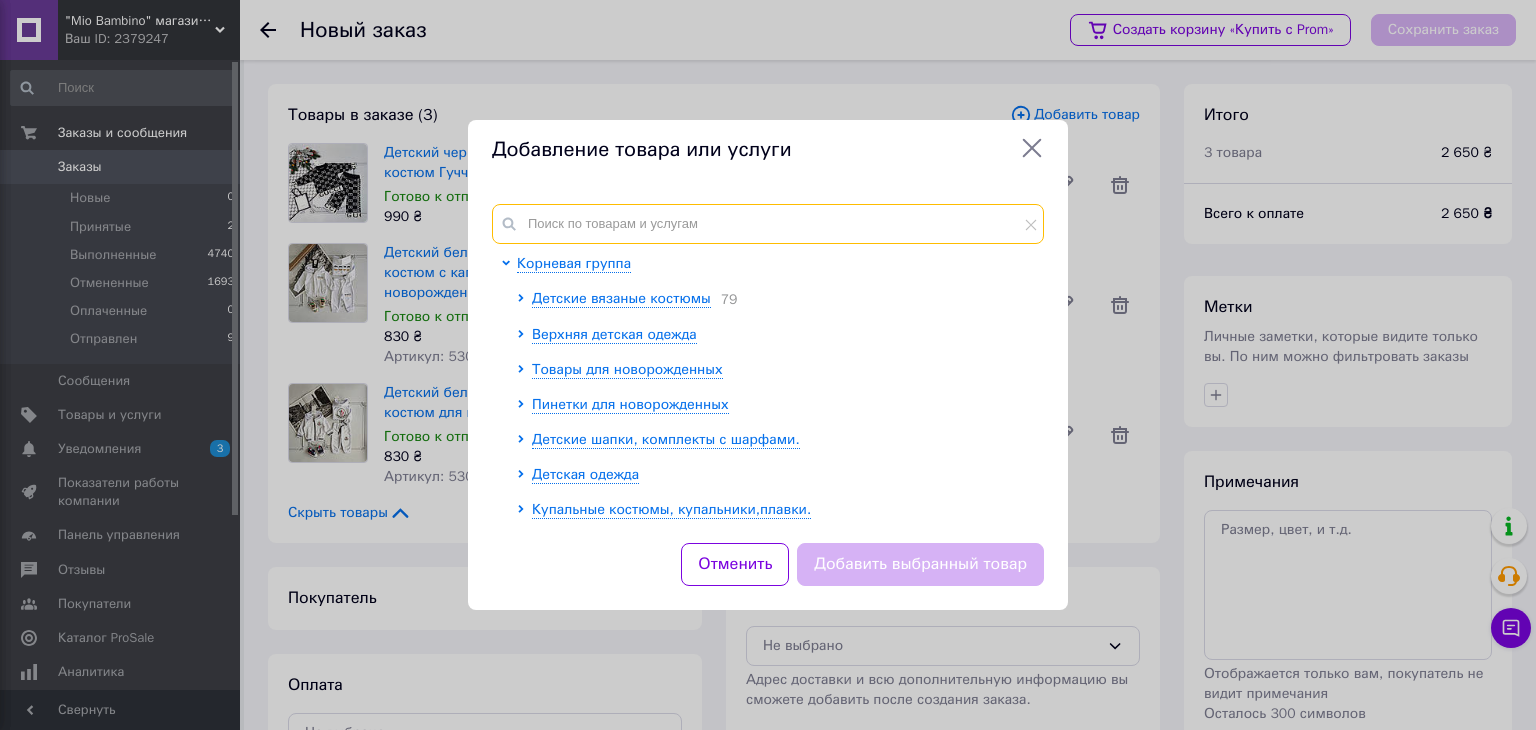 click at bounding box center (768, 224) 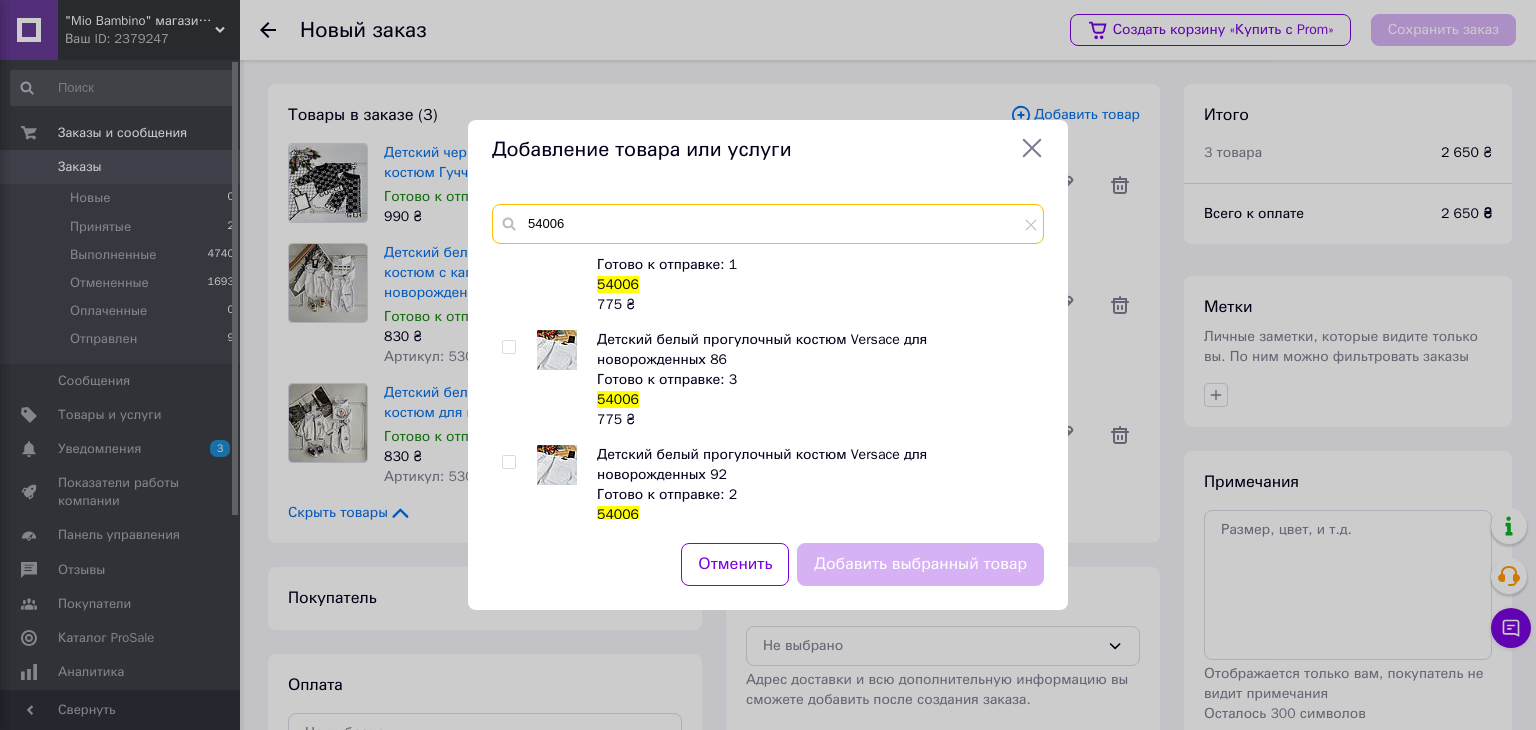 scroll, scrollTop: 744, scrollLeft: 0, axis: vertical 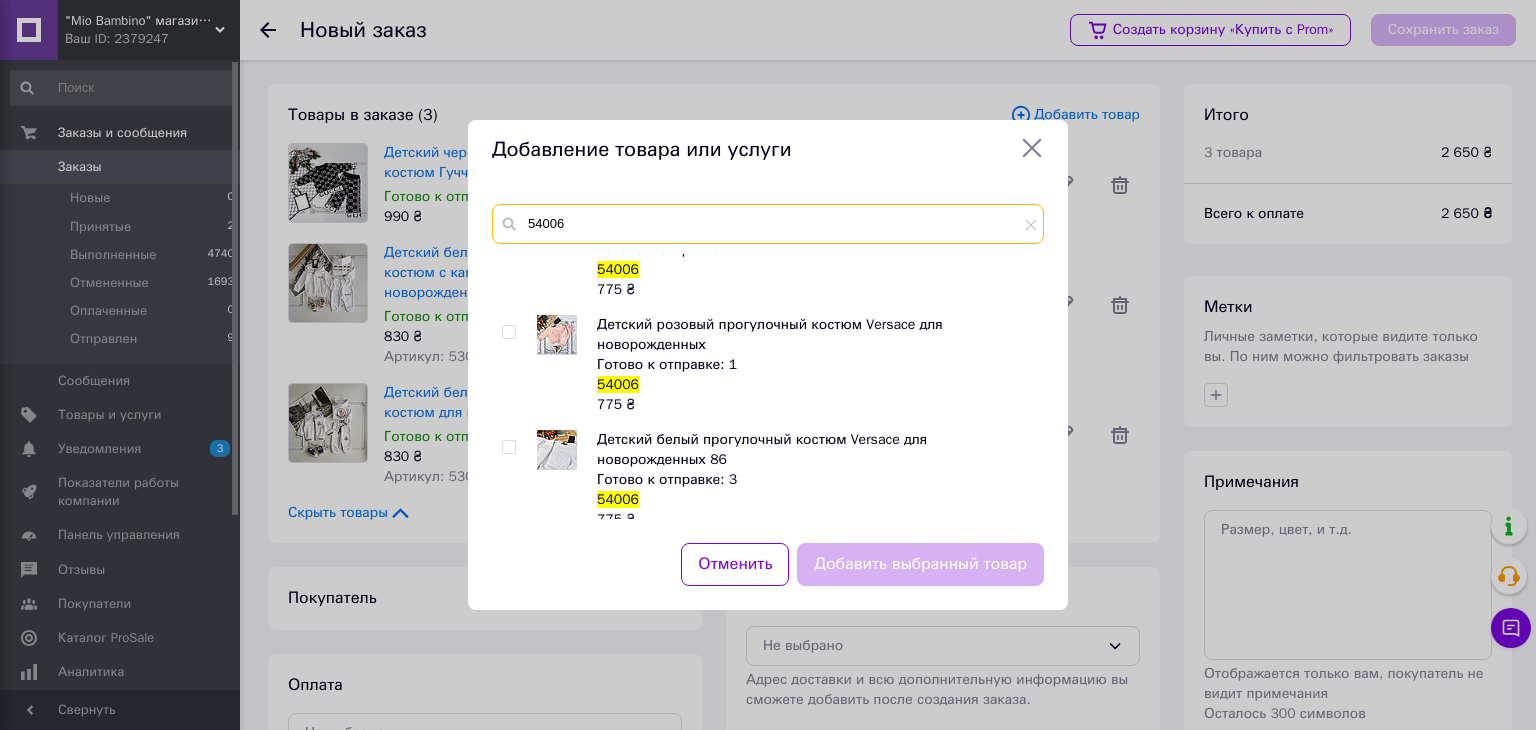 type on "54006" 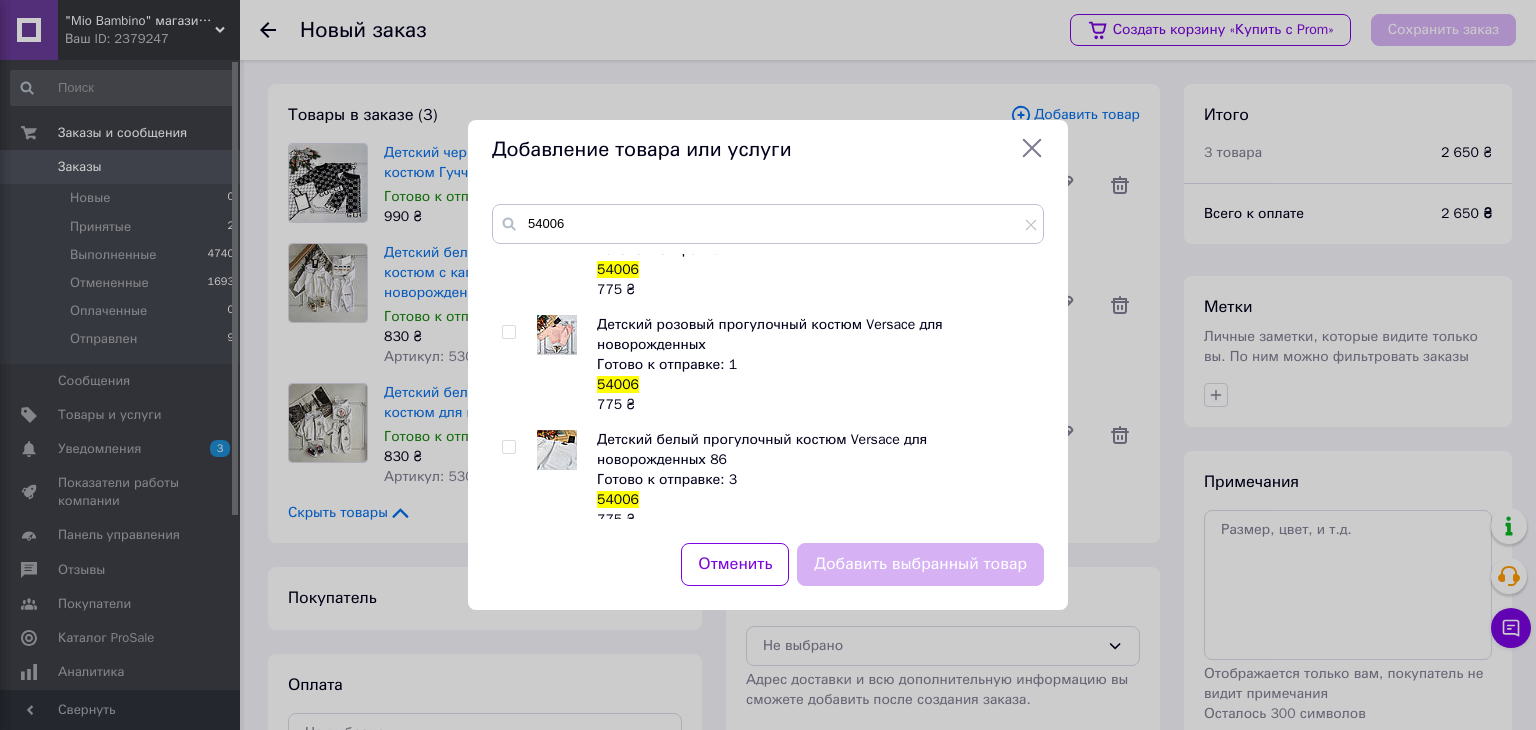 click at bounding box center [508, 447] 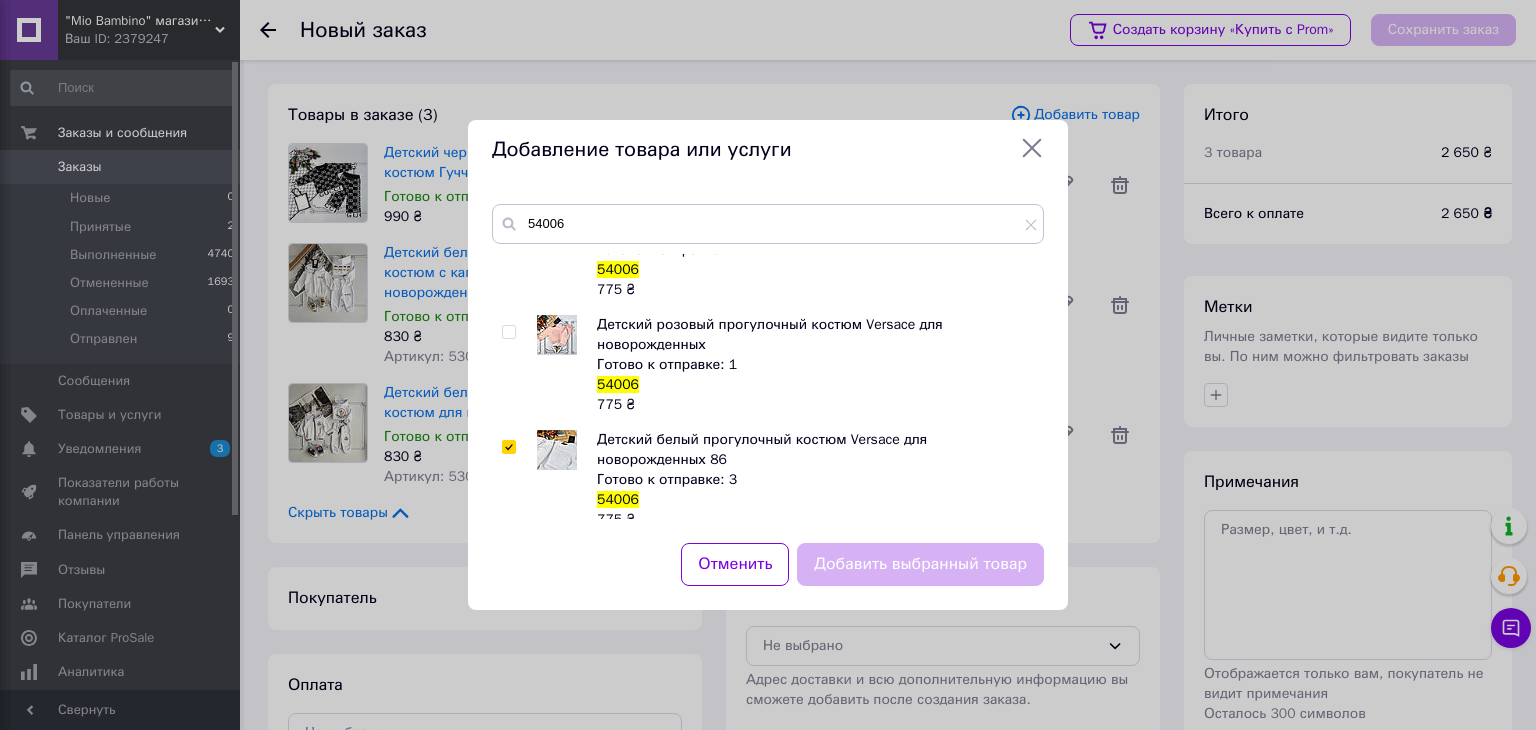 checkbox on "true" 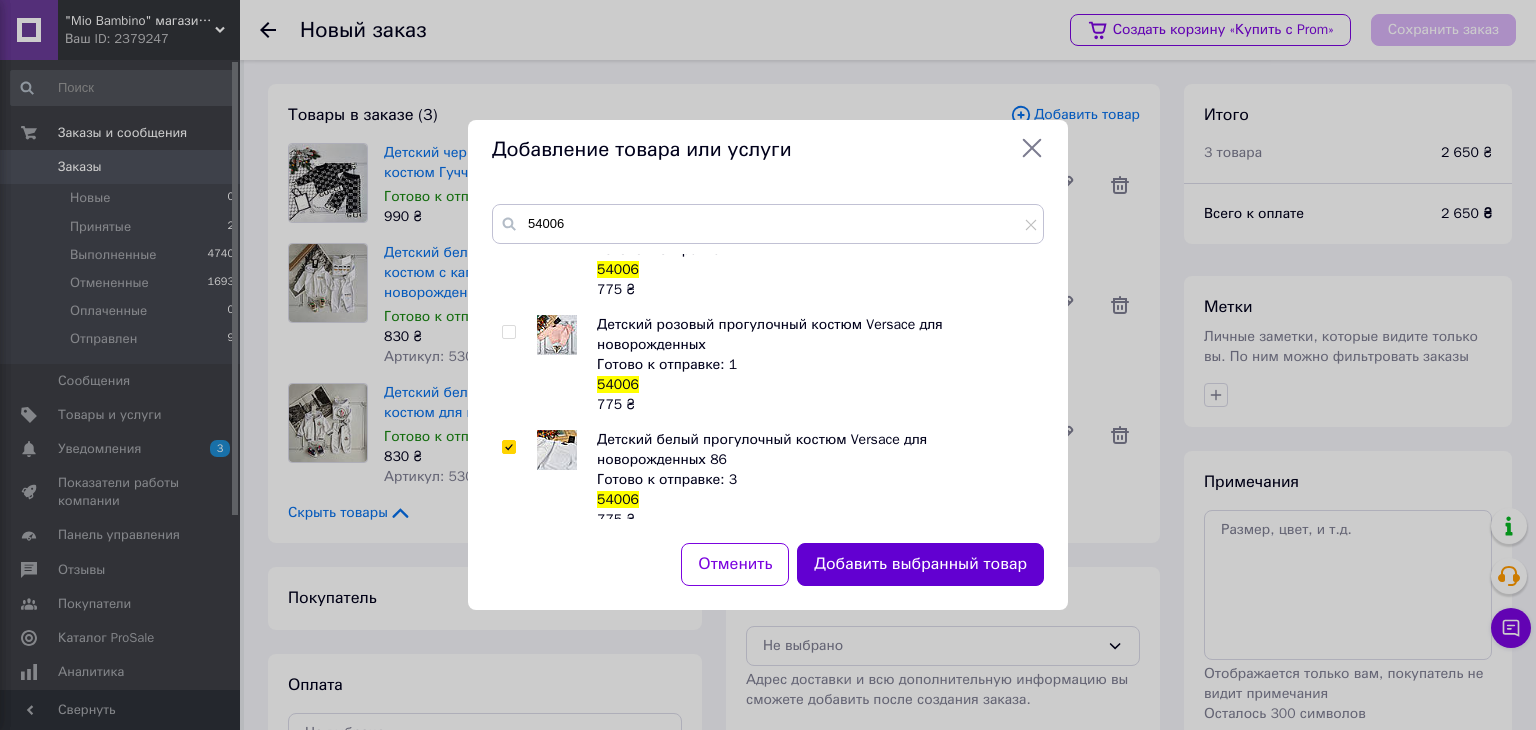 click on "Добавить выбранный товар" at bounding box center (920, 564) 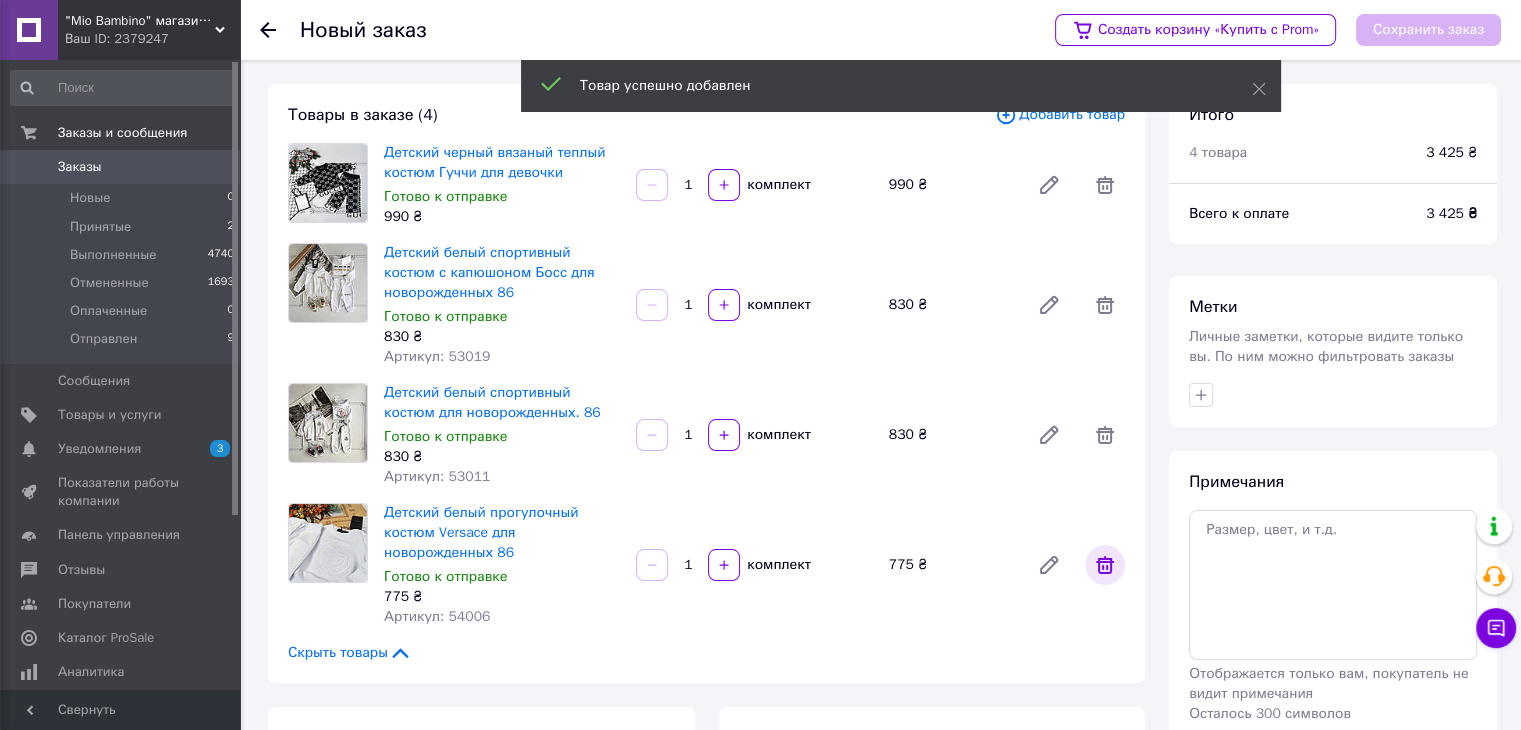 click 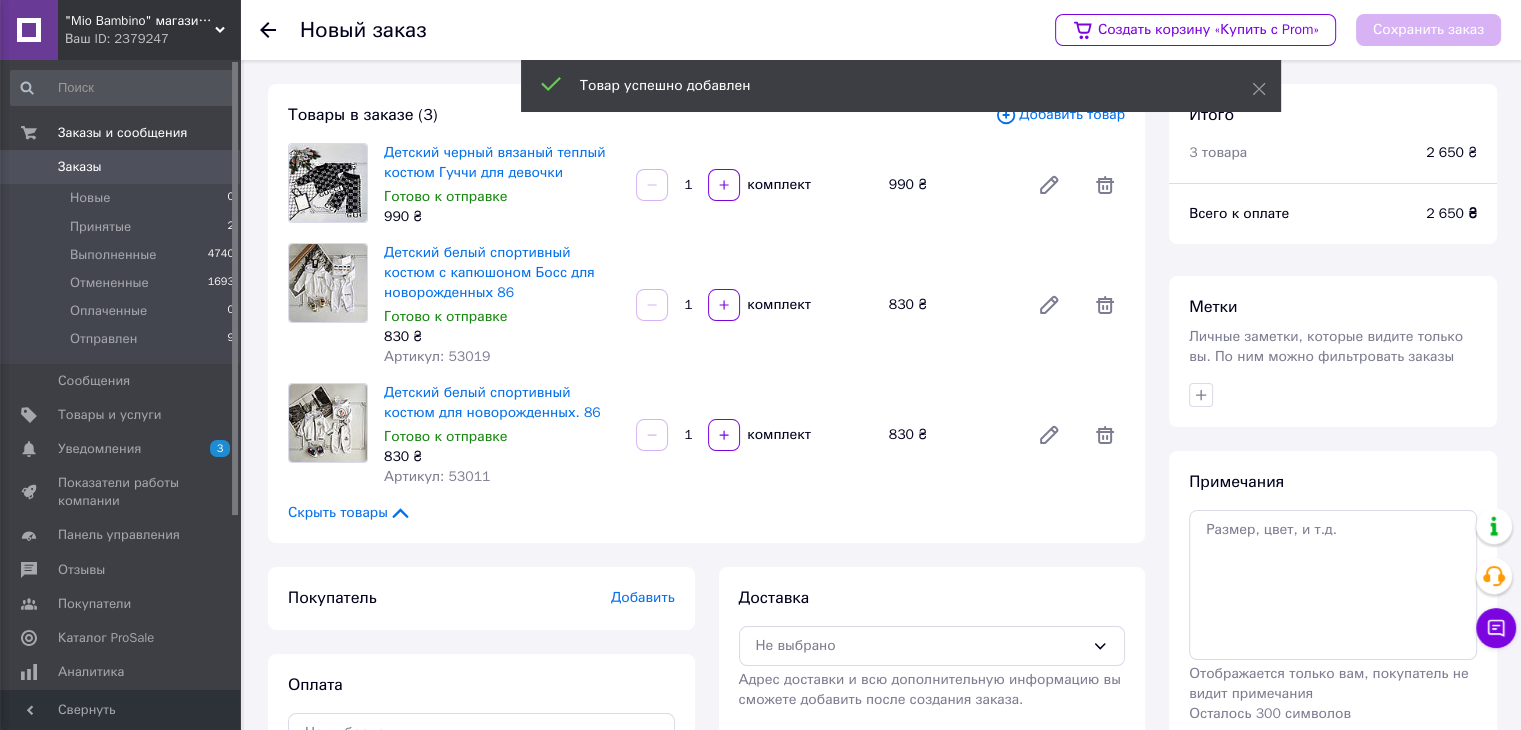 click on "Товар успешно добавлен" at bounding box center (901, 86) 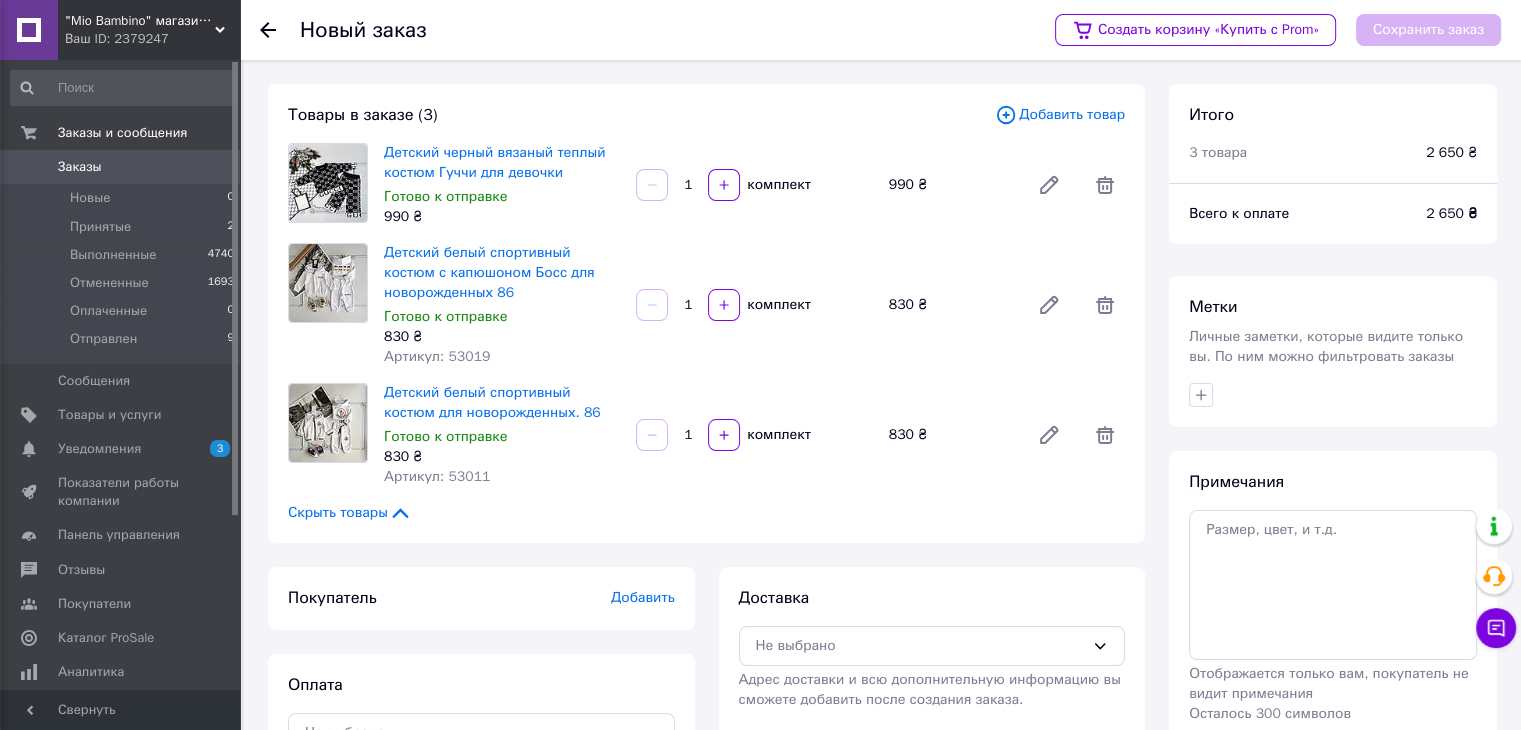 click on "Добавить товар" at bounding box center (1060, 115) 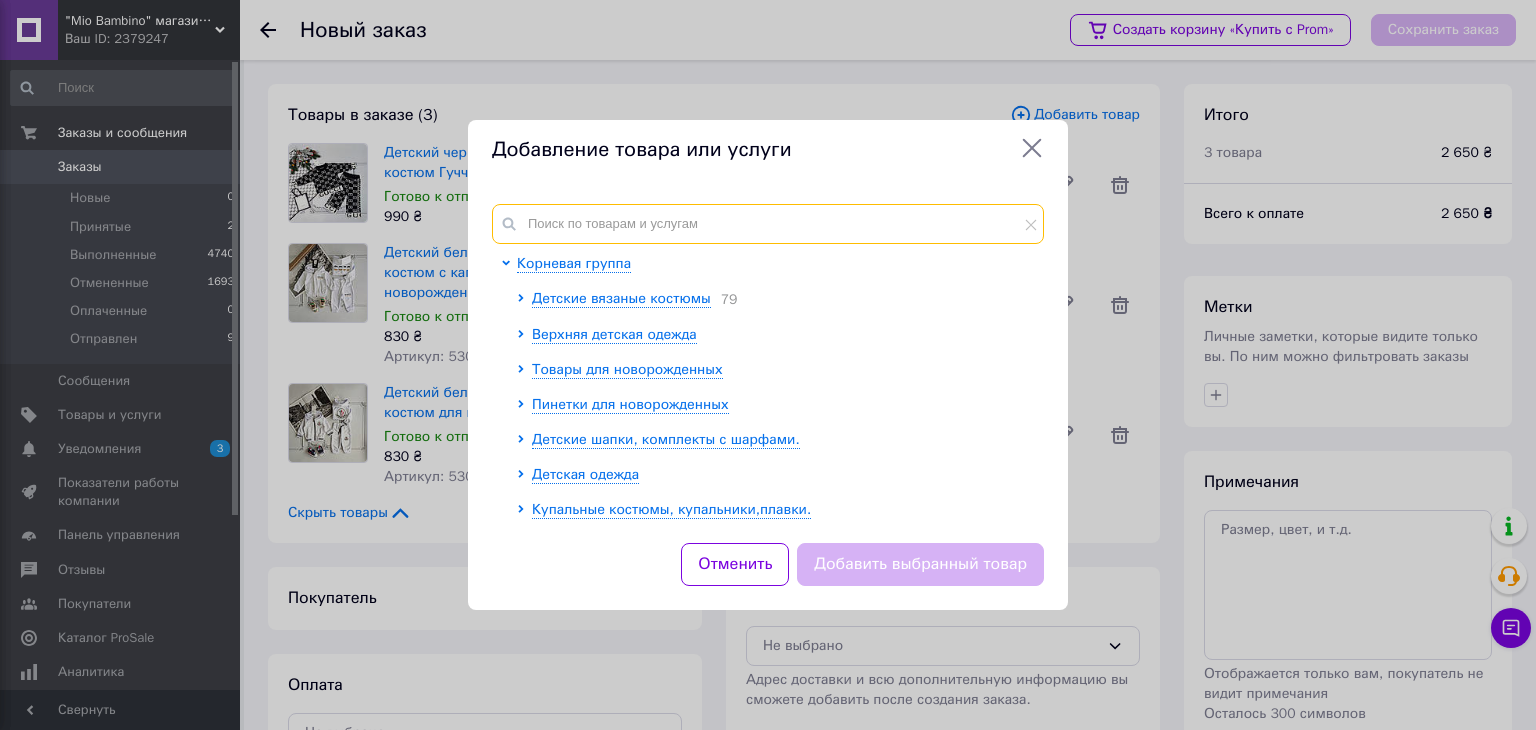 click at bounding box center [768, 224] 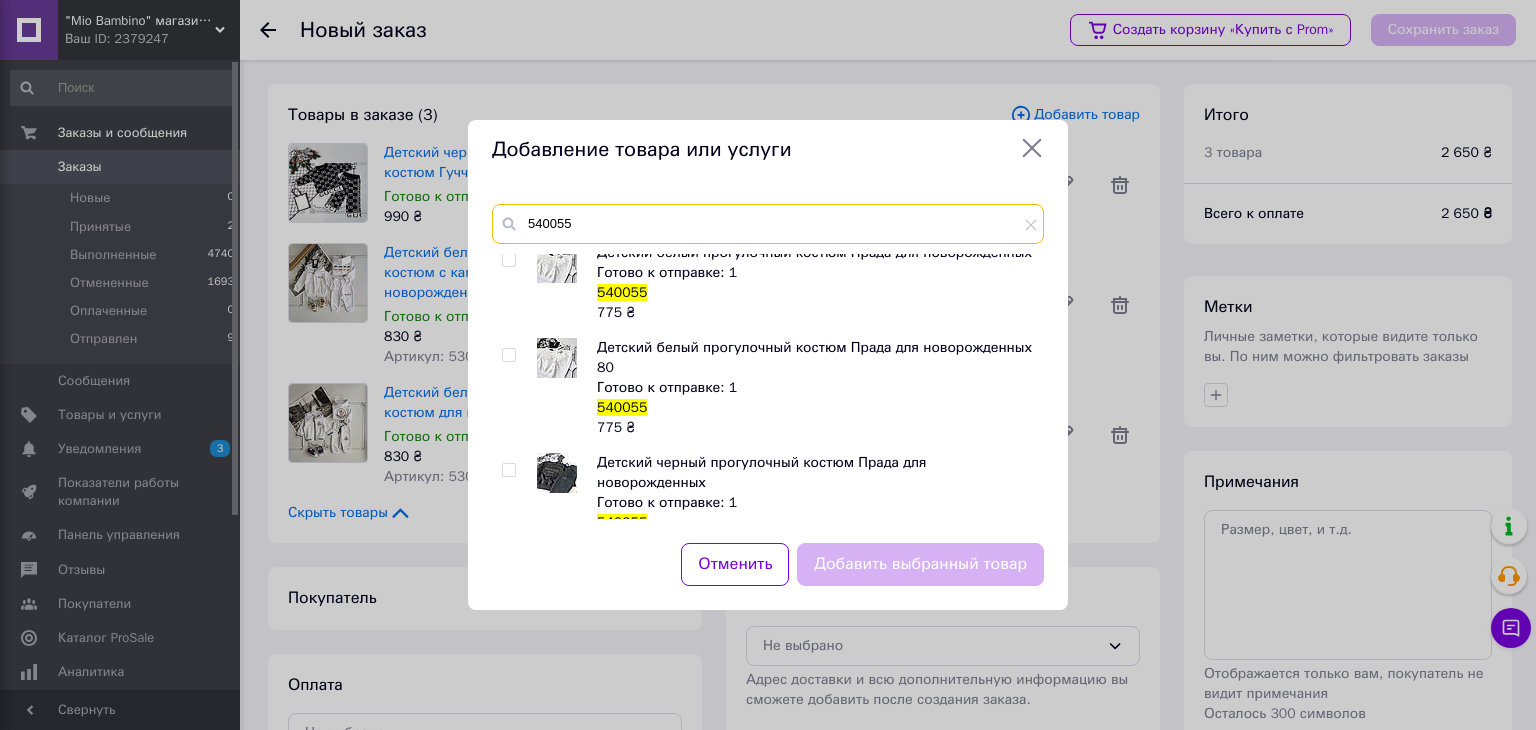 scroll, scrollTop: 0, scrollLeft: 0, axis: both 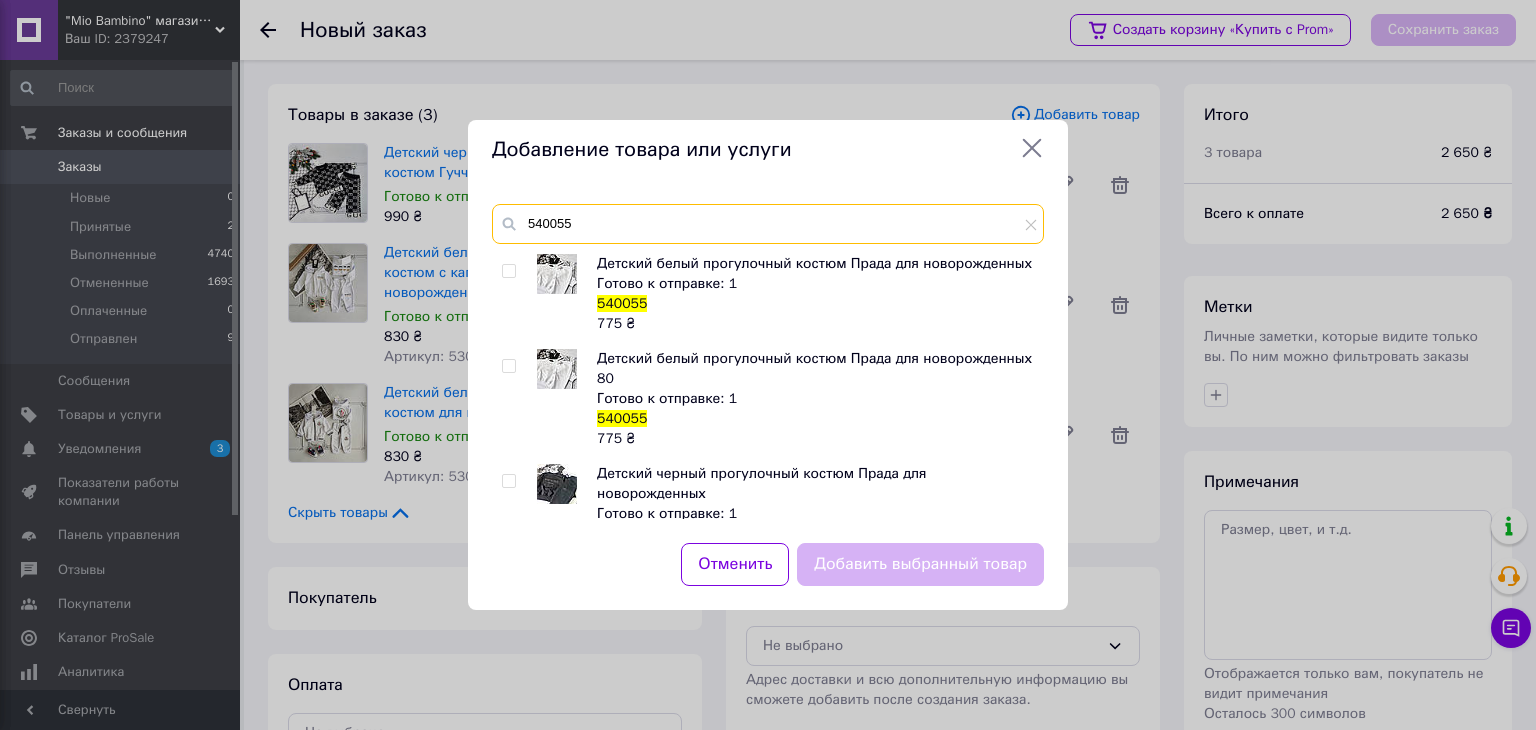 type on "540055" 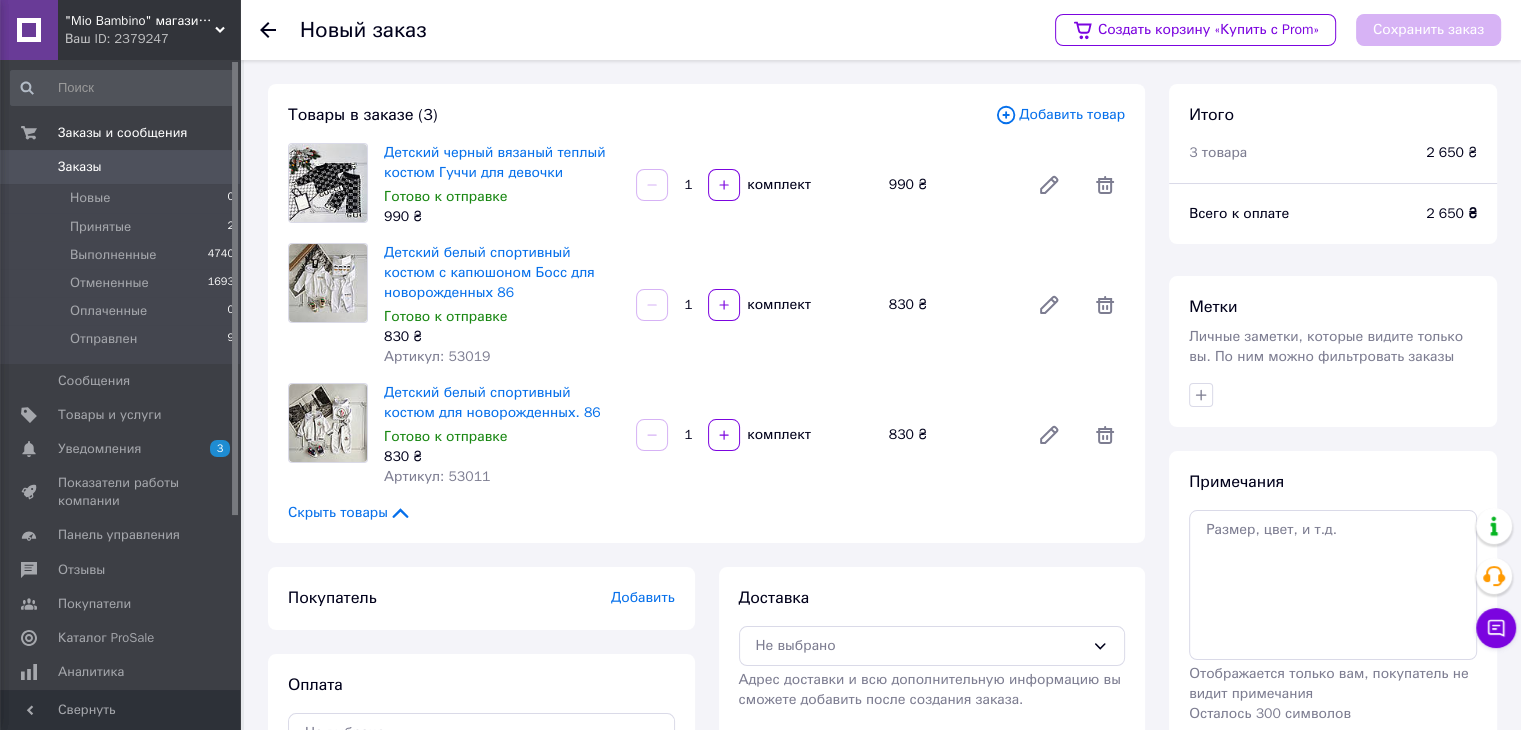click on "Добавить товар" at bounding box center (1060, 115) 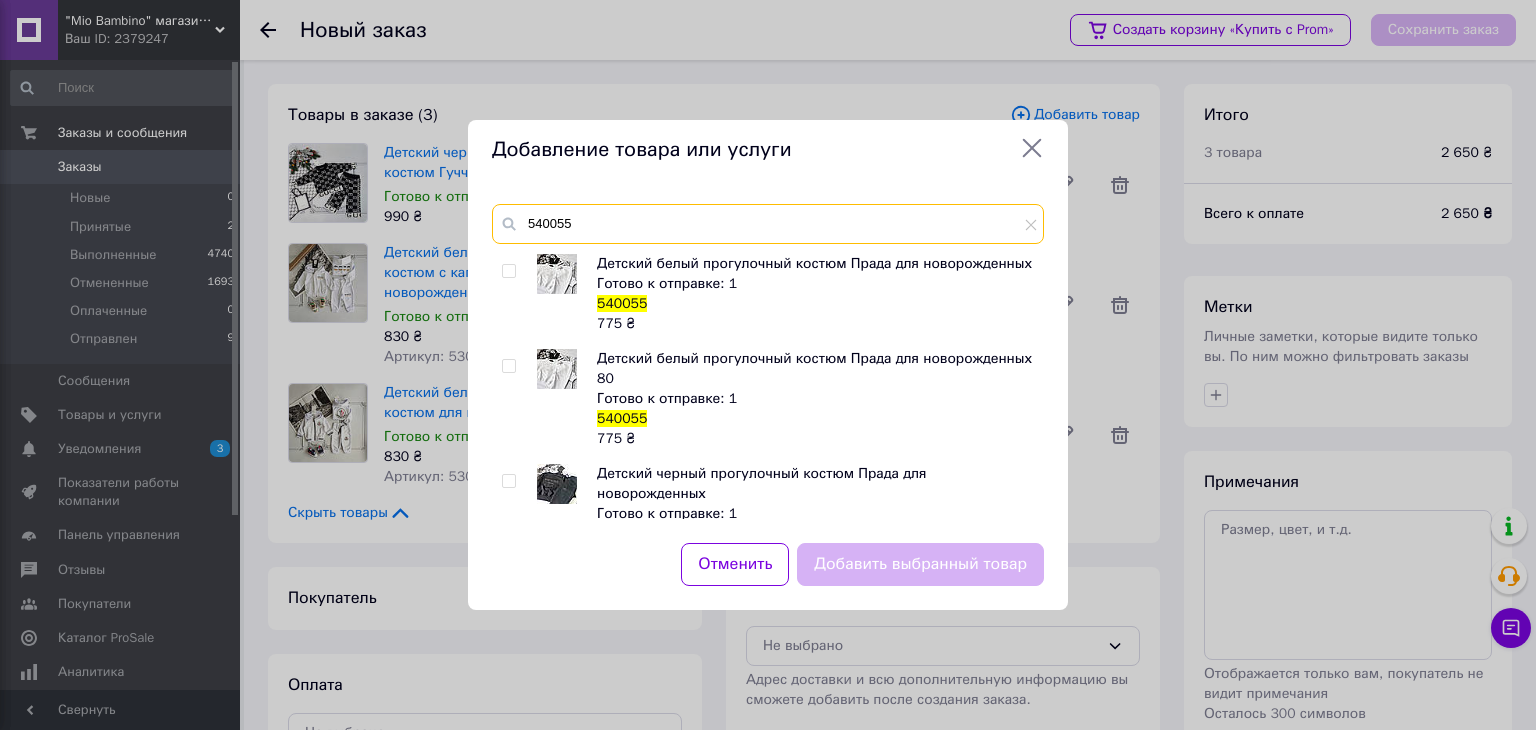 click on "540055" at bounding box center (768, 224) 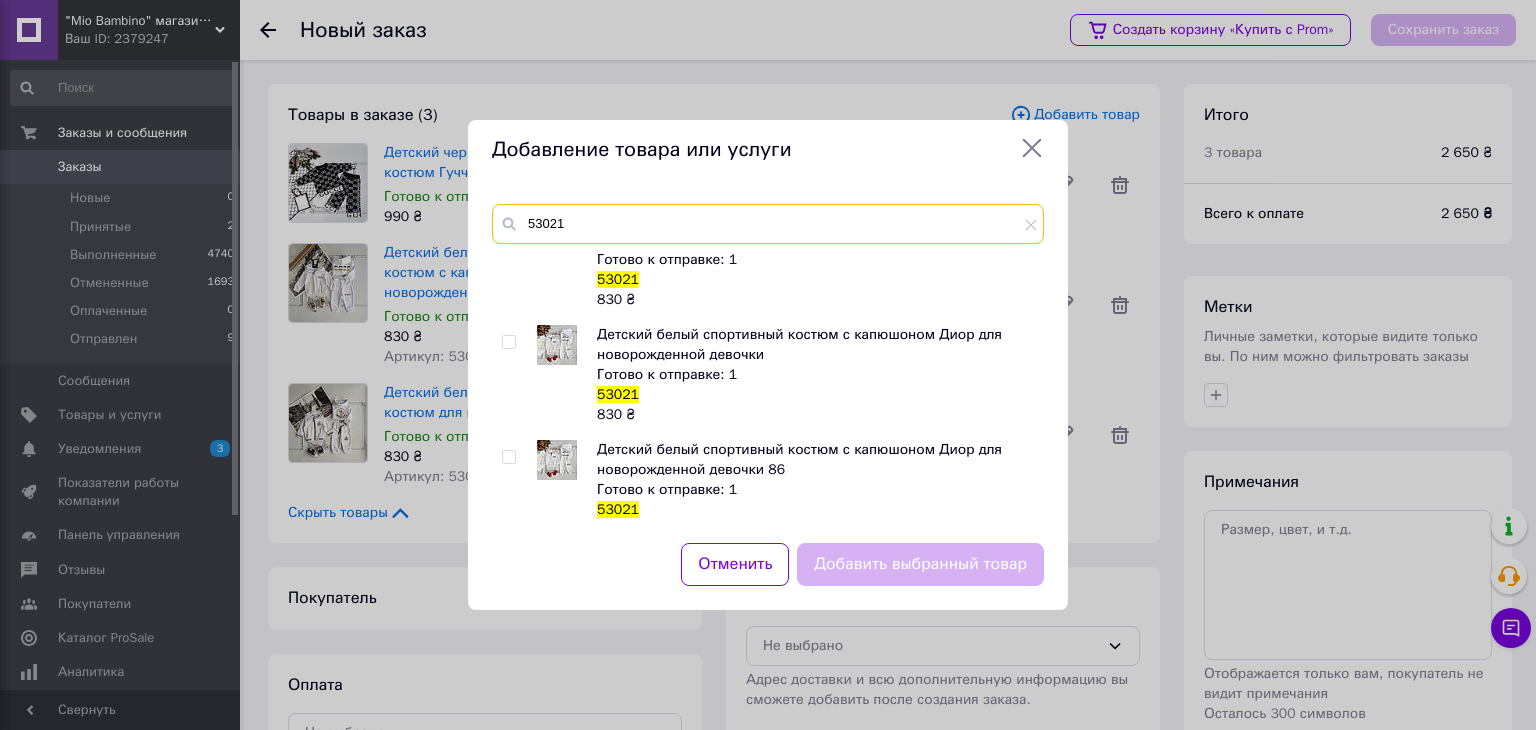 scroll, scrollTop: 100, scrollLeft: 0, axis: vertical 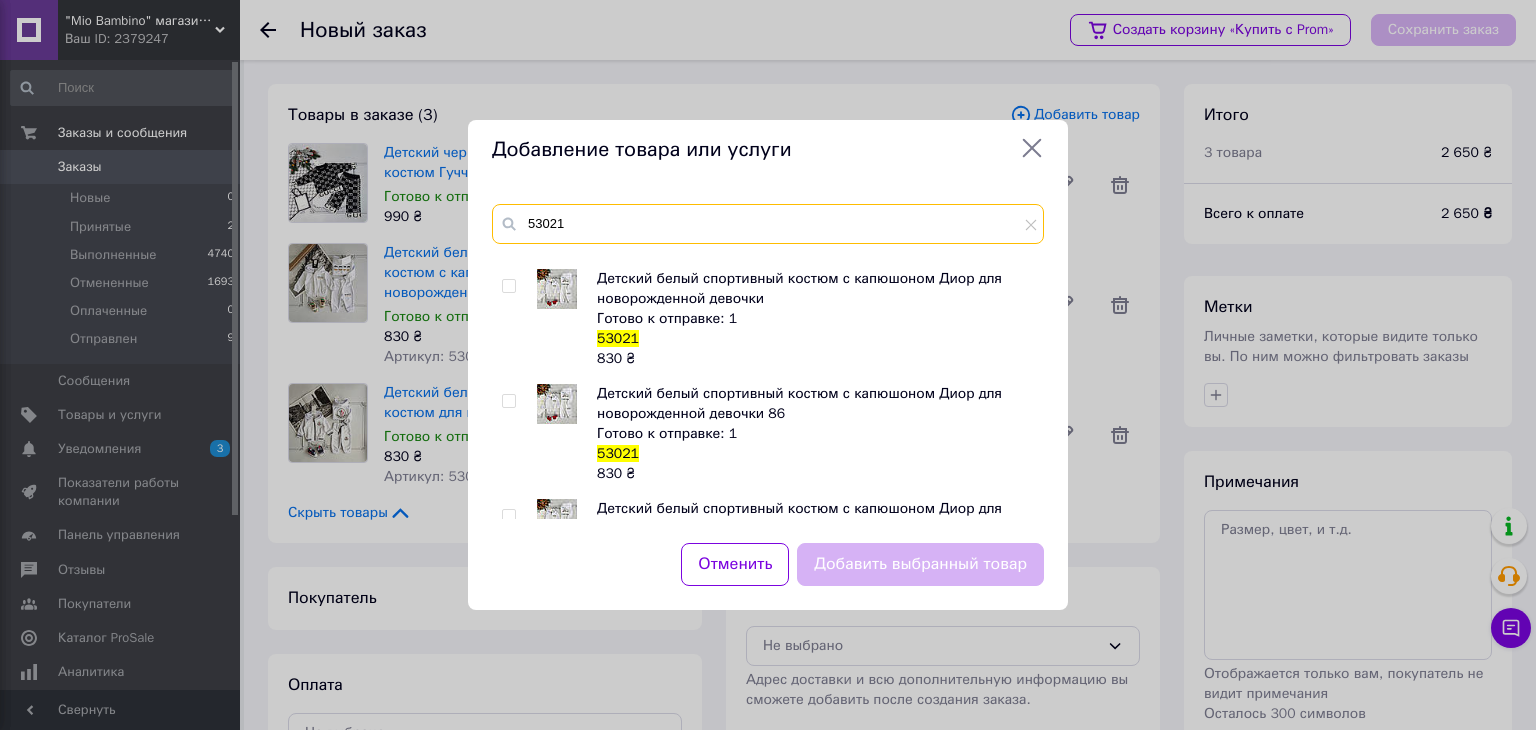 type on "53021" 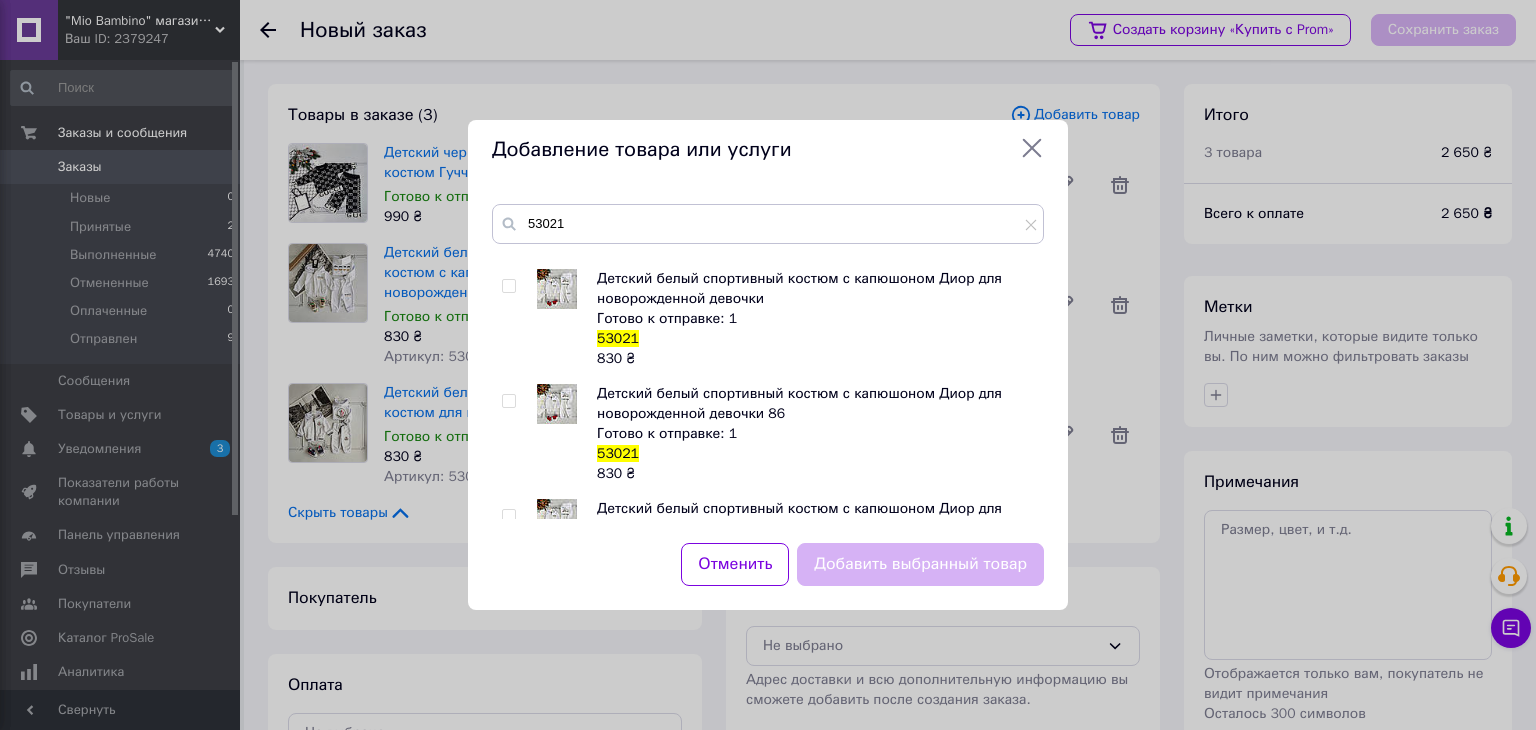 click at bounding box center (508, 401) 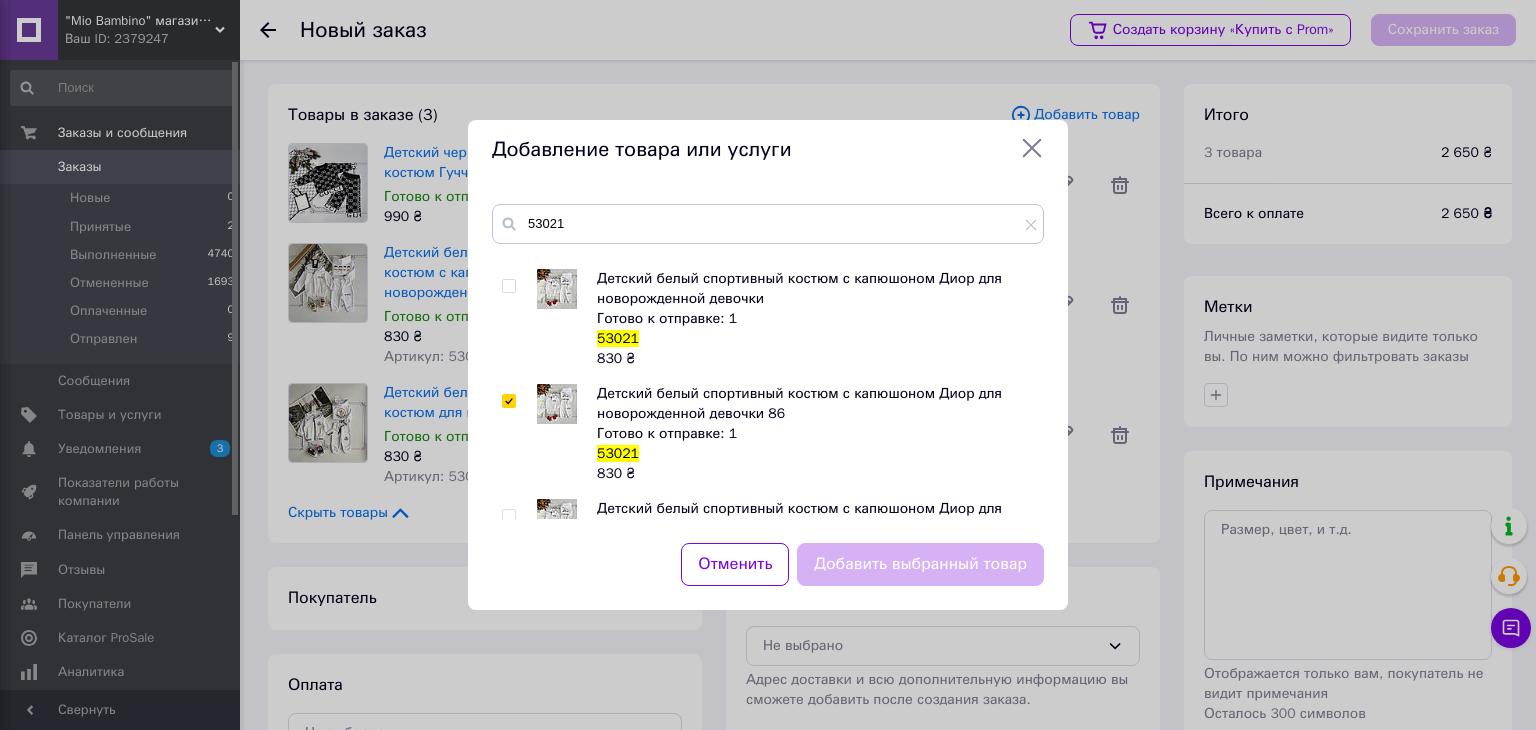 checkbox on "true" 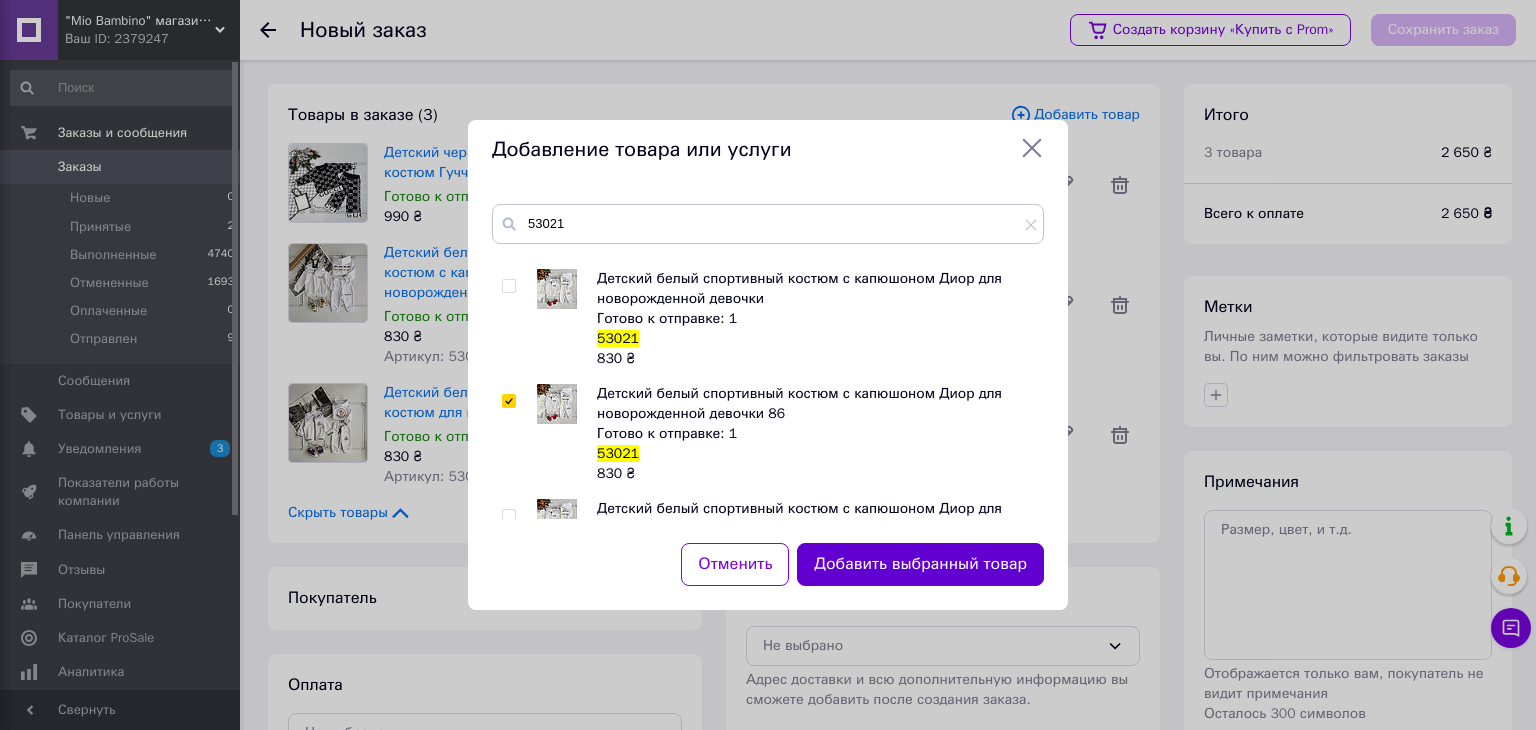 click on "Добавить выбранный товар" at bounding box center [920, 564] 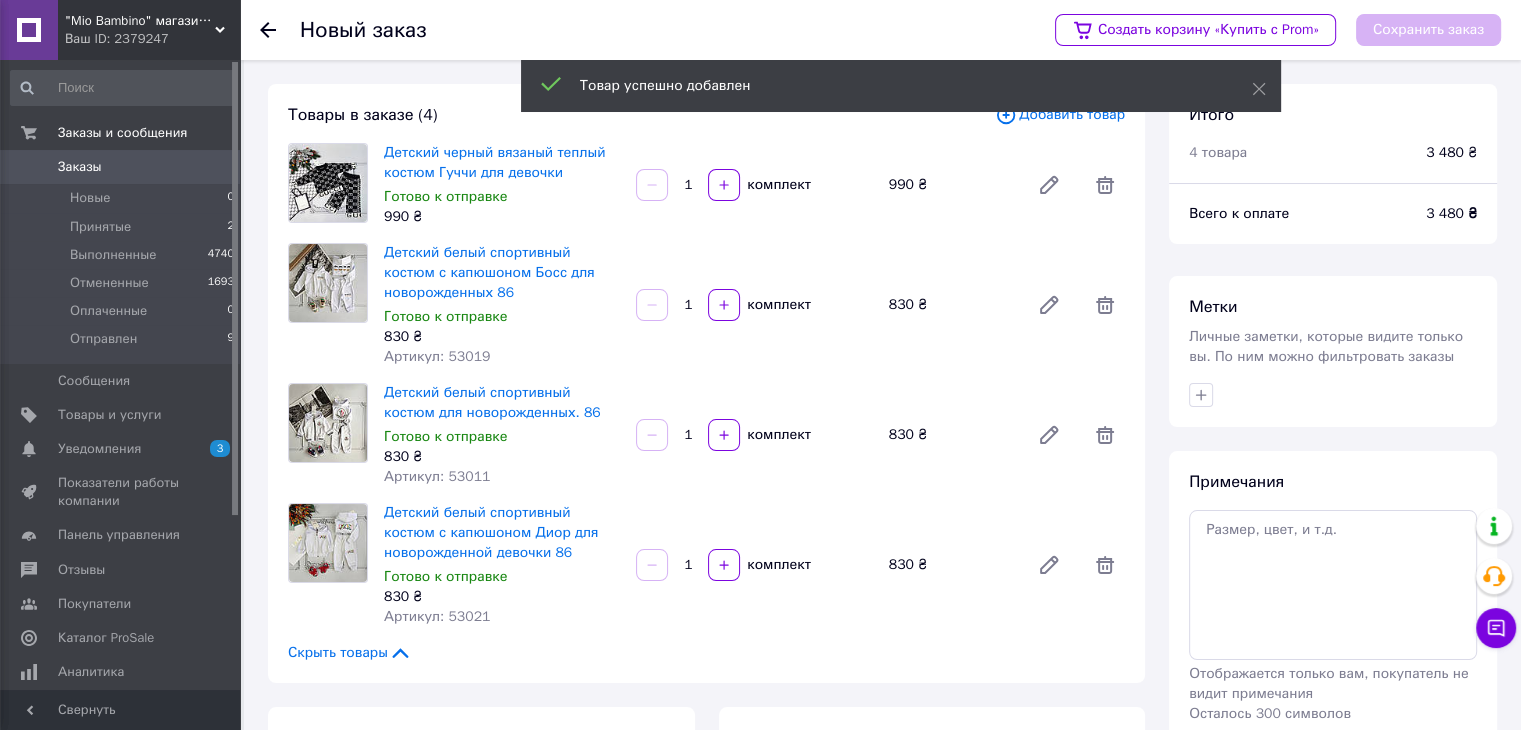 click on "Товар успешно добавлен" at bounding box center [901, 88] 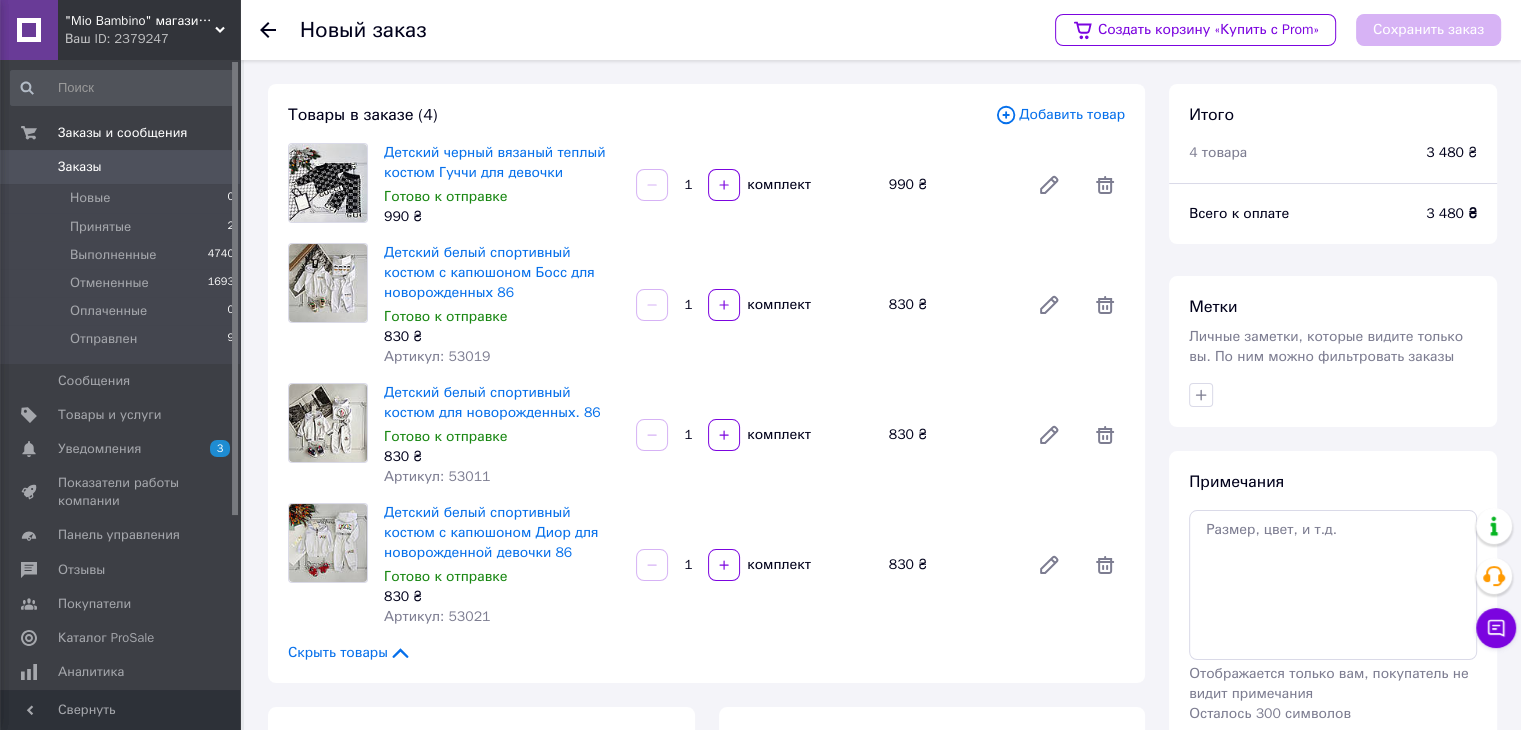 click on "Добавить товар" at bounding box center (1060, 115) 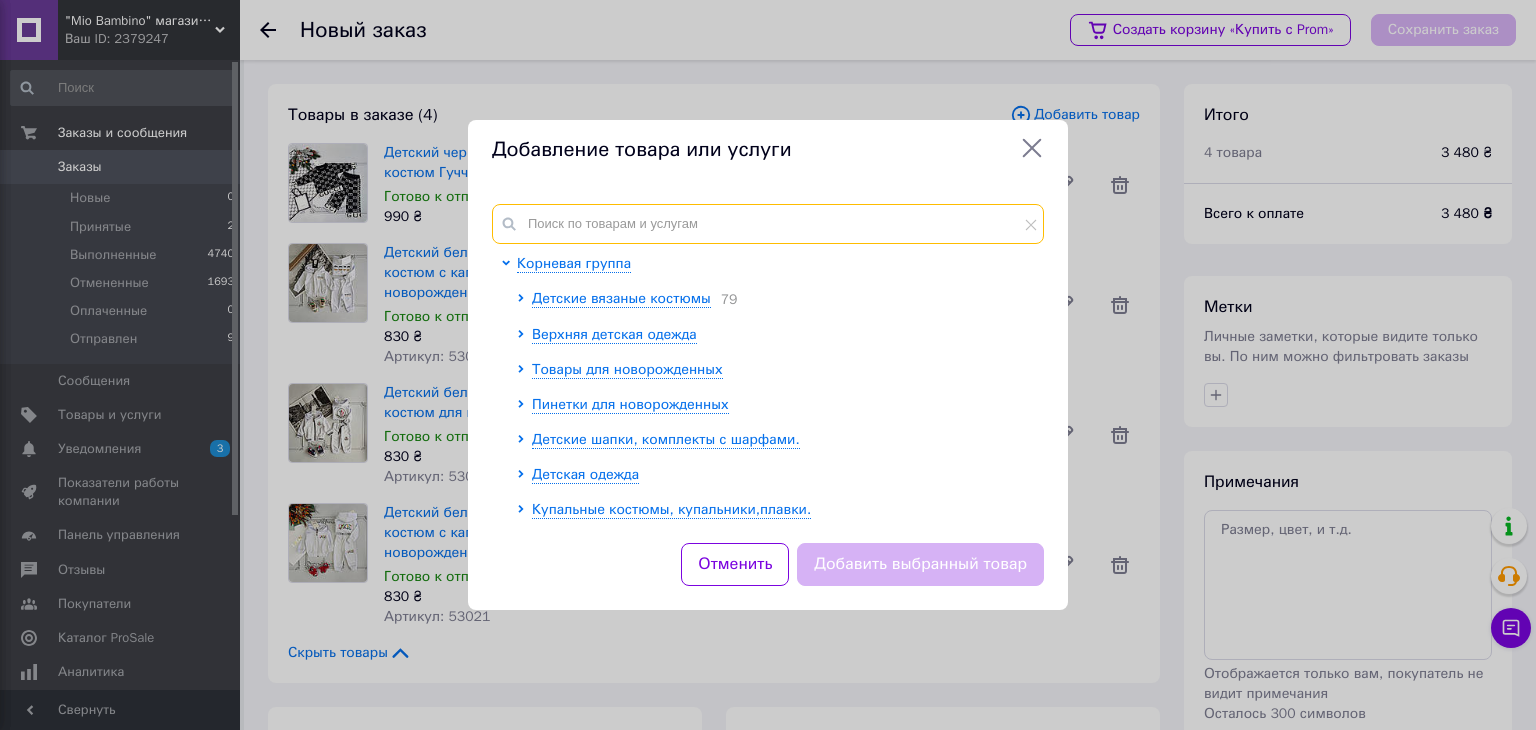 click at bounding box center (768, 224) 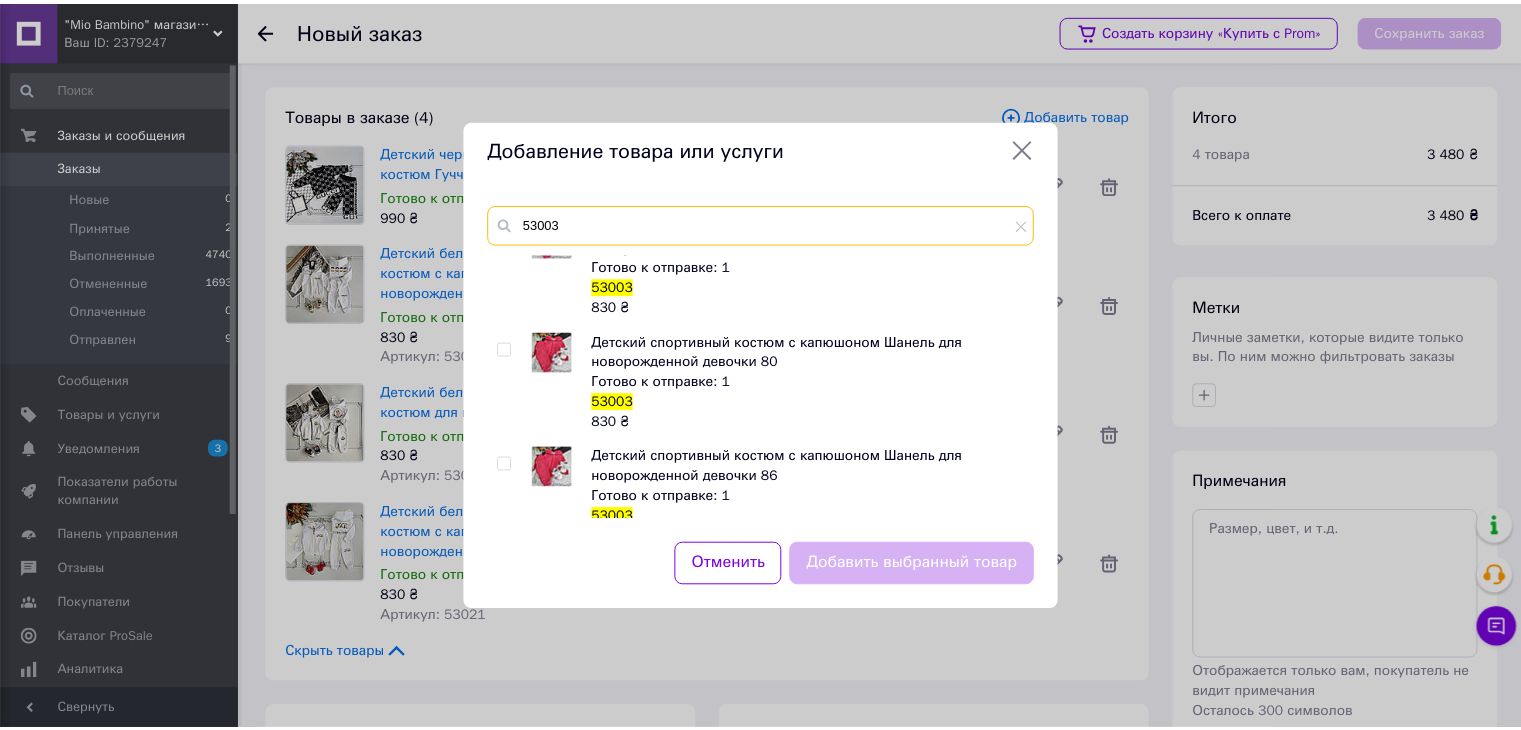 scroll, scrollTop: 1900, scrollLeft: 0, axis: vertical 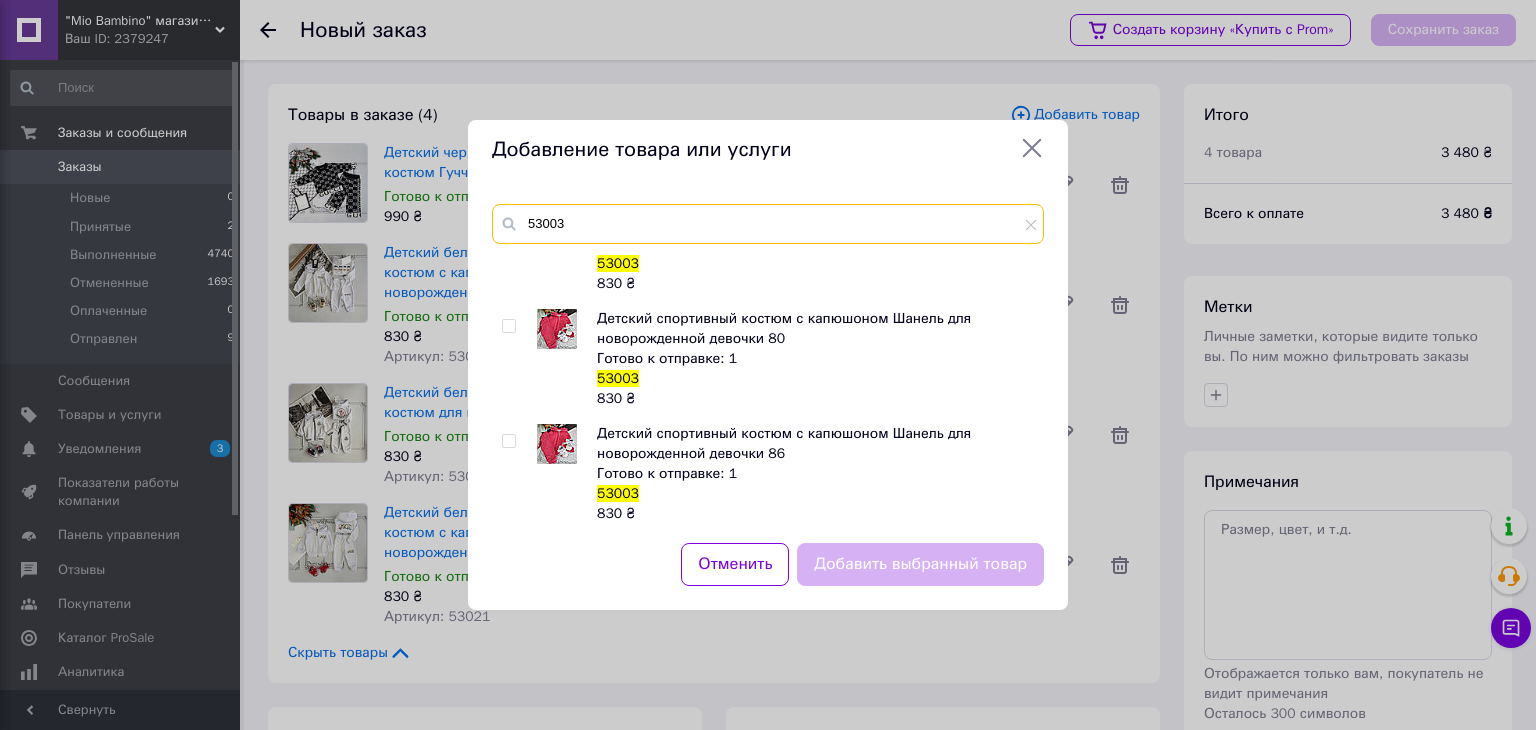 type on "53003" 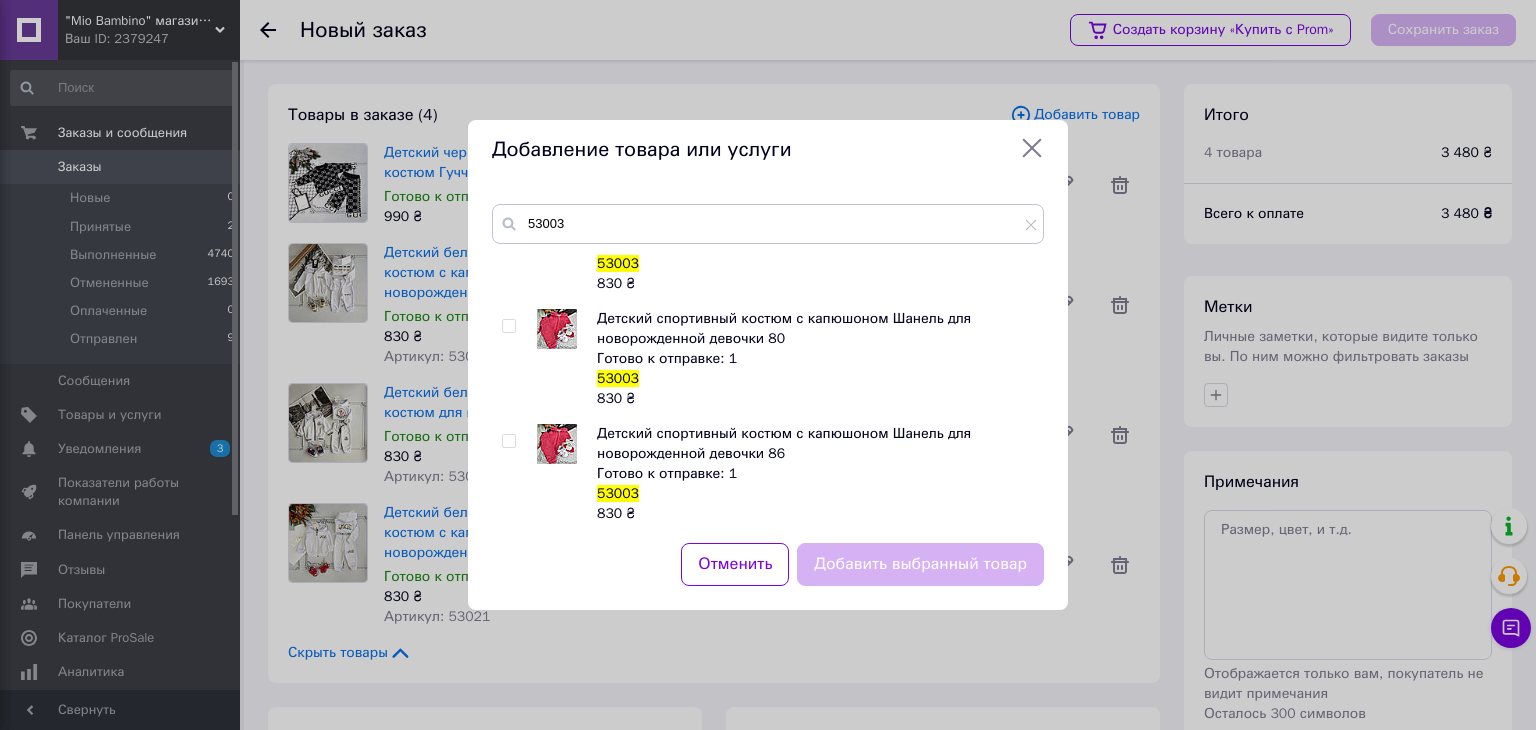 click at bounding box center (508, 441) 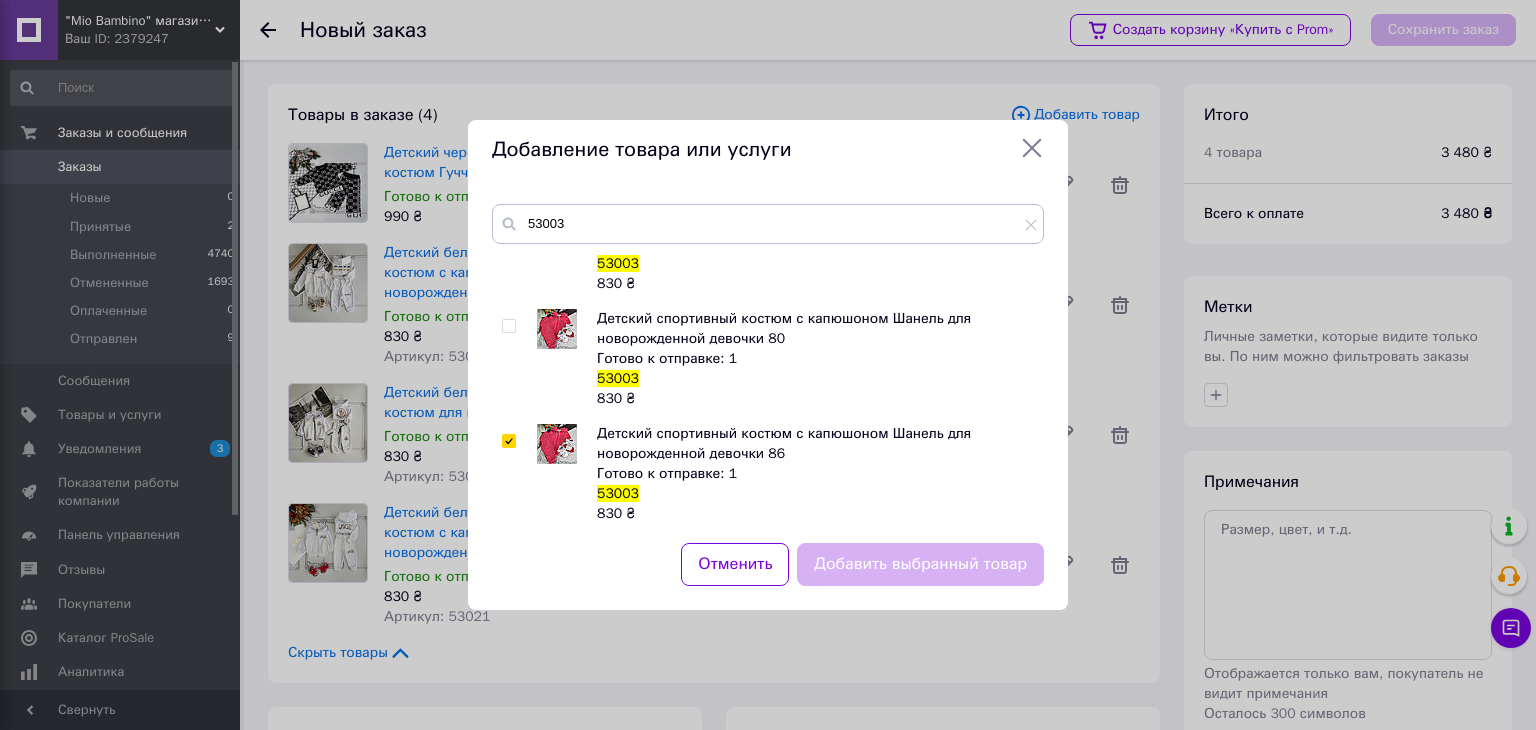 checkbox on "true" 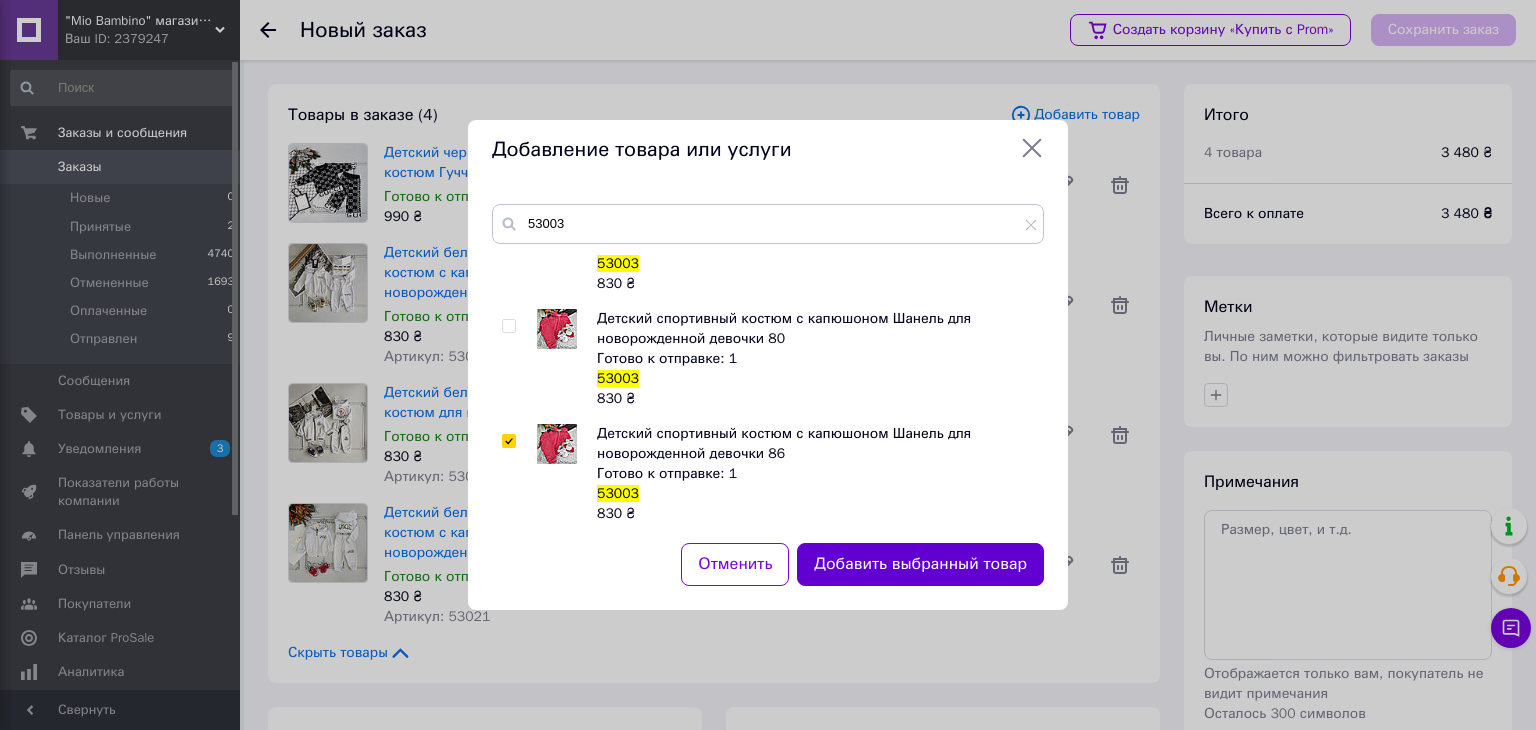 click on "Добавить выбранный товар" at bounding box center (920, 564) 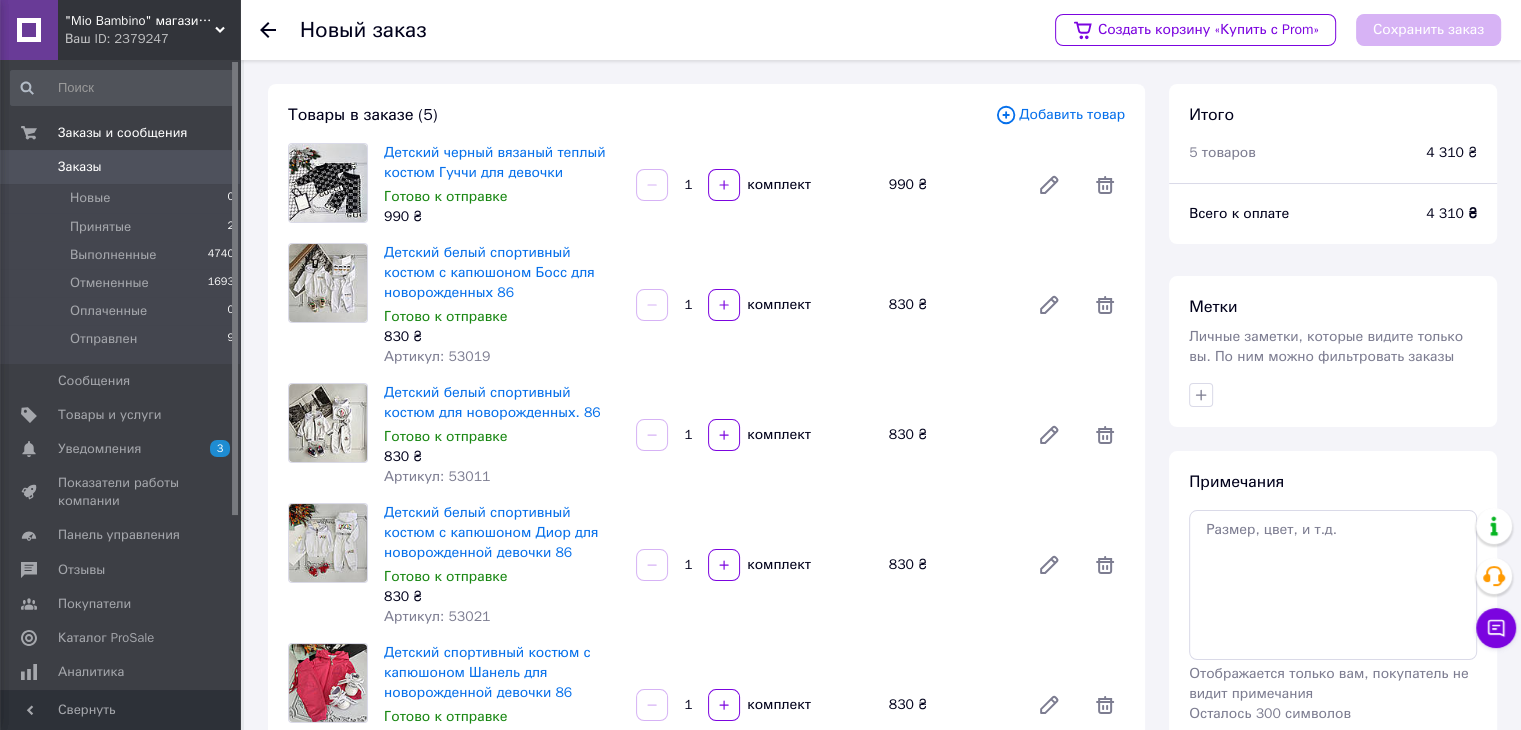 click on "Добавить товар" at bounding box center (1060, 115) 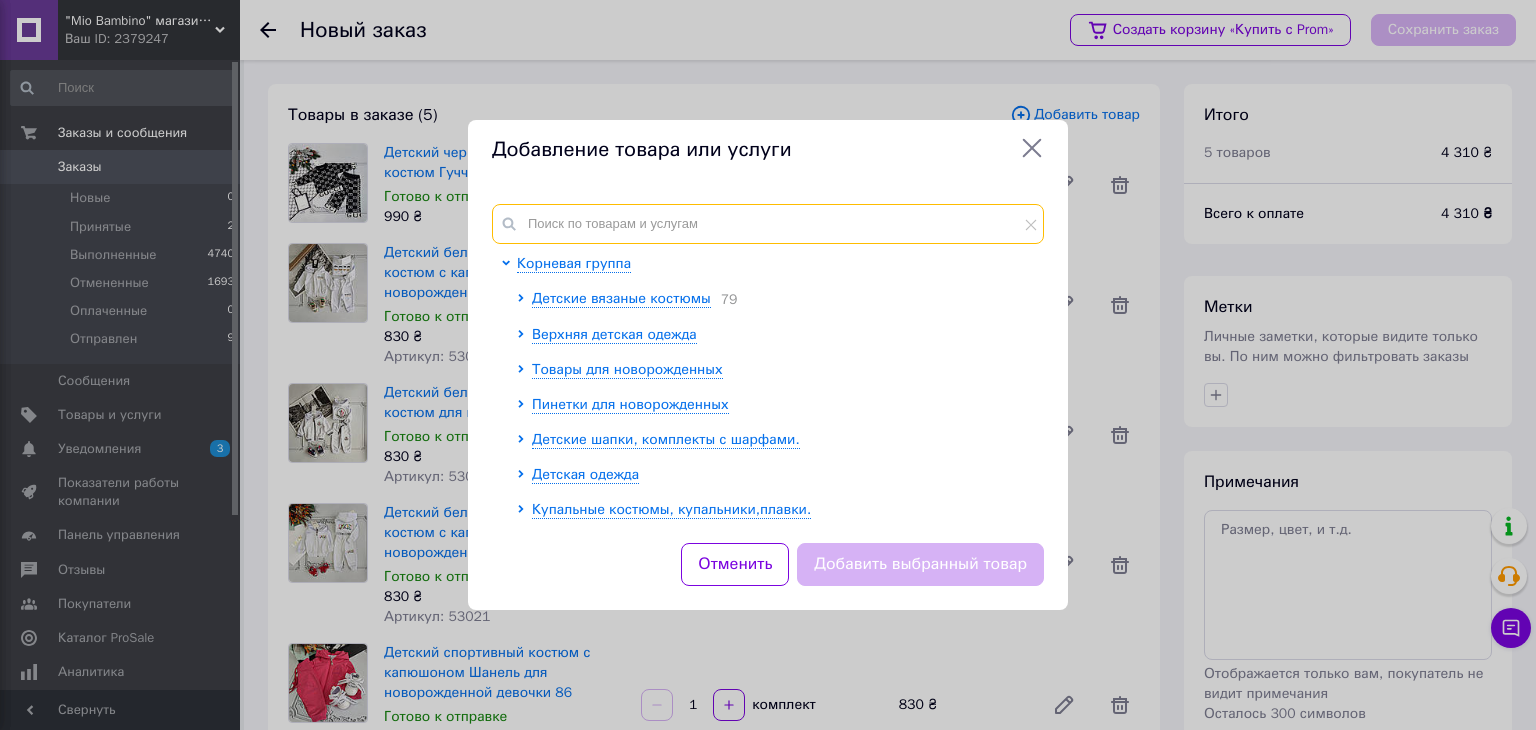 click at bounding box center (768, 224) 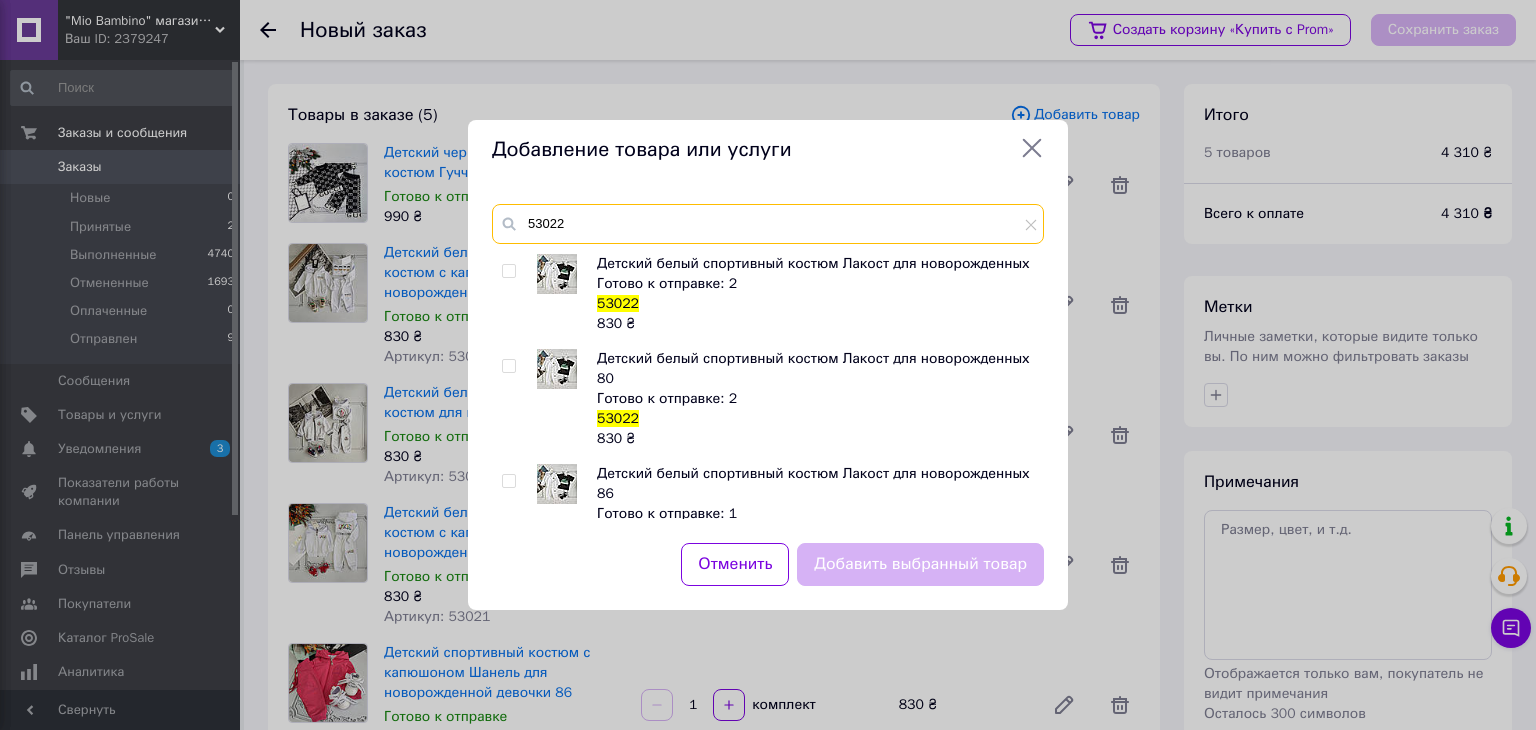 type on "53022" 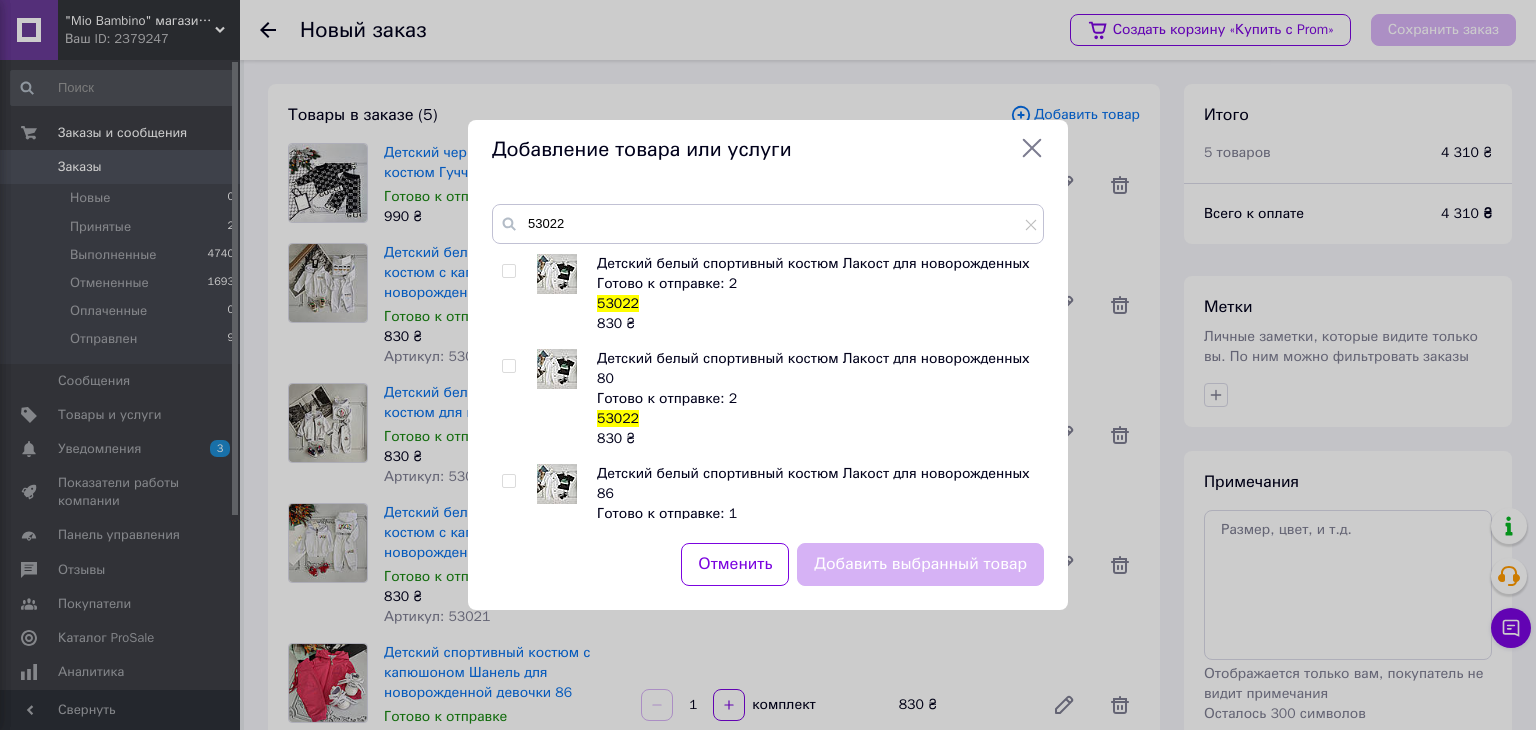 click at bounding box center (508, 366) 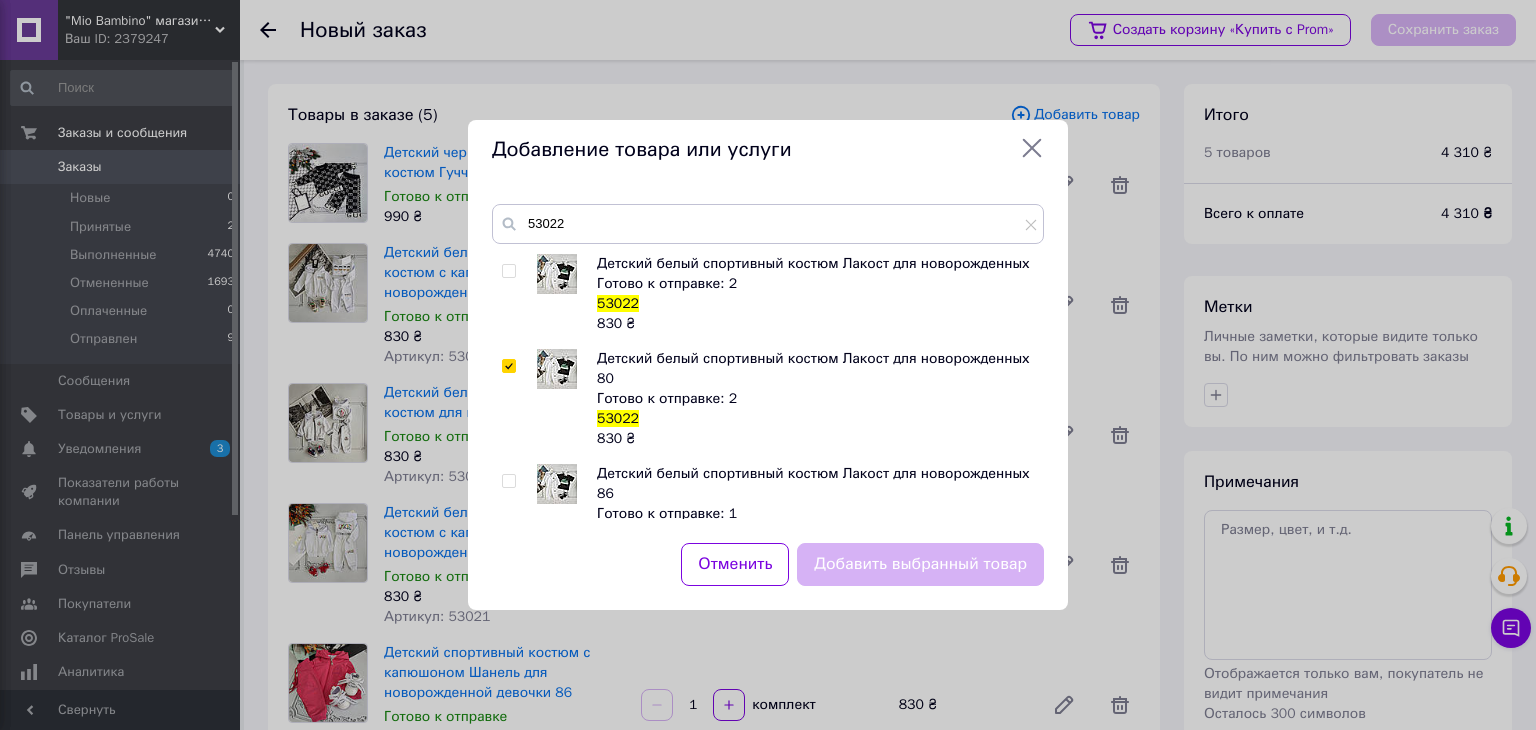 checkbox on "true" 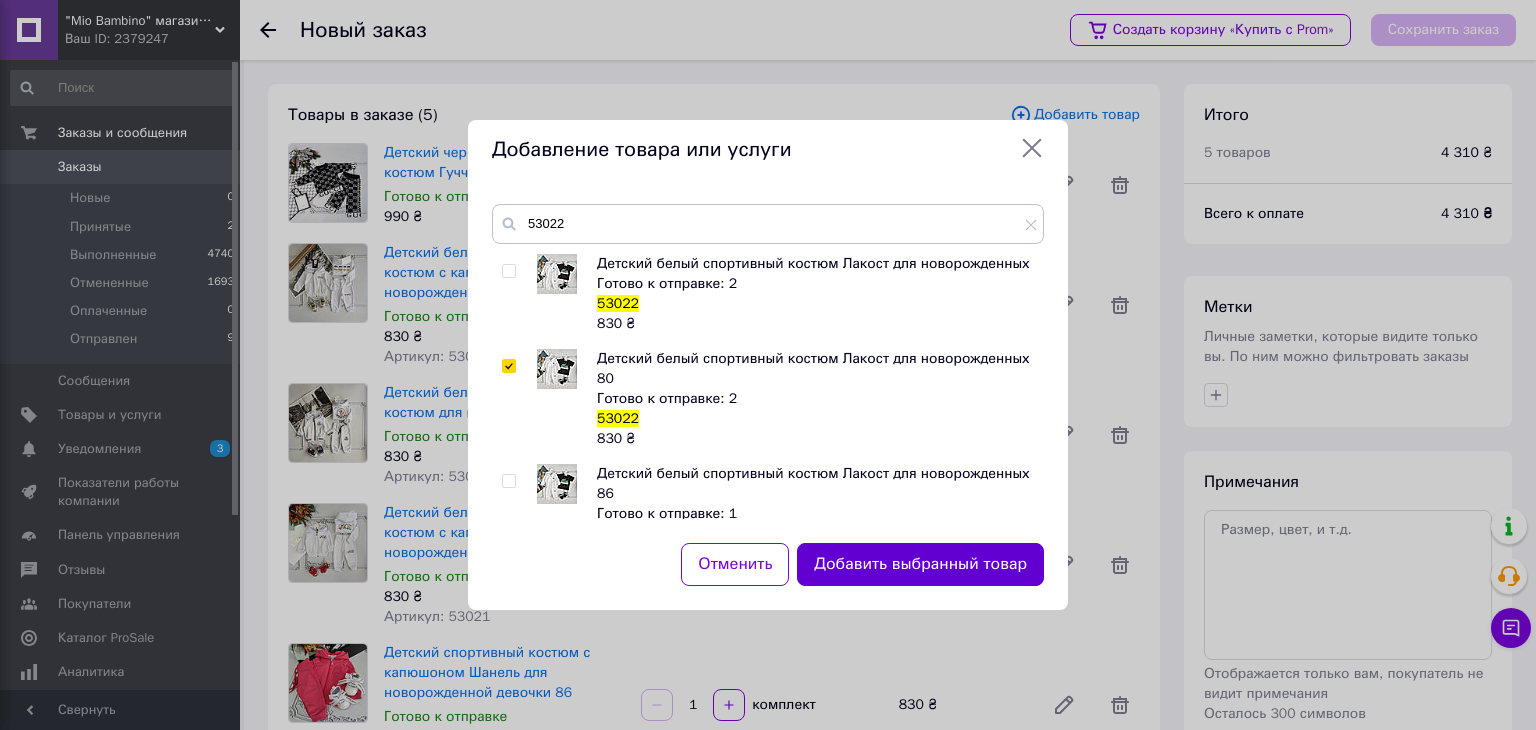 click on "Добавить выбранный товар" at bounding box center (920, 564) 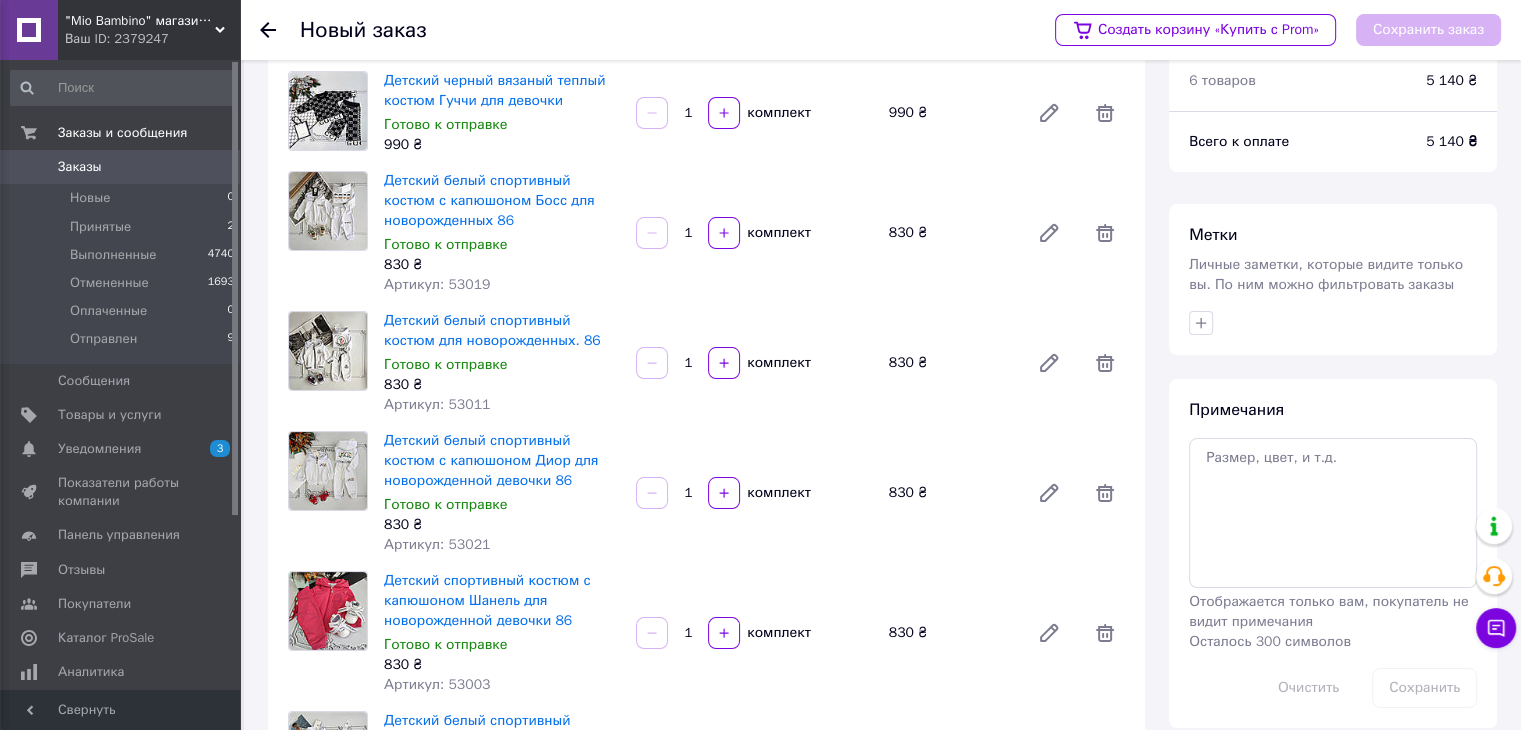 scroll, scrollTop: 100, scrollLeft: 0, axis: vertical 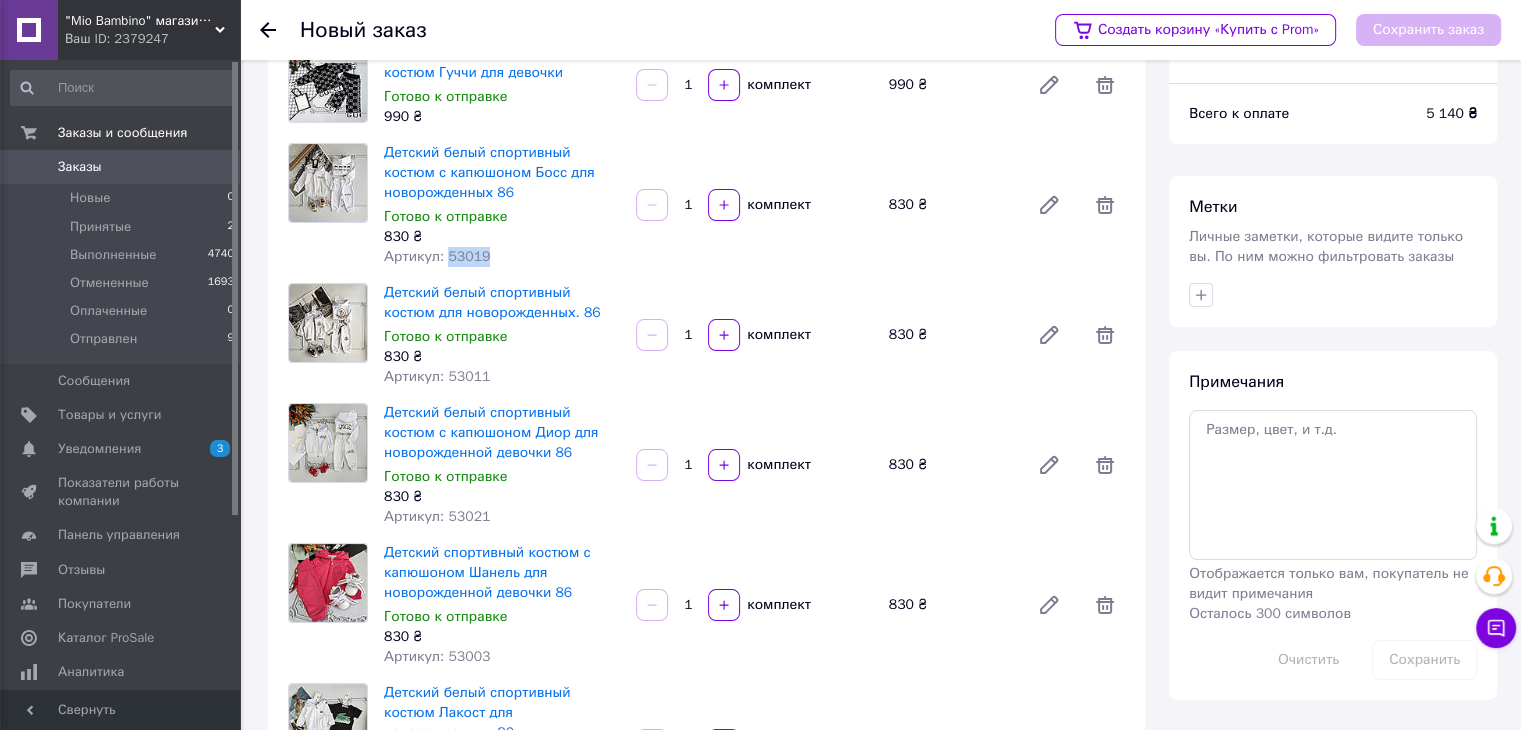drag, startPoint x: 484, startPoint y: 256, endPoint x: 442, endPoint y: 255, distance: 42.0119 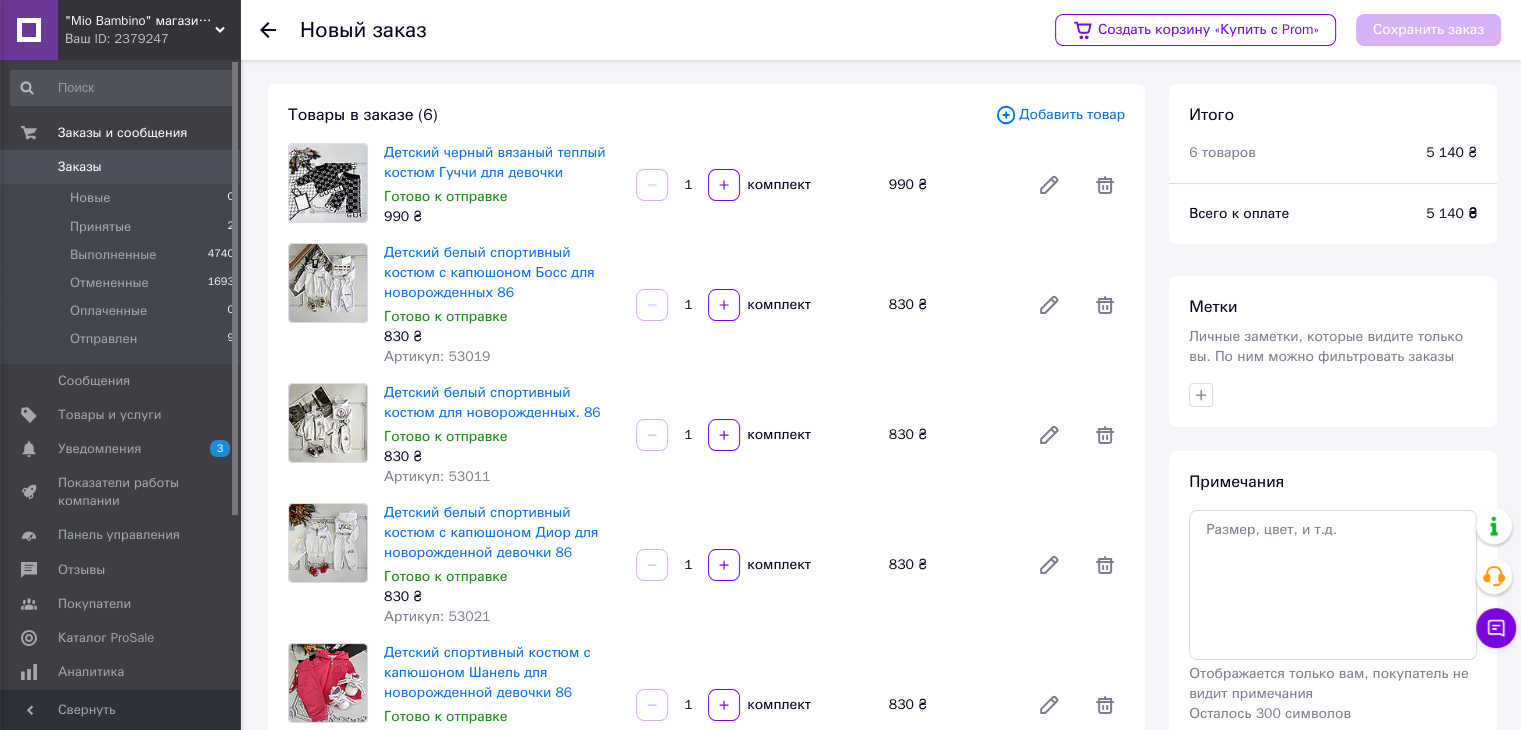click on "Добавить товар" at bounding box center (1060, 115) 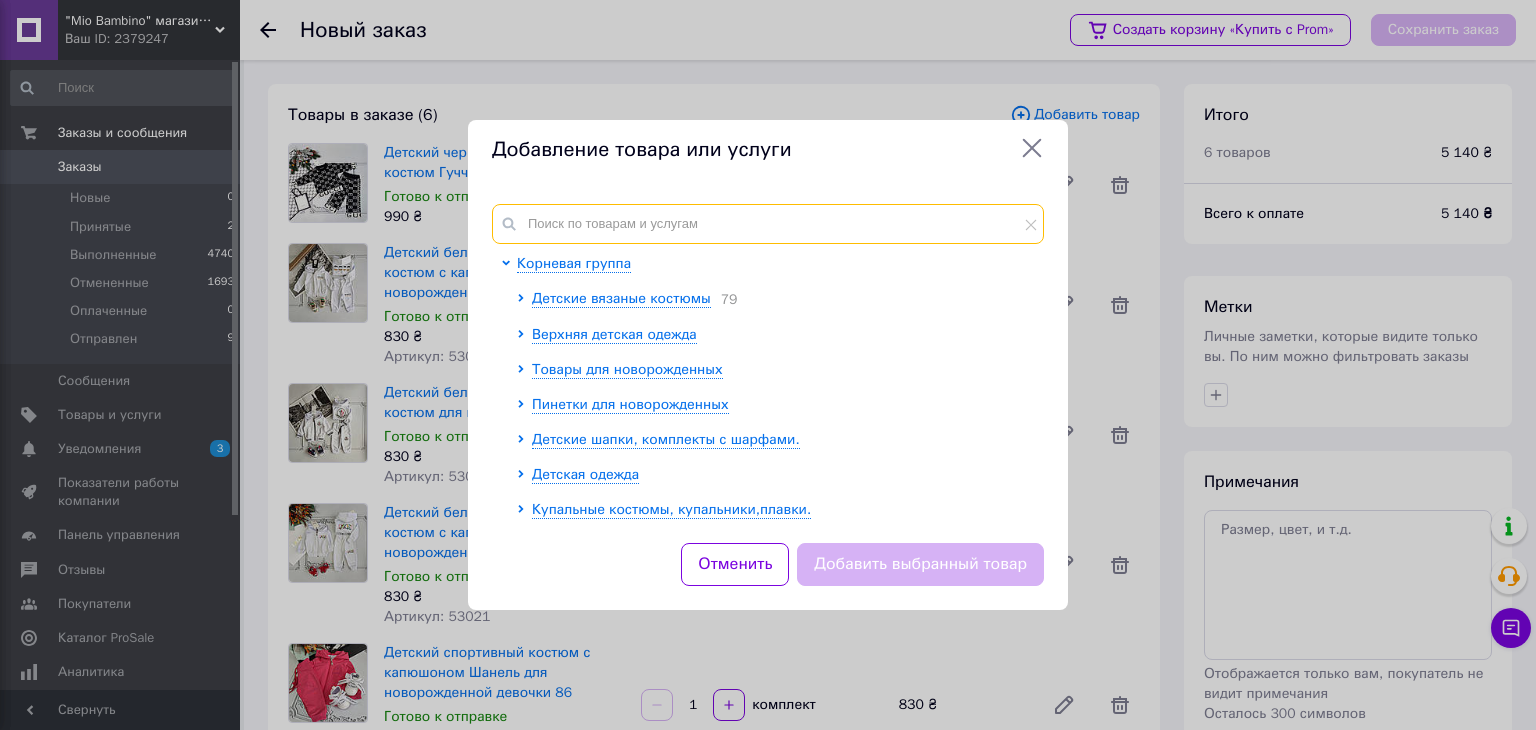 click at bounding box center [768, 224] 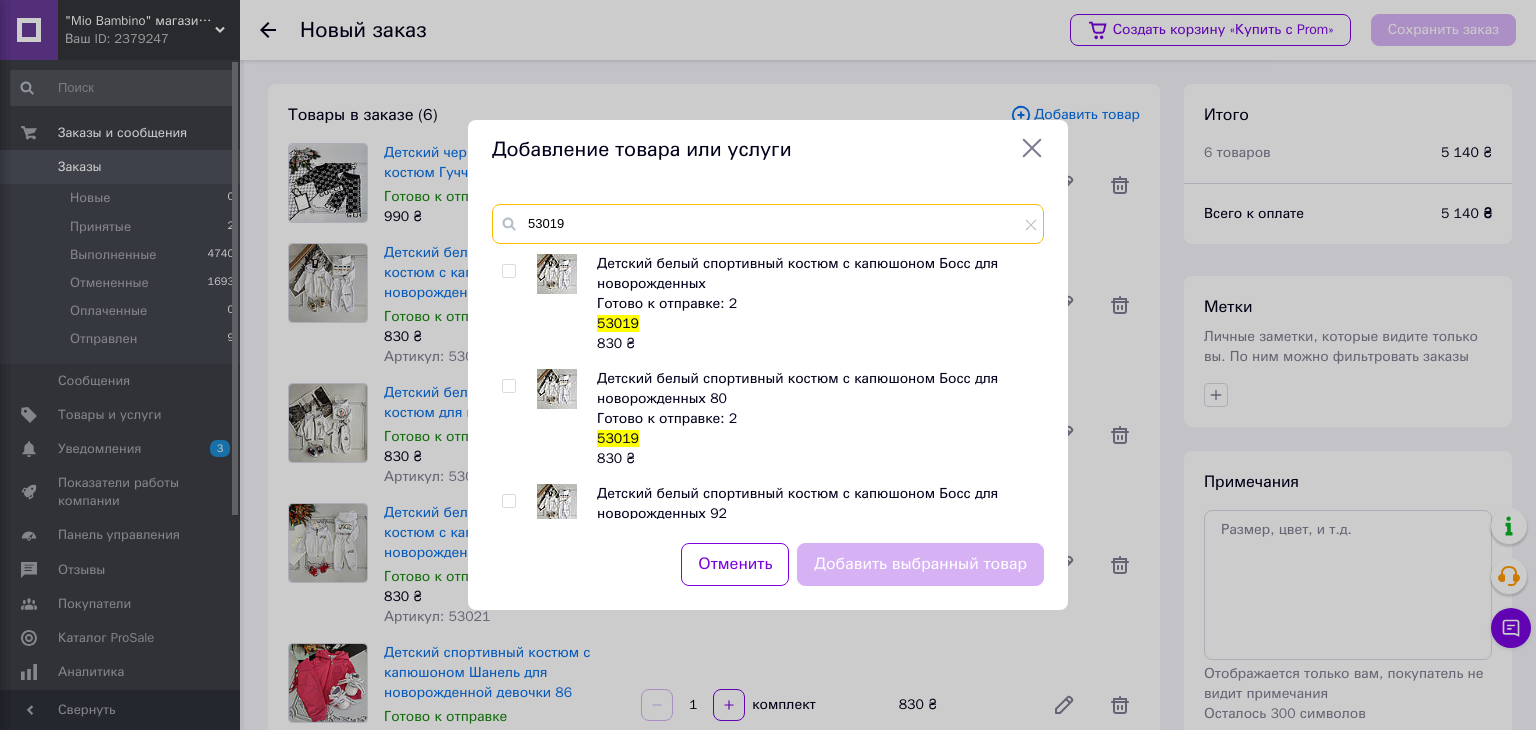 type on "53019" 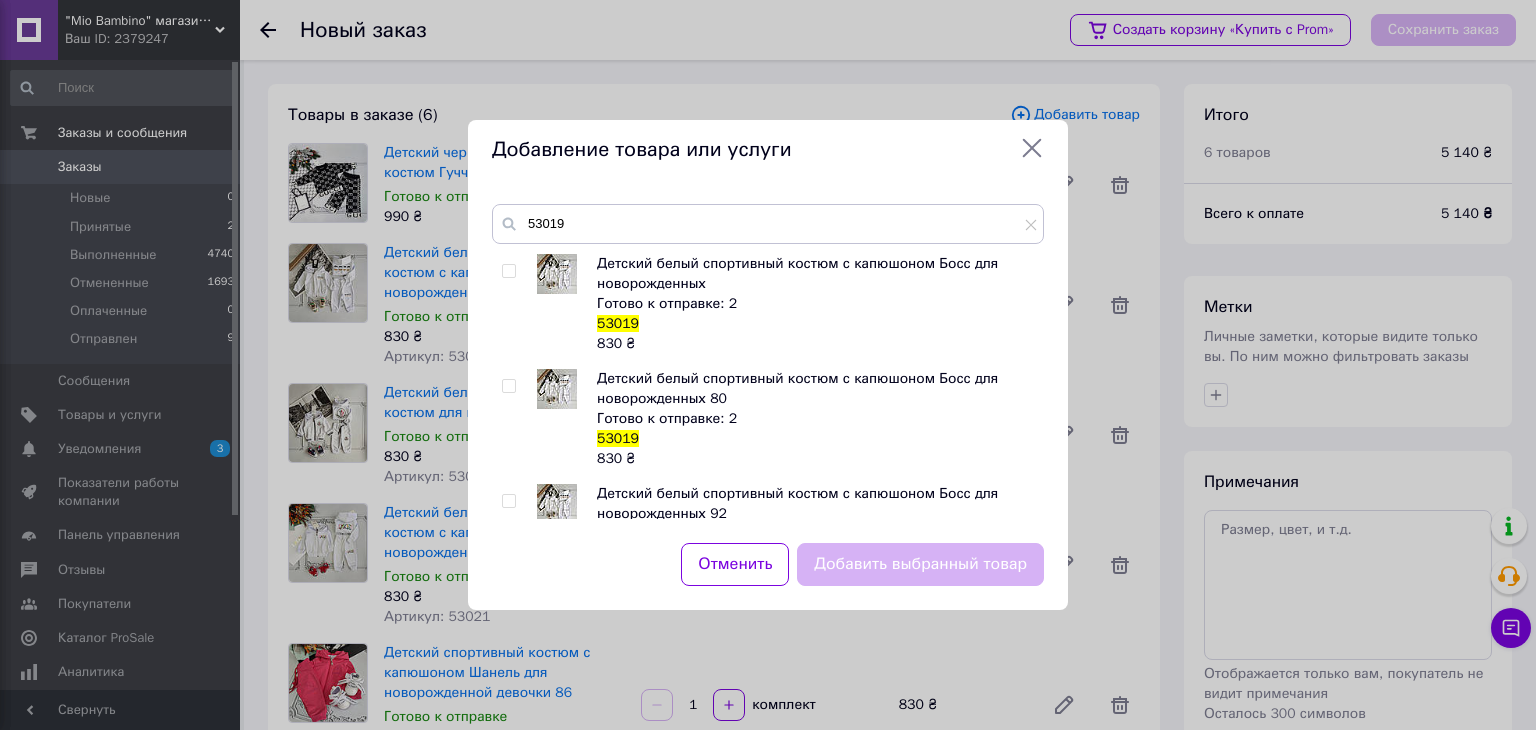 click at bounding box center [509, 386] 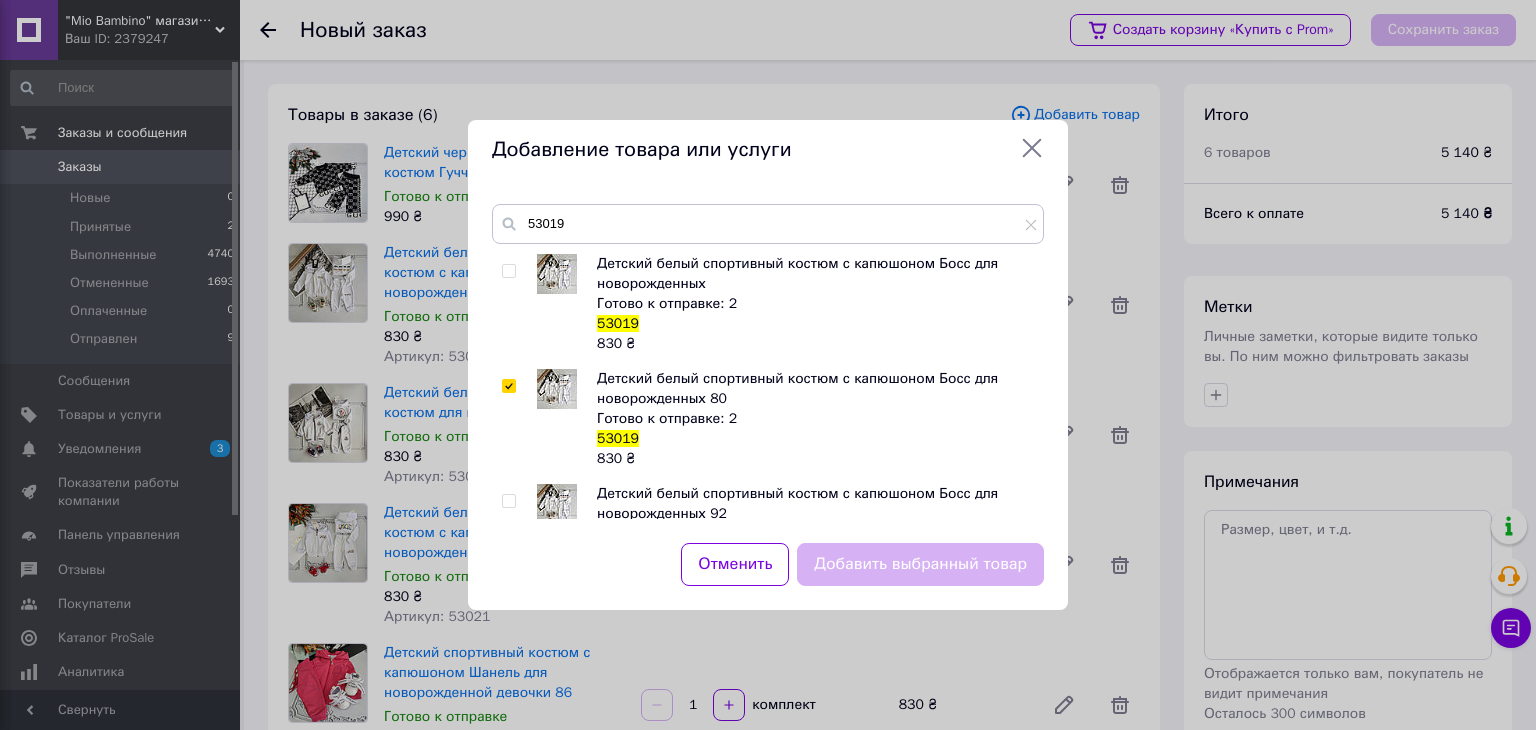 checkbox on "true" 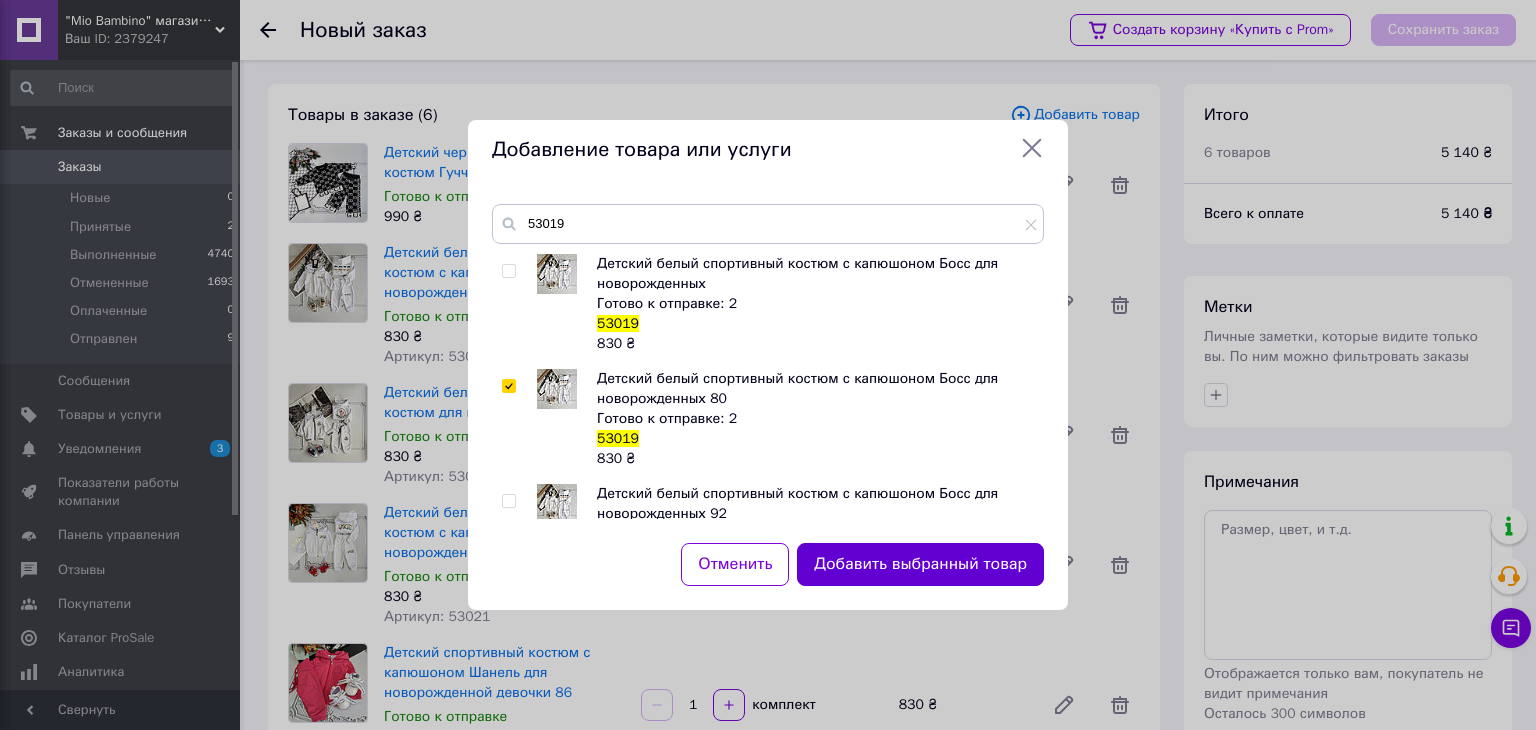 click on "Добавить выбранный товар" at bounding box center [920, 564] 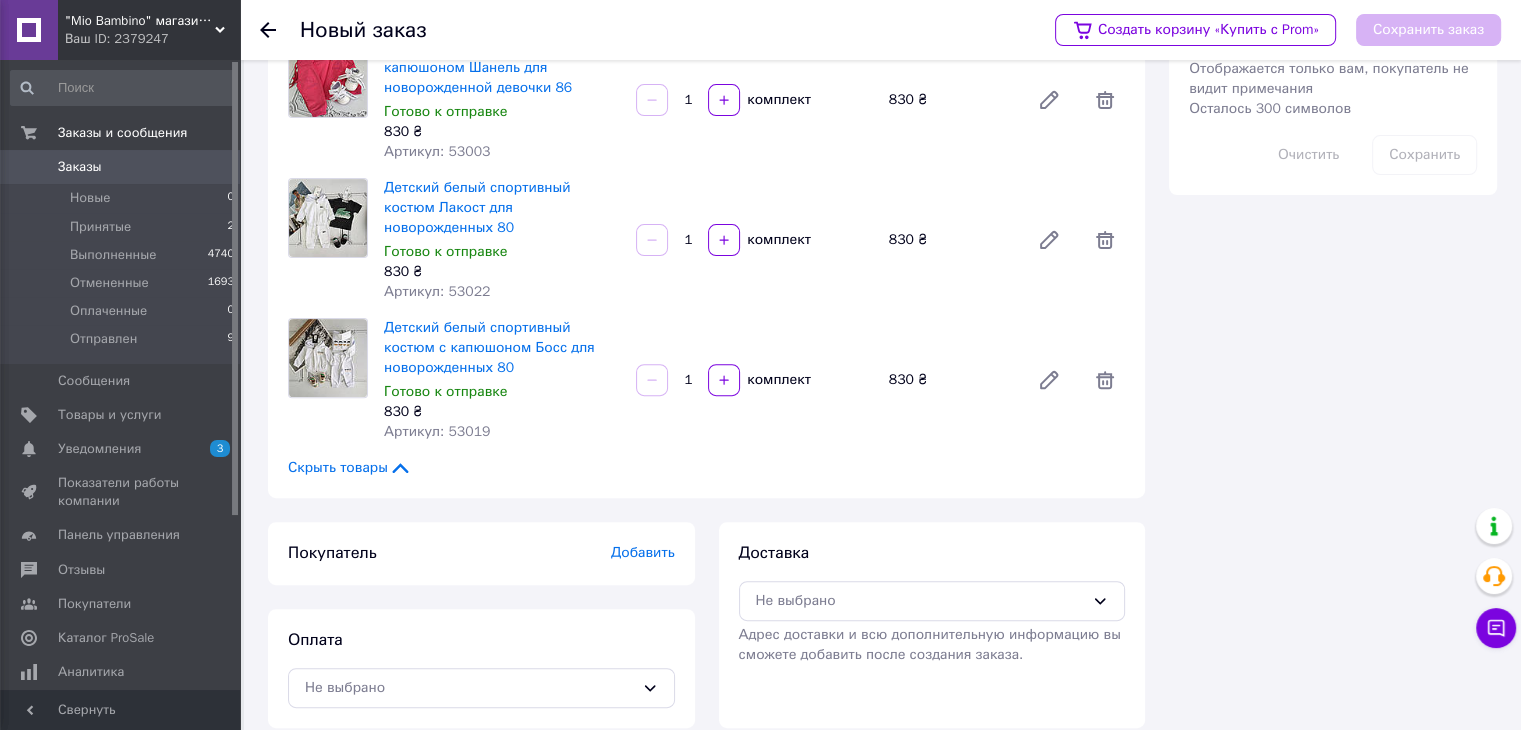 scroll, scrollTop: 606, scrollLeft: 0, axis: vertical 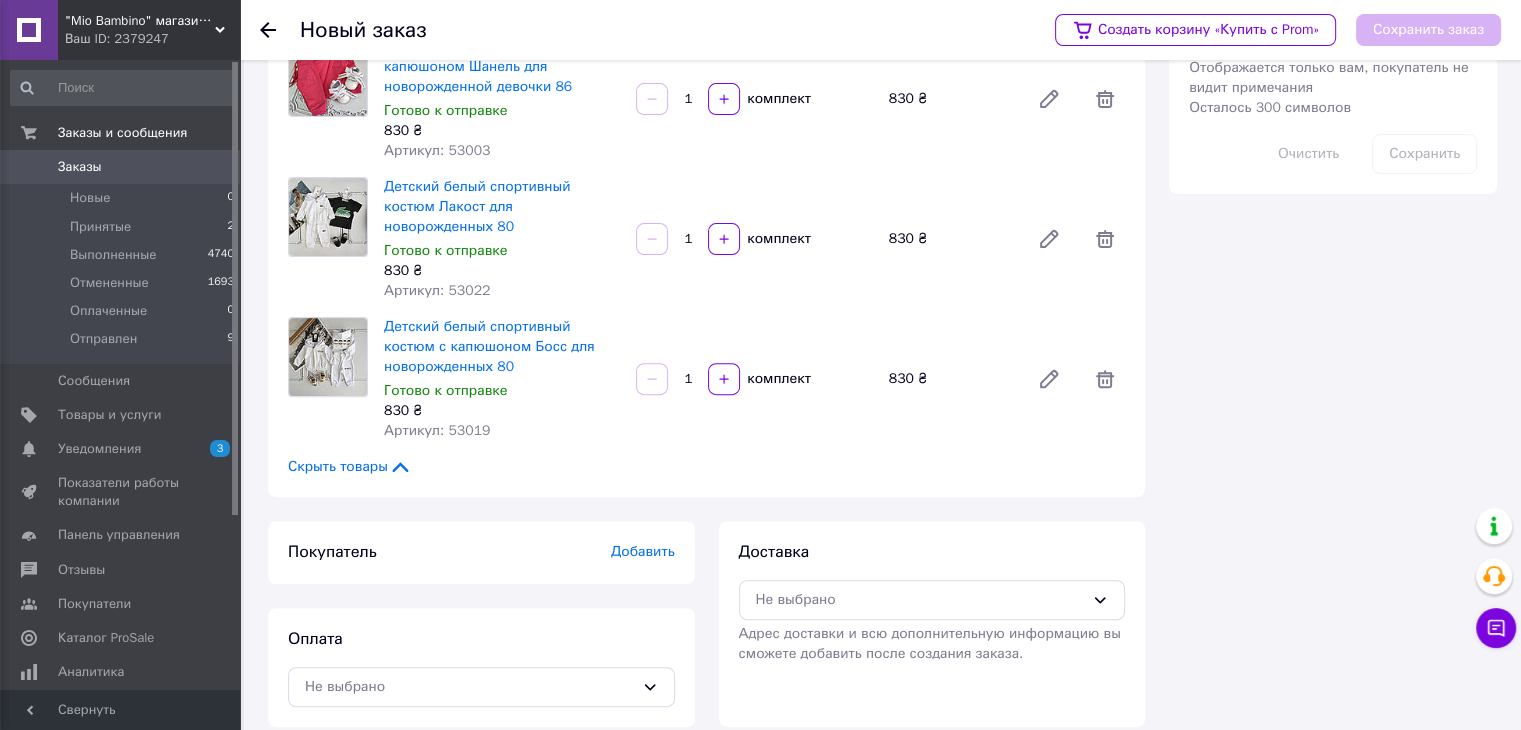 click on "Добавить" at bounding box center [643, 551] 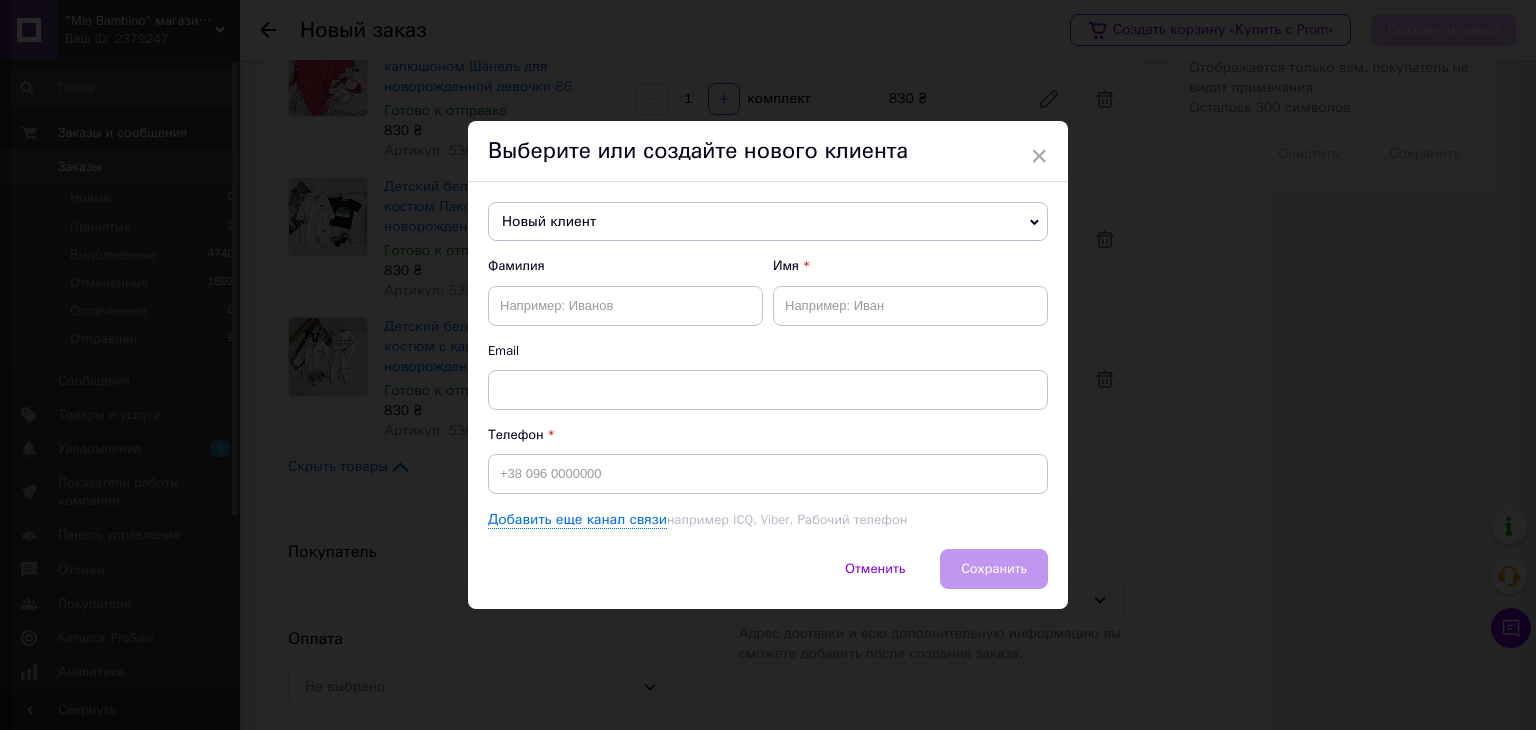 click on "Новый клиент" at bounding box center [768, 222] 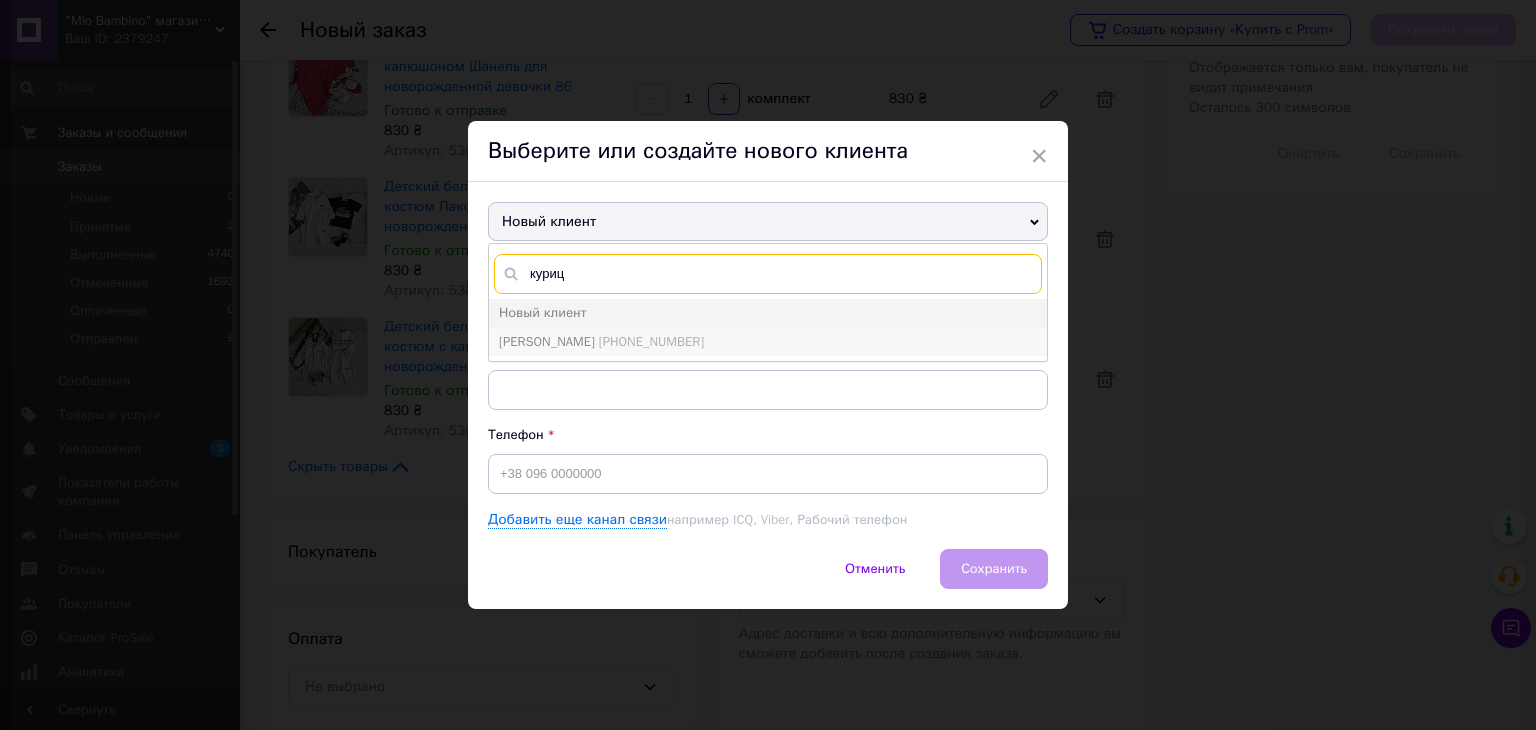 type on "куриц" 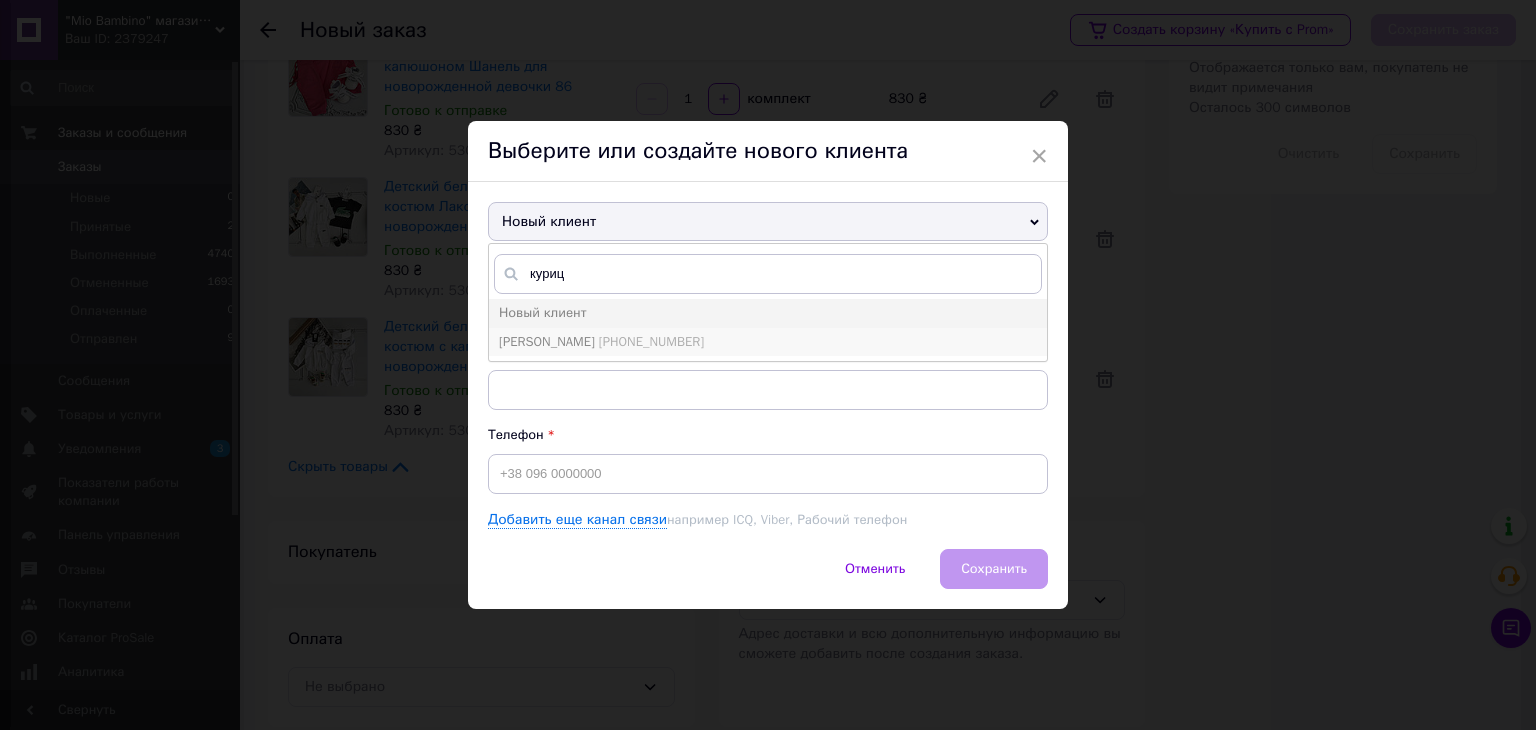 click on "[PERSON_NAME]" at bounding box center [547, 341] 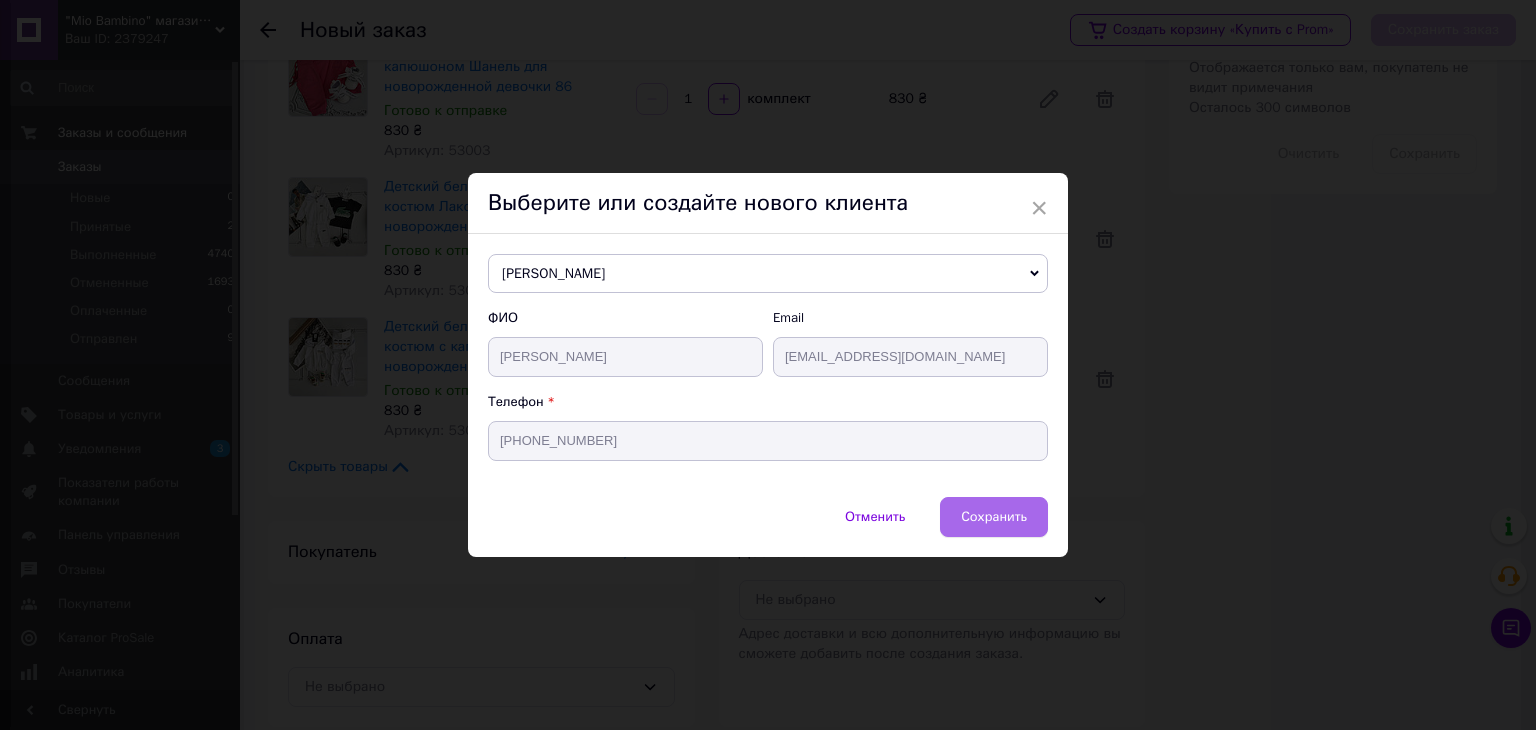 click on "Сохранить" at bounding box center [994, 516] 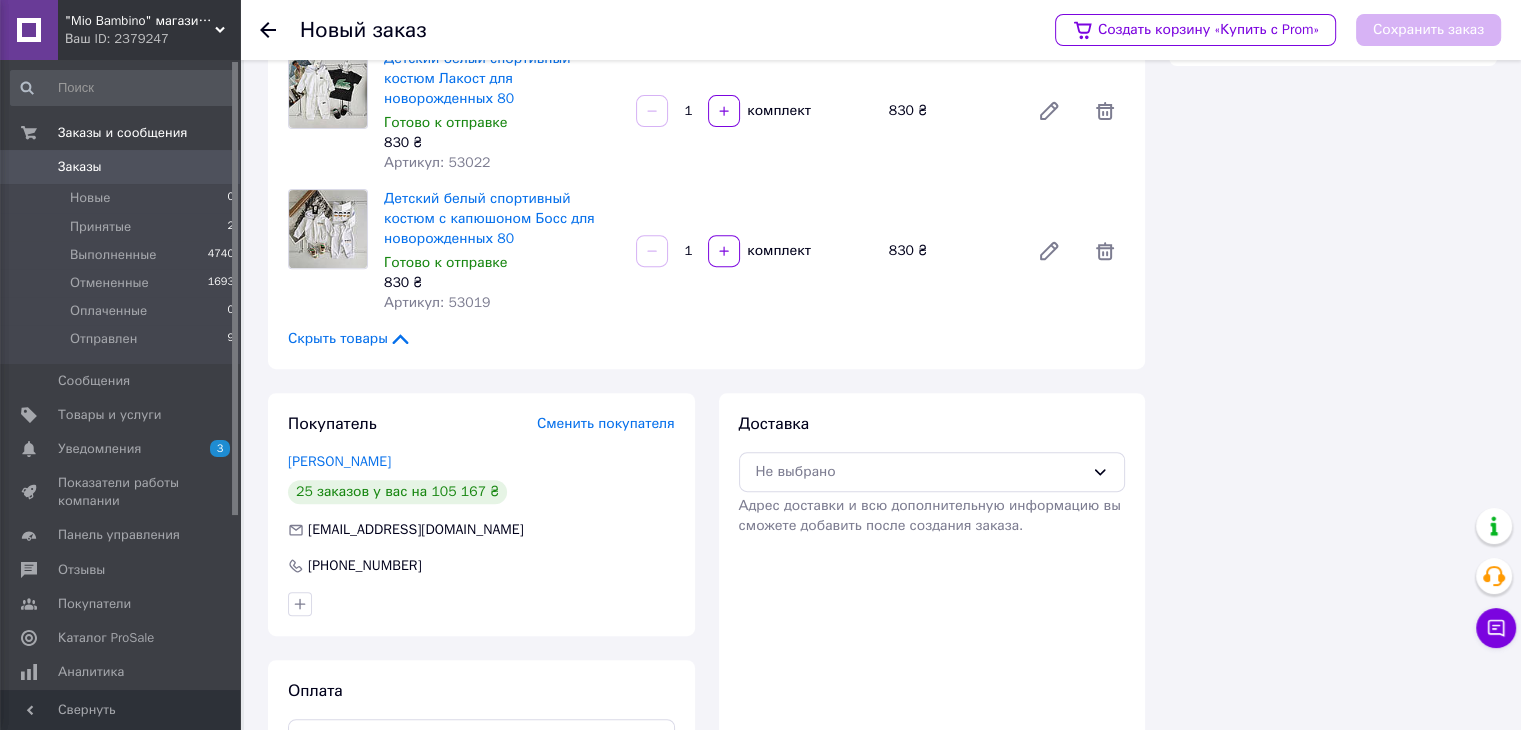 scroll, scrollTop: 787, scrollLeft: 0, axis: vertical 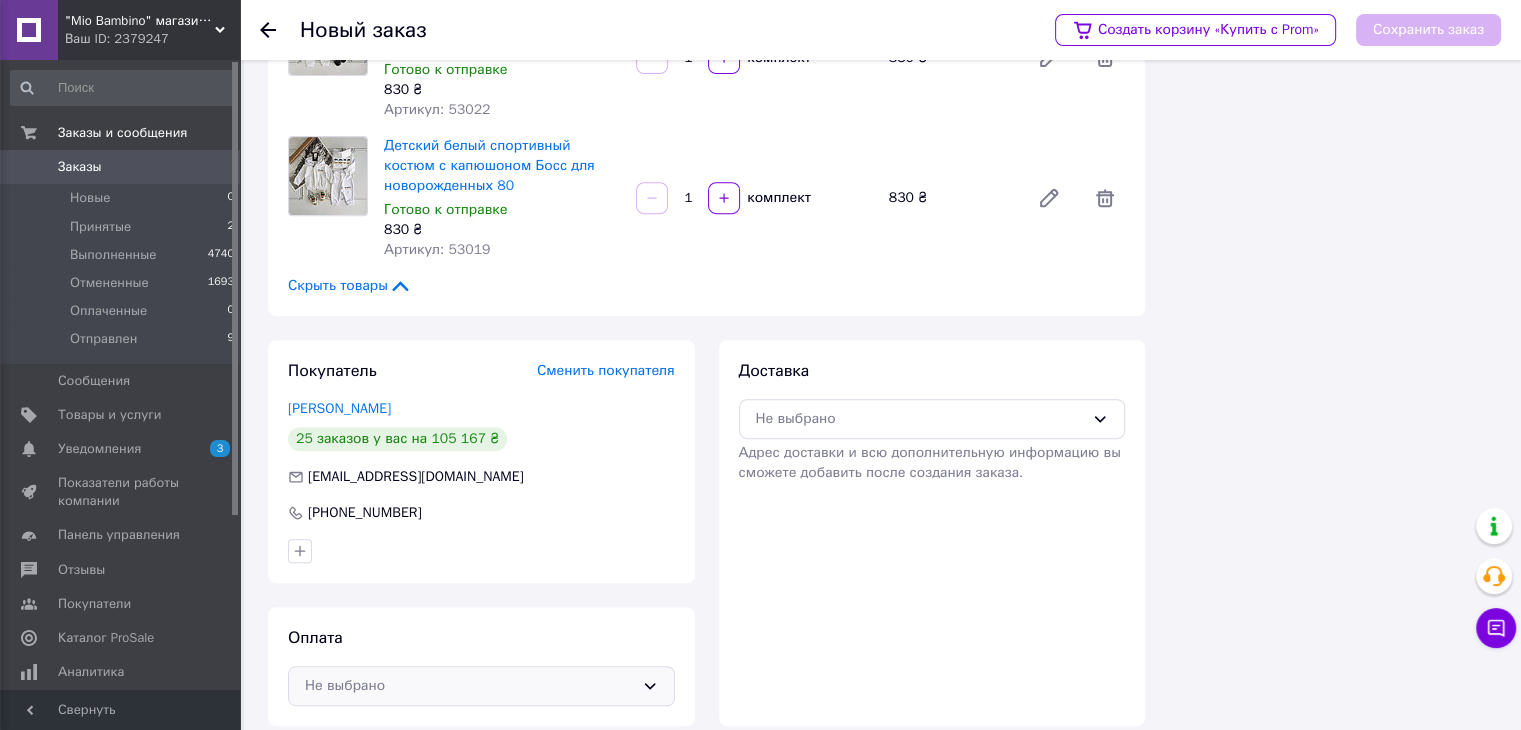 click on "Не выбрано" at bounding box center [469, 686] 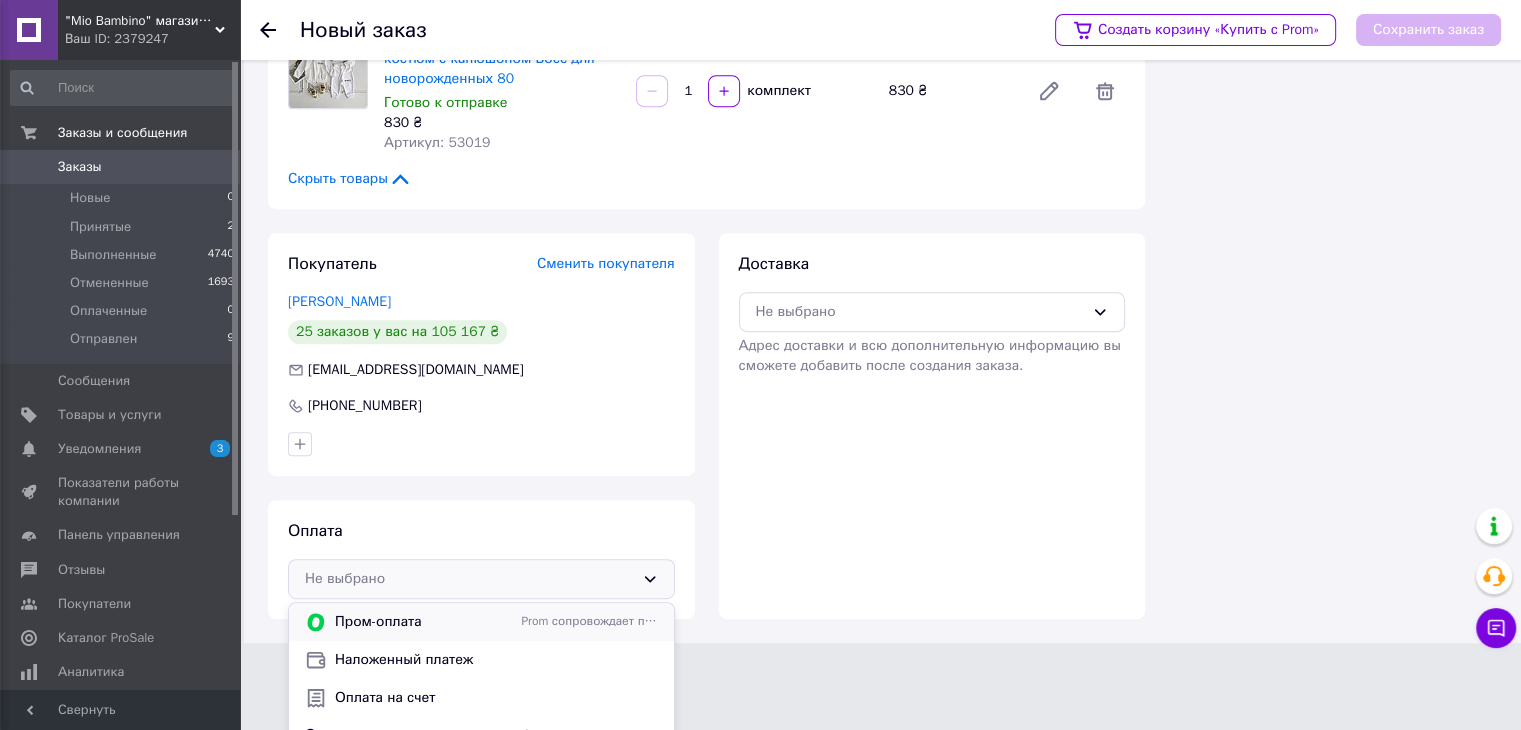 scroll, scrollTop: 898, scrollLeft: 0, axis: vertical 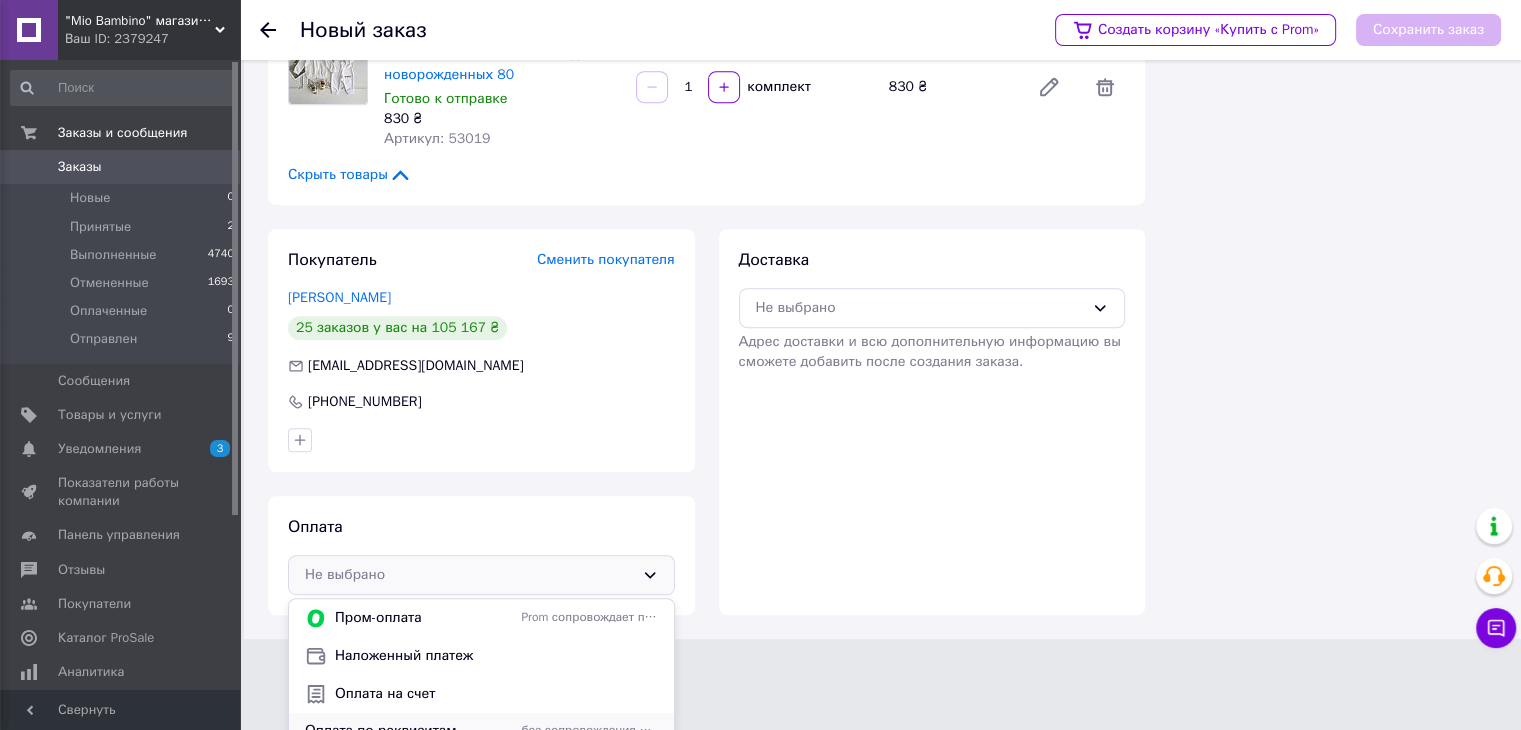 click on "Оплата по реквизитам" at bounding box center [409, 731] 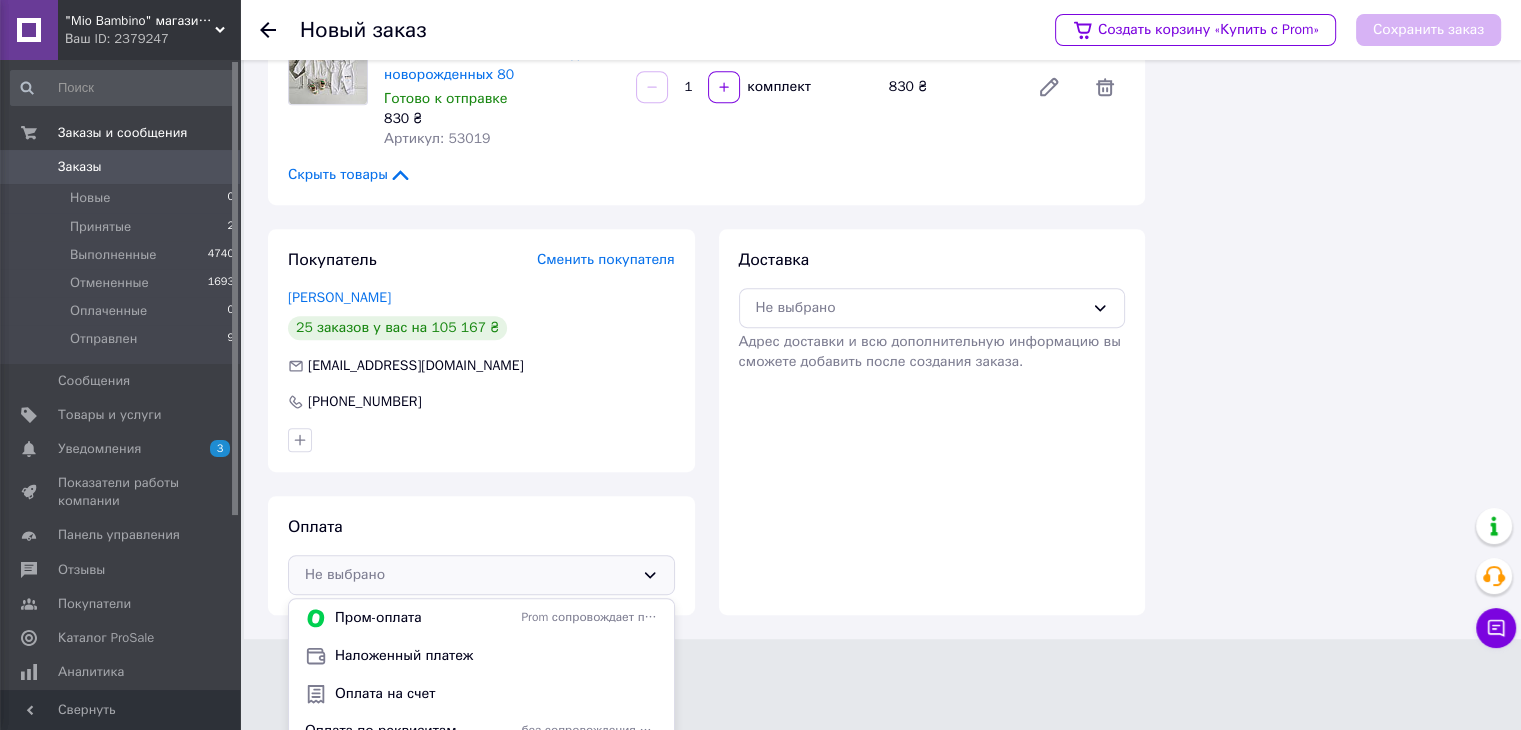 scroll, scrollTop: 787, scrollLeft: 0, axis: vertical 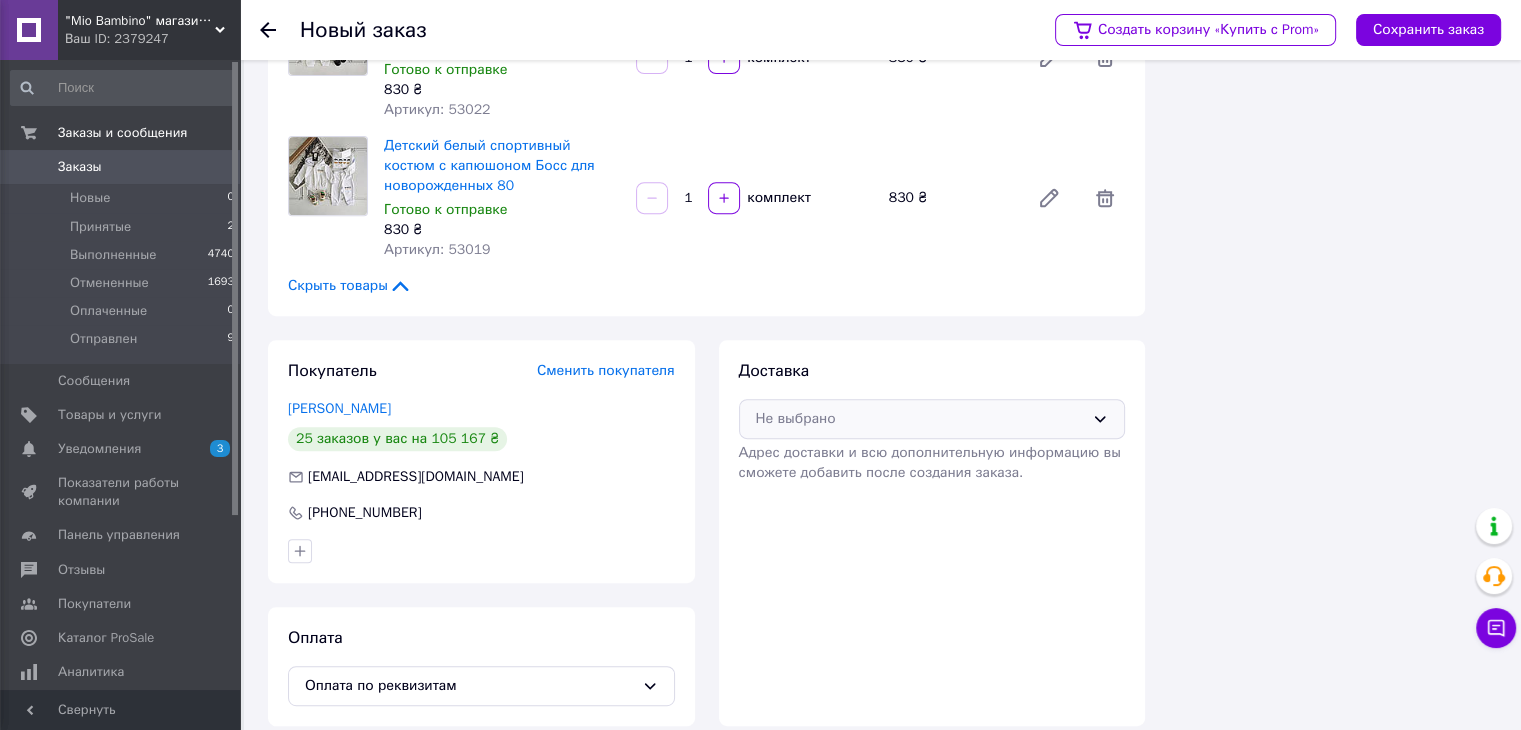 click on "Не выбрано" at bounding box center (920, 419) 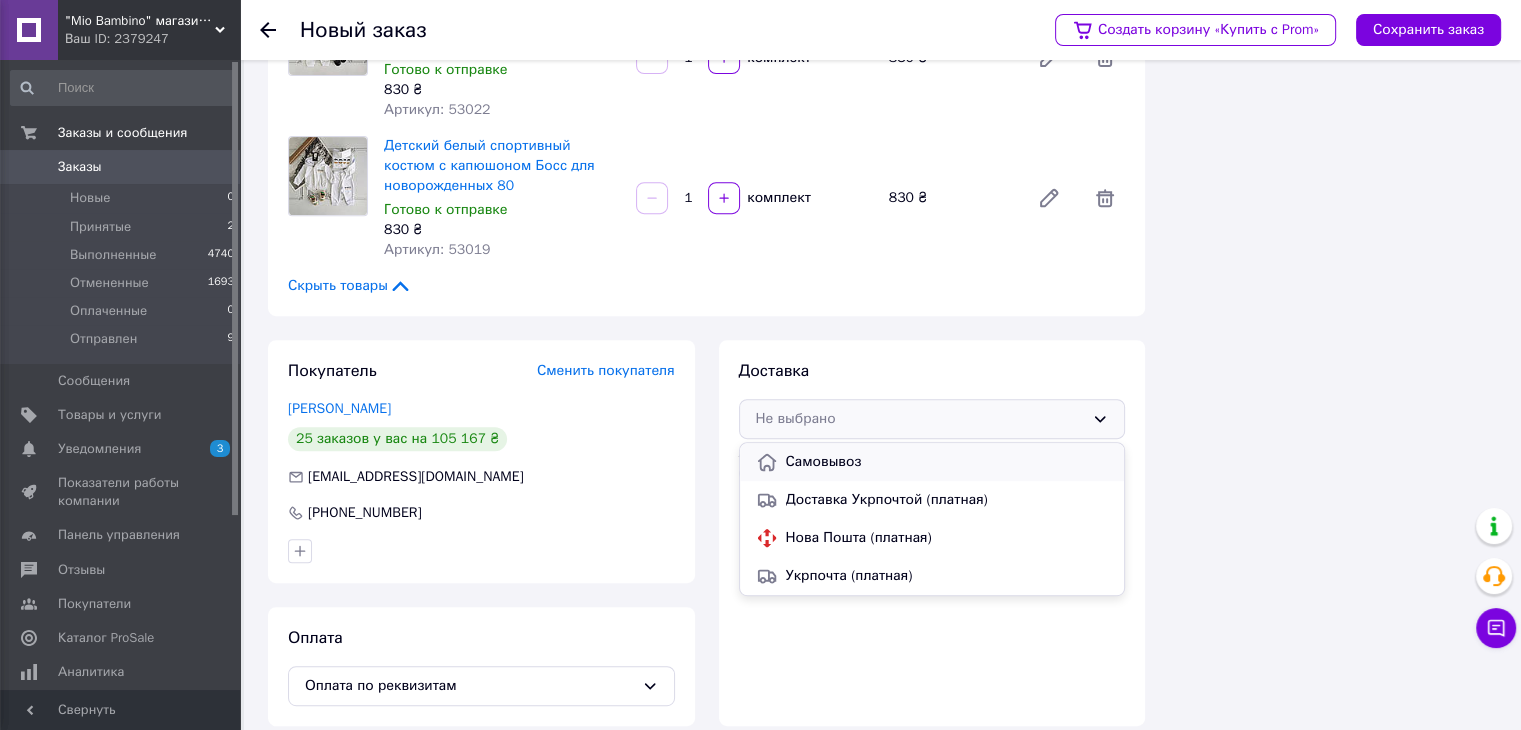click on "Самовывоз" at bounding box center [947, 462] 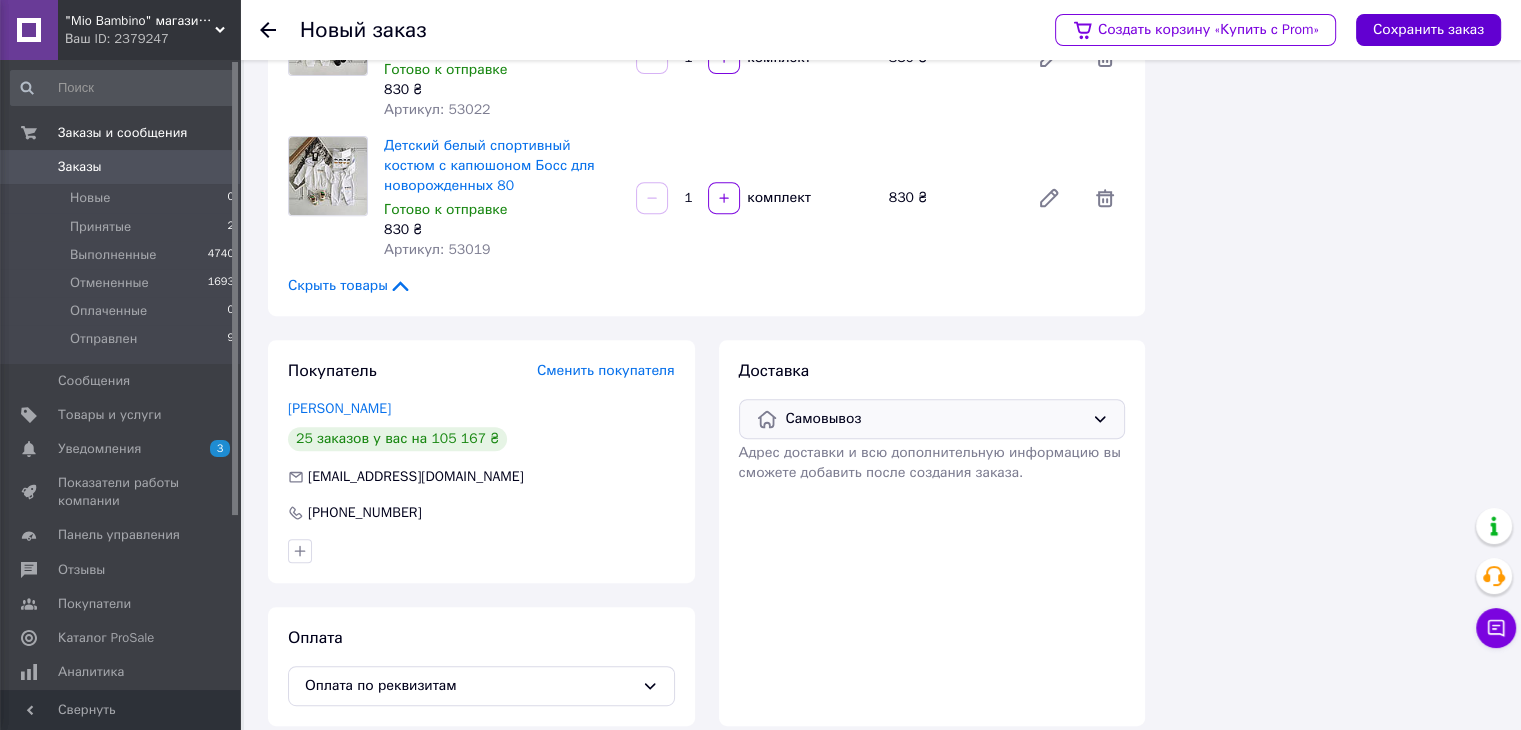 click on "Сохранить заказ" at bounding box center [1428, 30] 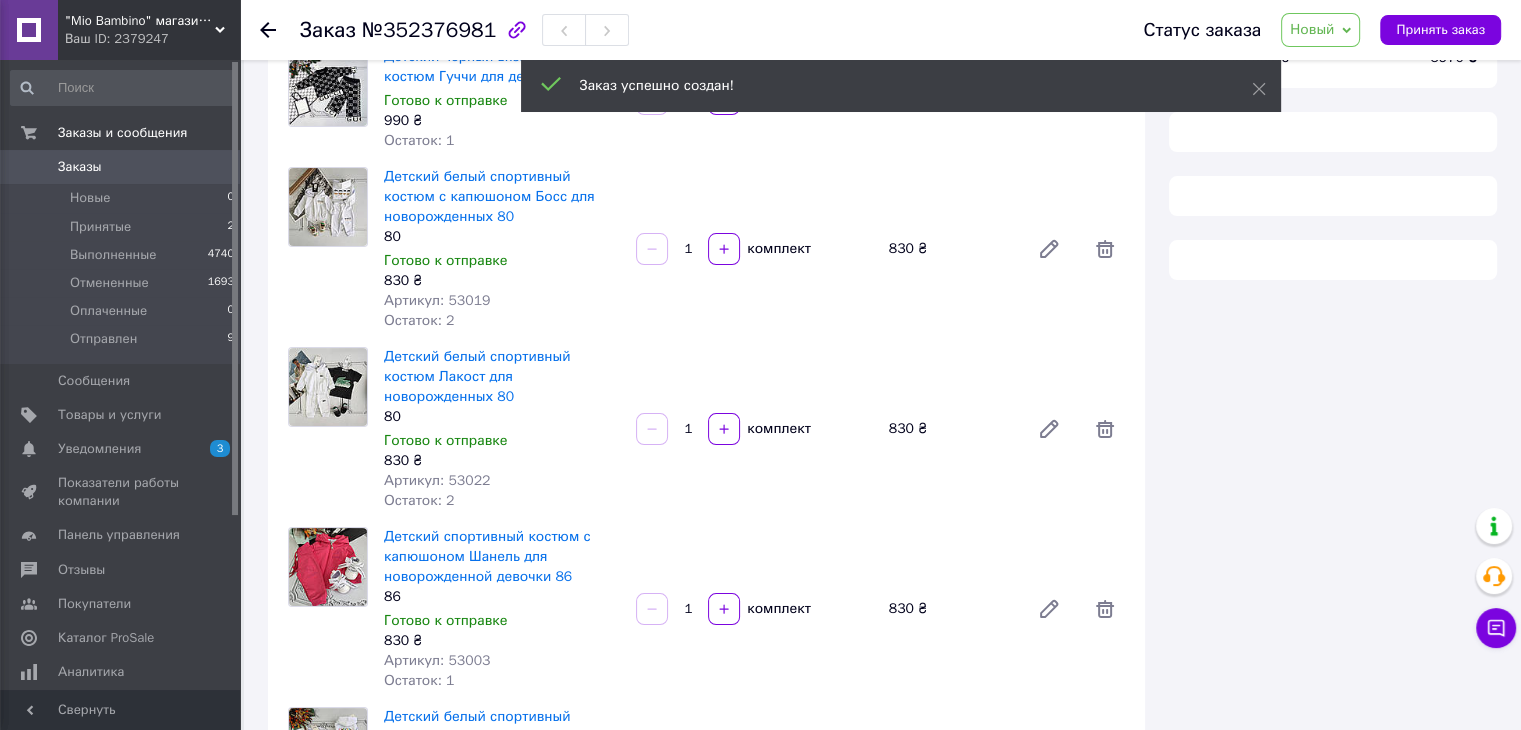 scroll, scrollTop: 787, scrollLeft: 0, axis: vertical 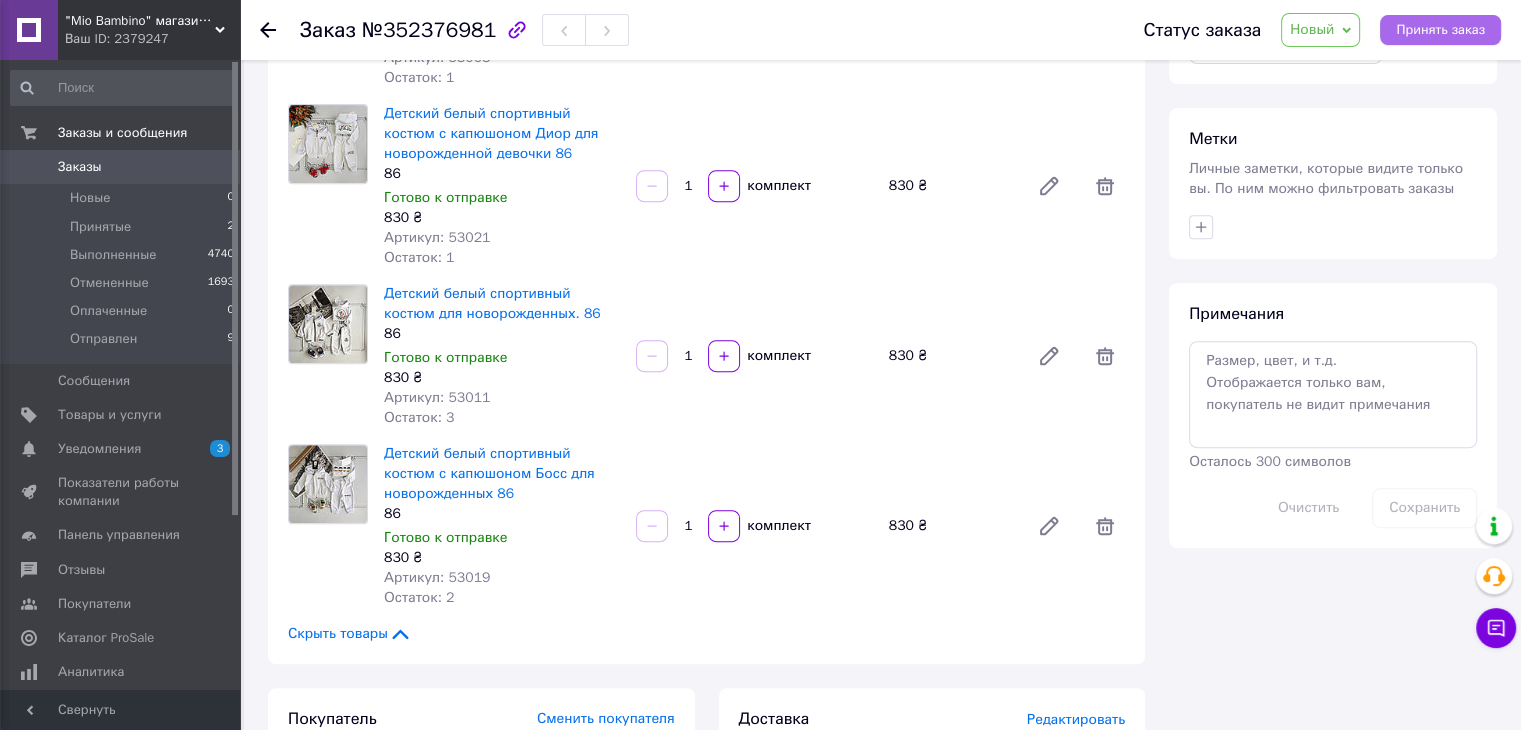 click on "Принять заказ" at bounding box center [1440, 30] 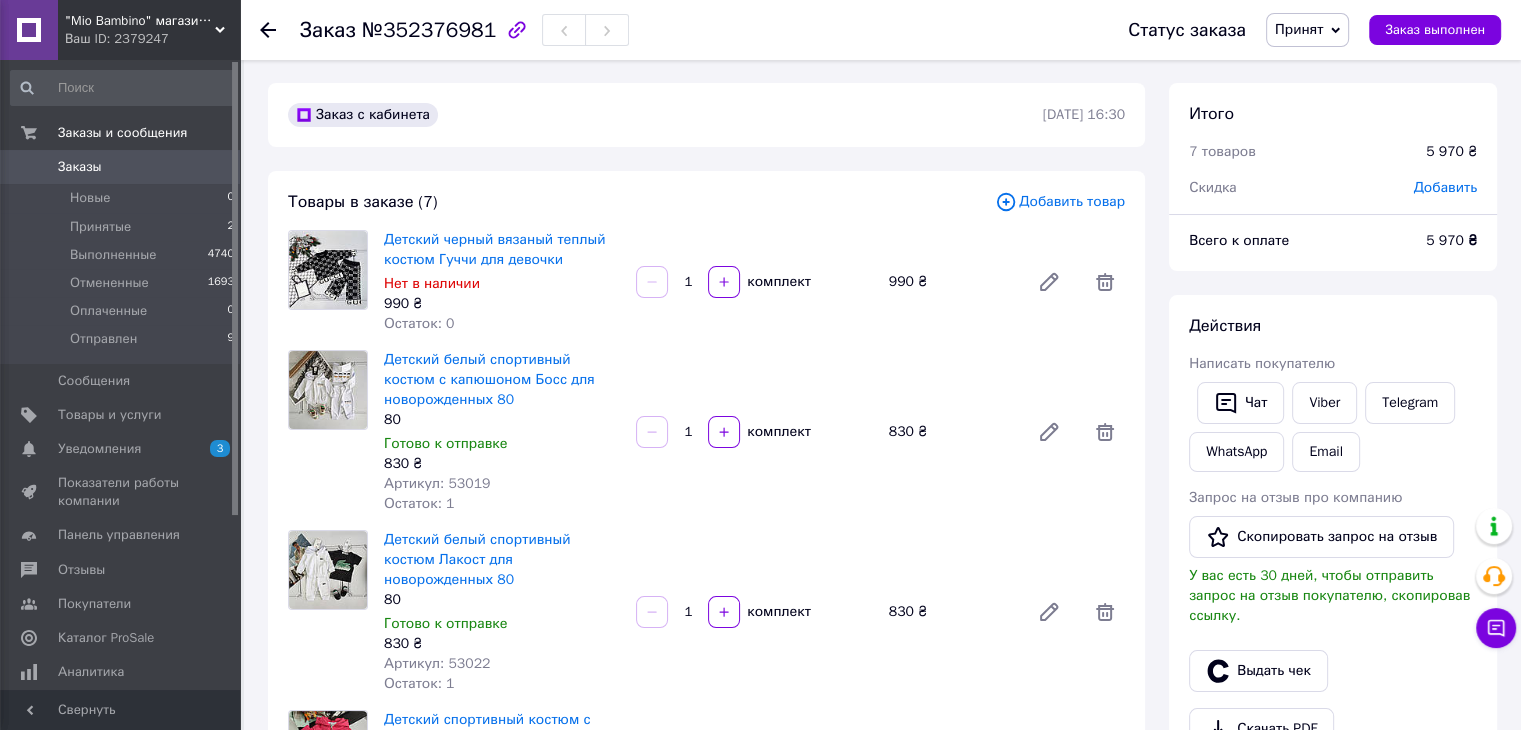 scroll, scrollTop: 0, scrollLeft: 0, axis: both 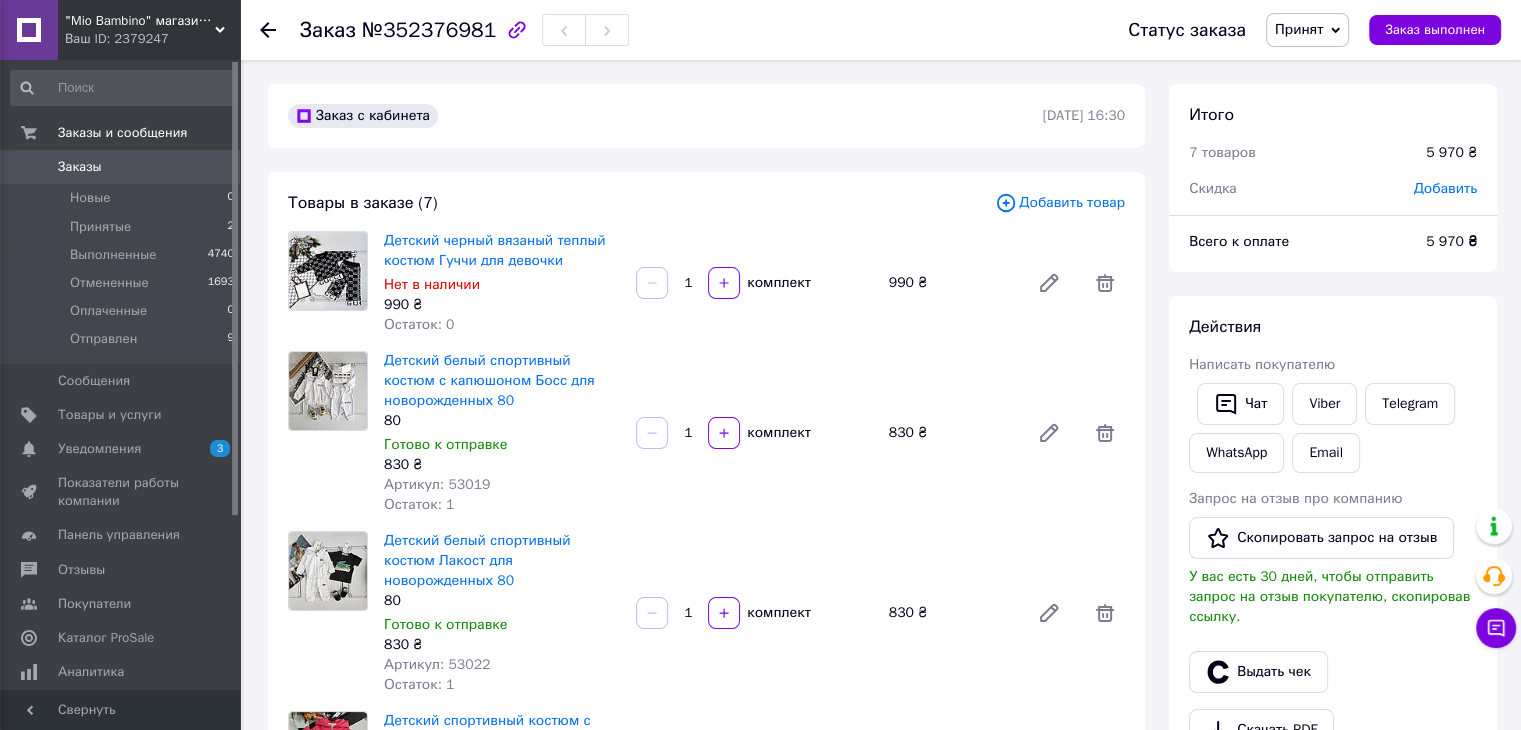 click 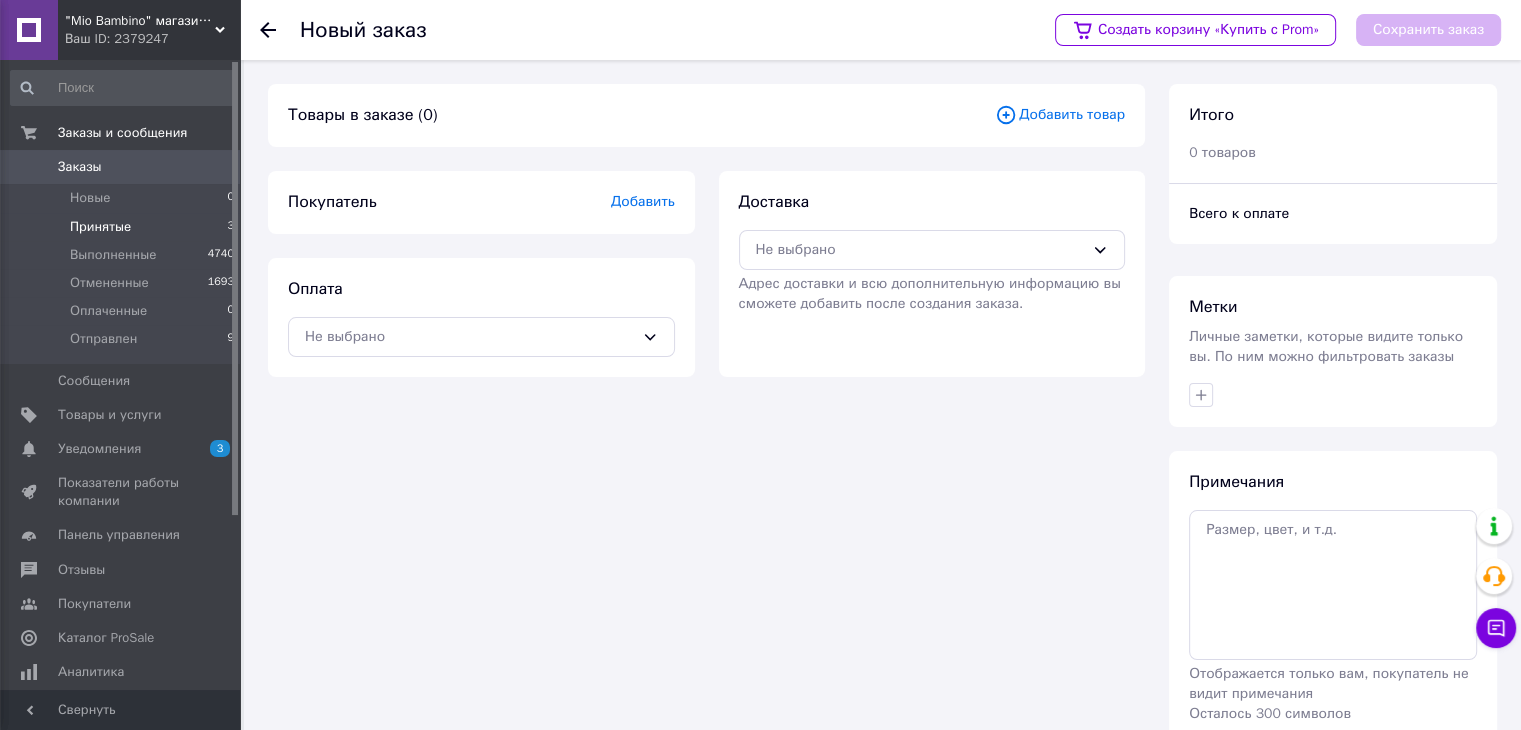 click on "Принятые" at bounding box center (100, 227) 